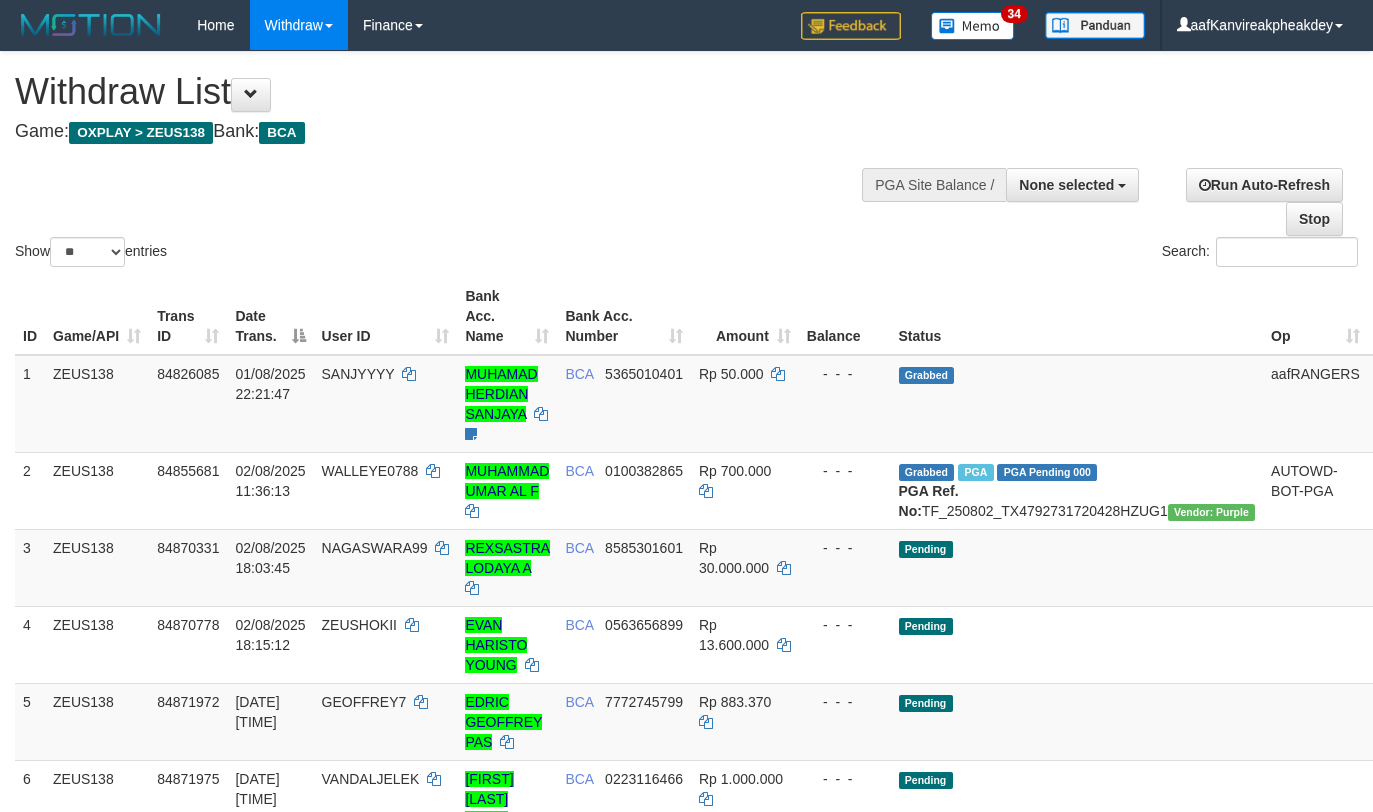 select 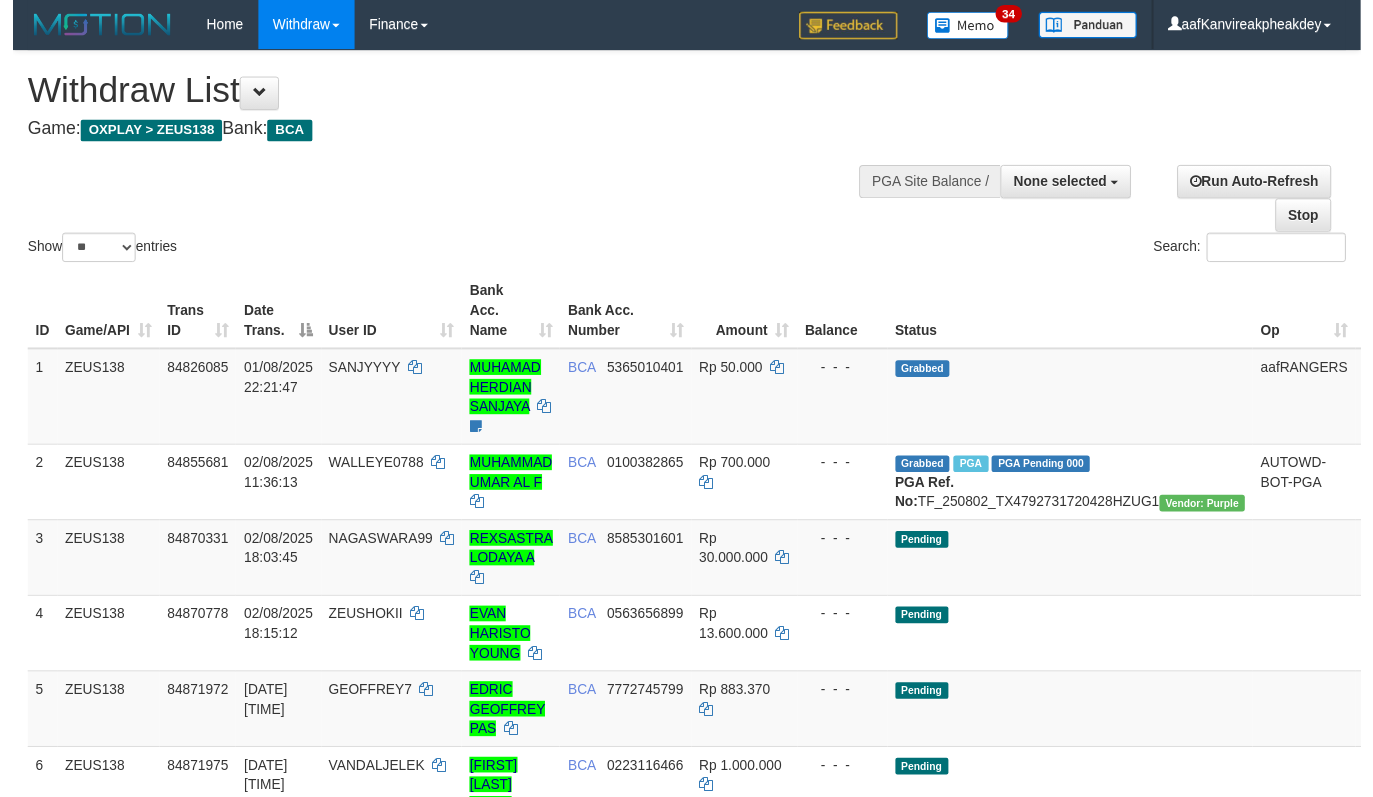 scroll, scrollTop: 198, scrollLeft: 0, axis: vertical 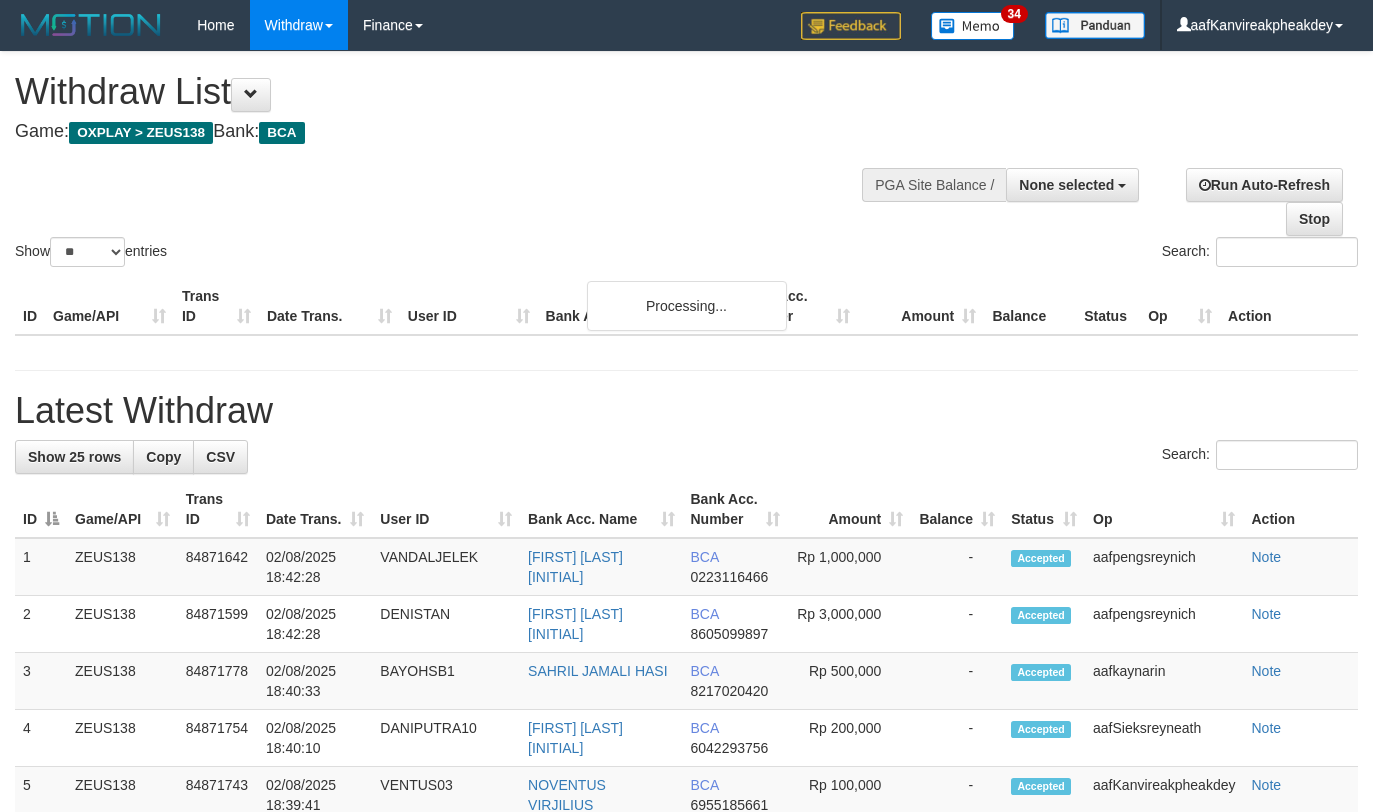 select 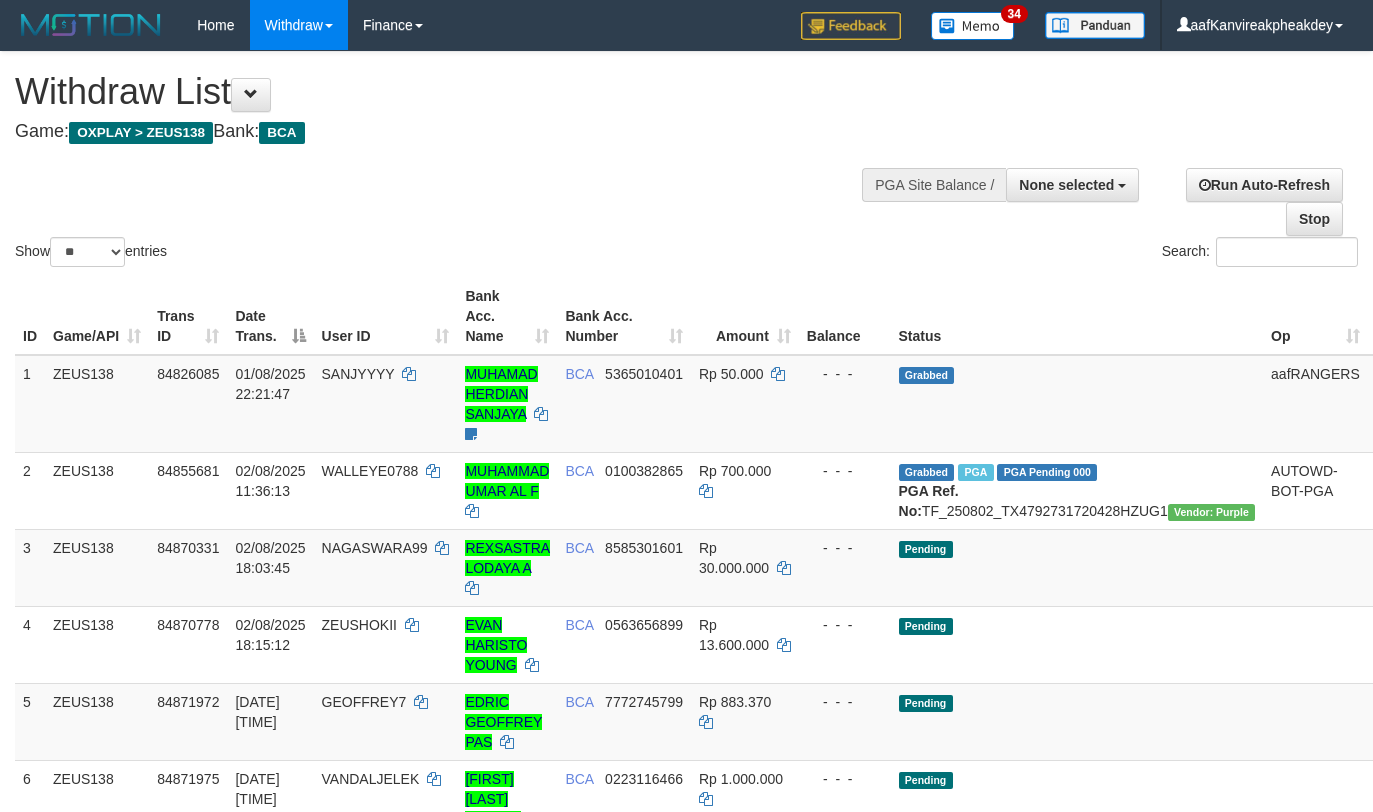 select 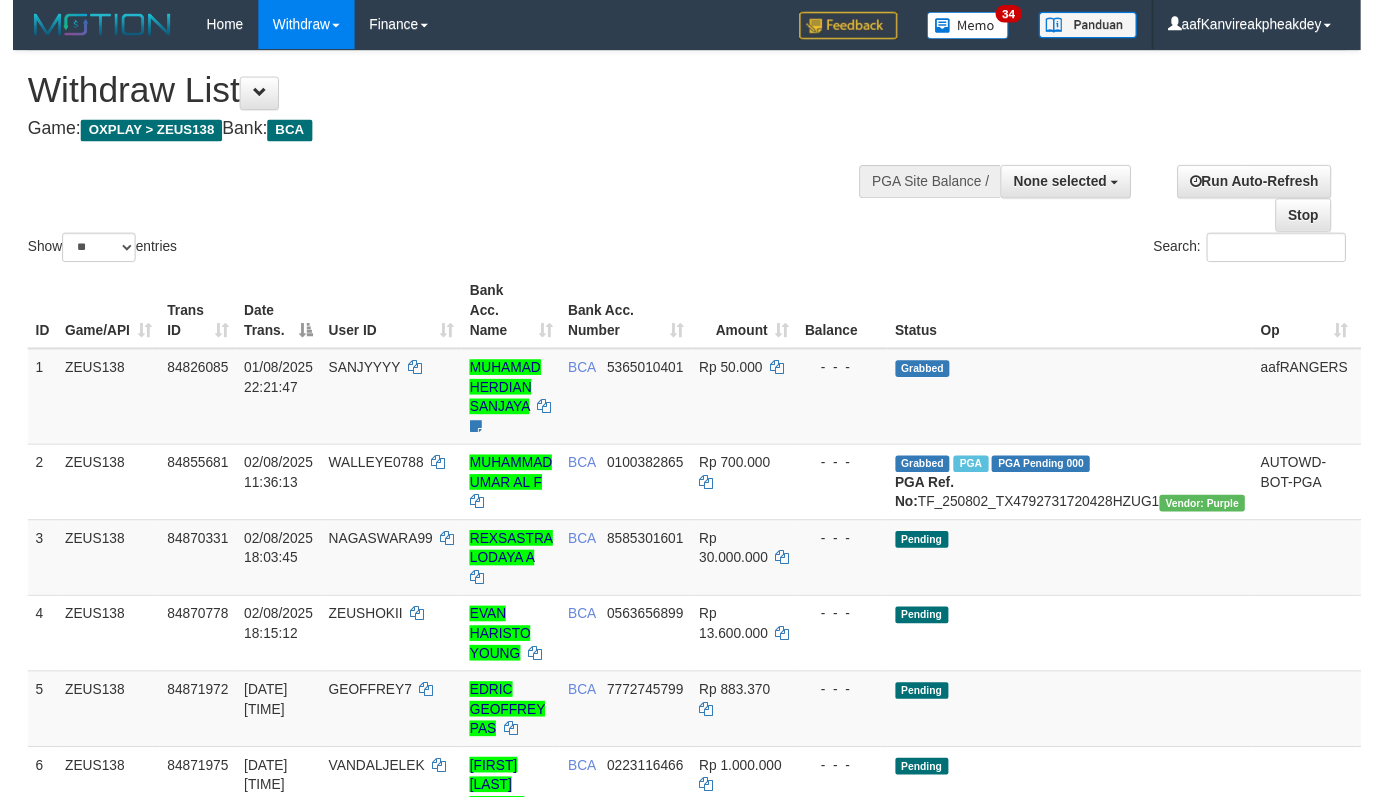 scroll, scrollTop: 198, scrollLeft: 0, axis: vertical 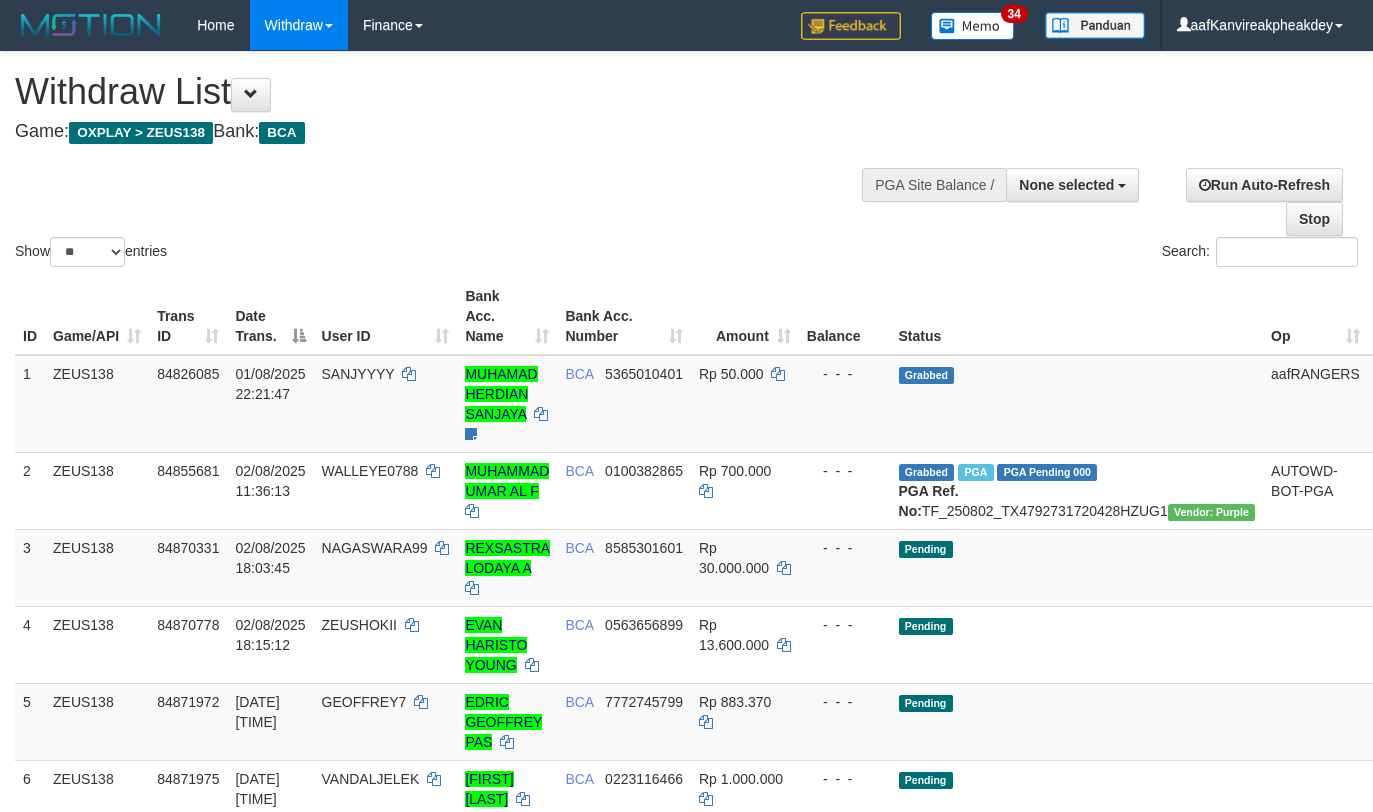 select 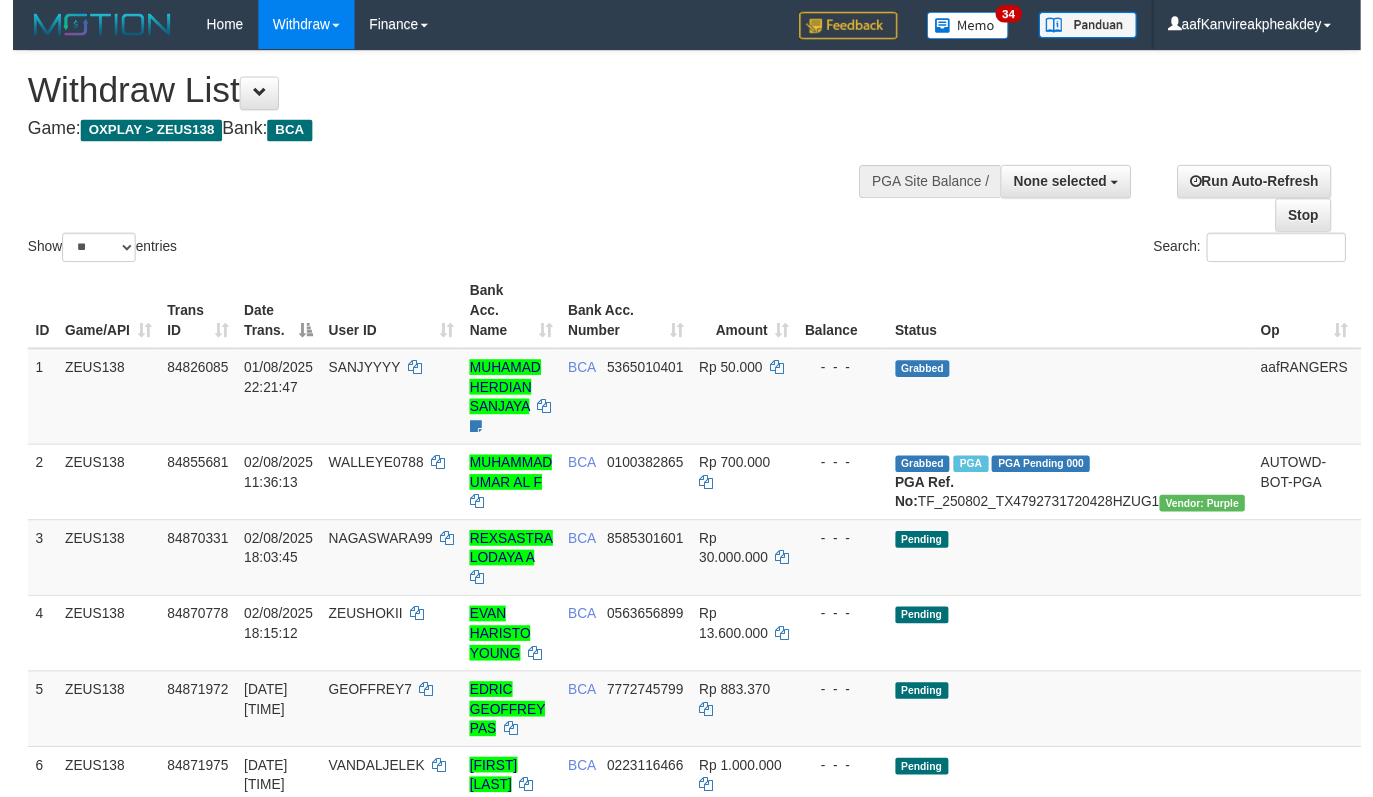 scroll, scrollTop: 198, scrollLeft: 0, axis: vertical 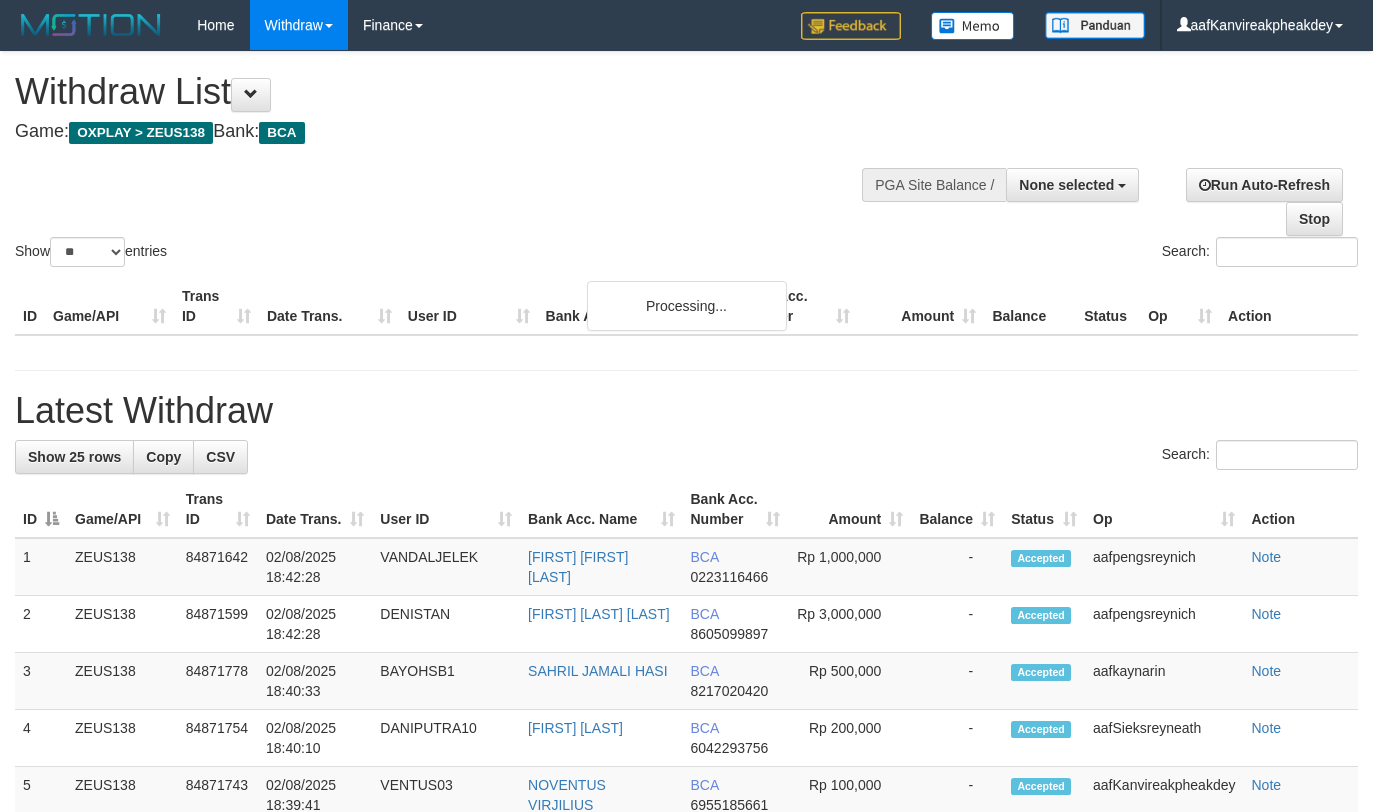 select 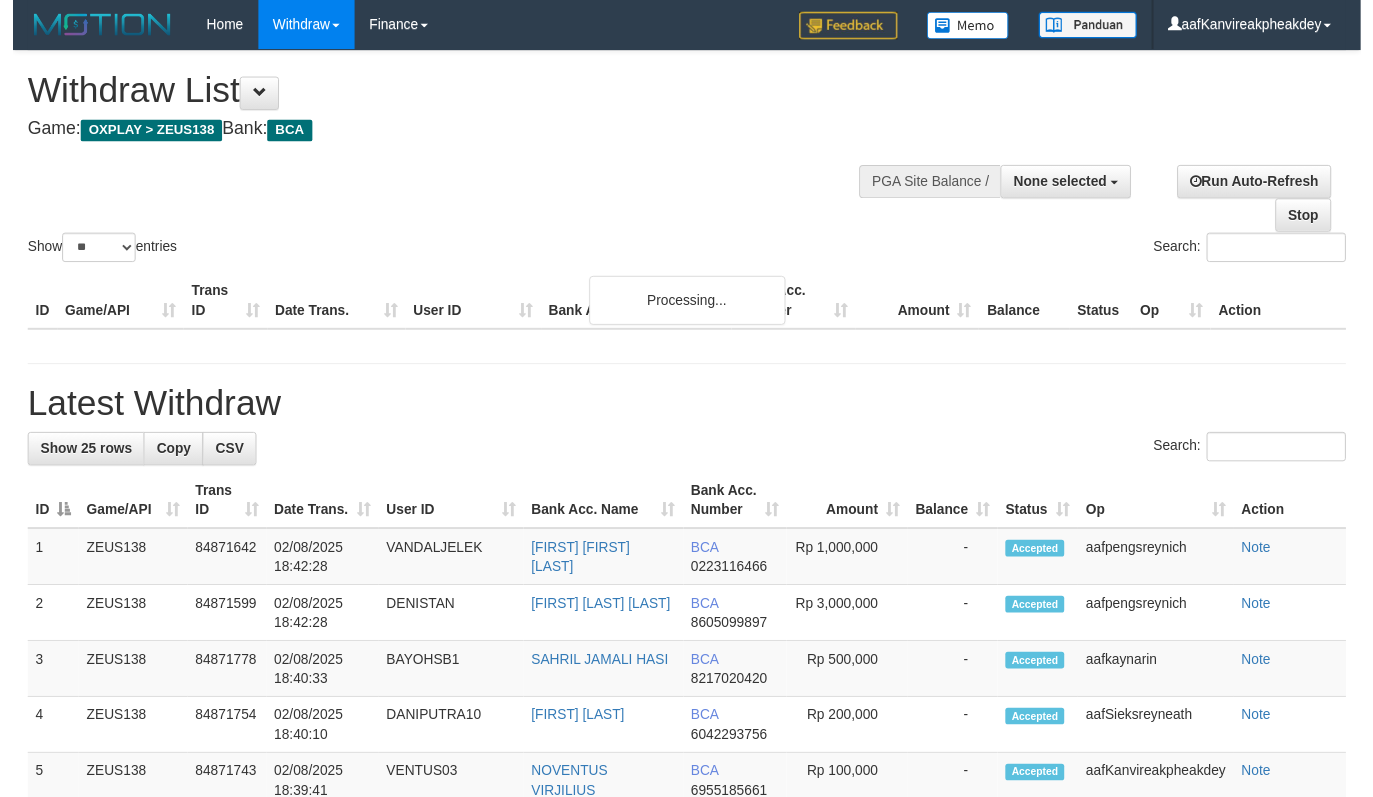 scroll, scrollTop: 198, scrollLeft: 0, axis: vertical 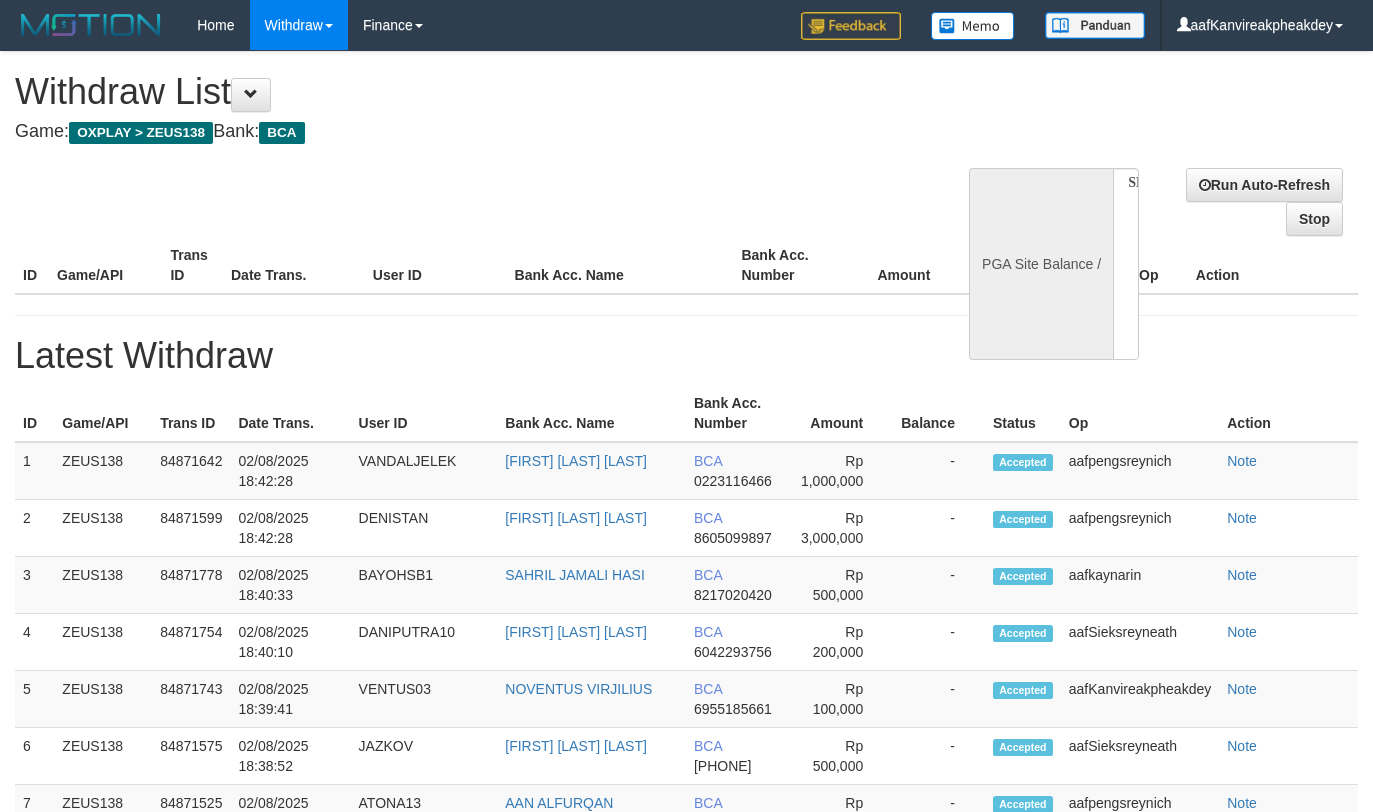 select 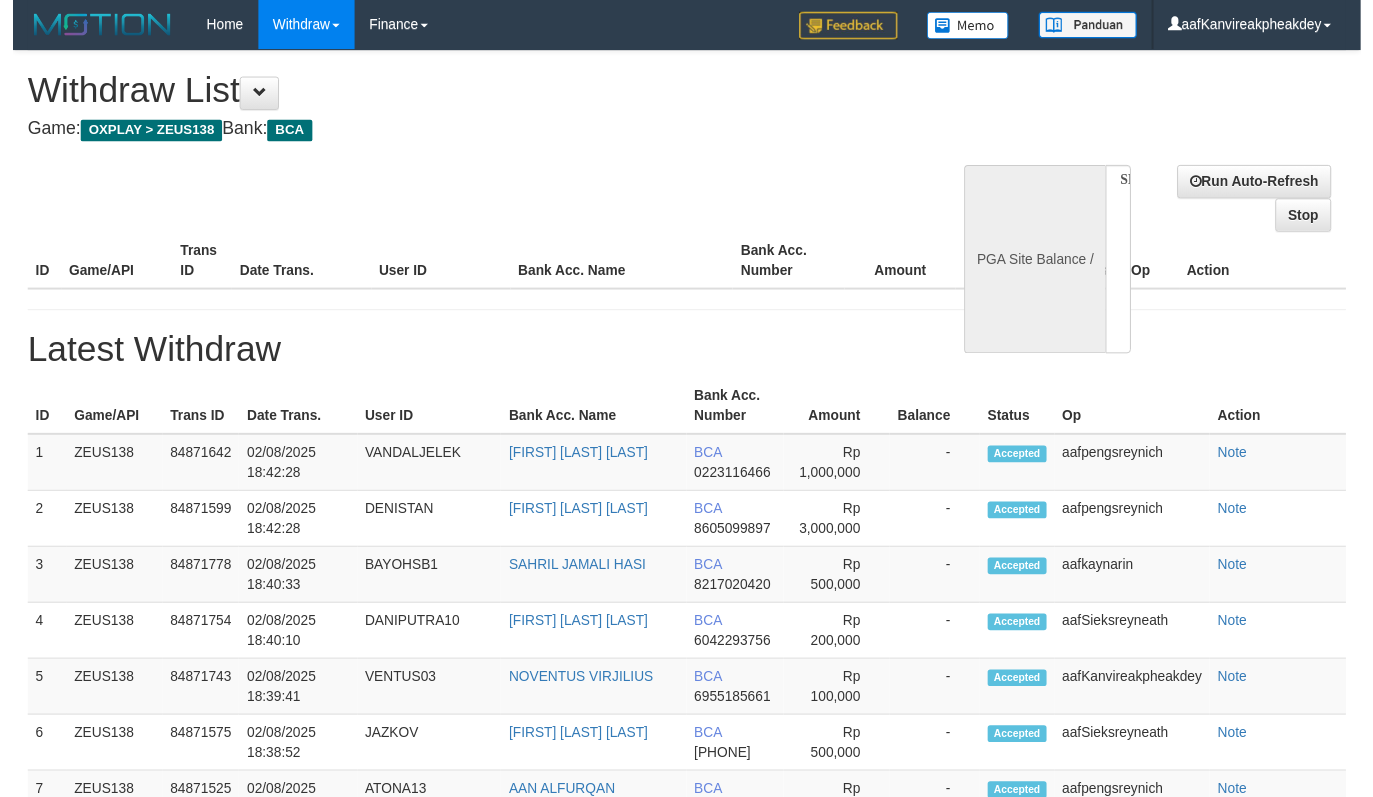 scroll, scrollTop: 198, scrollLeft: 0, axis: vertical 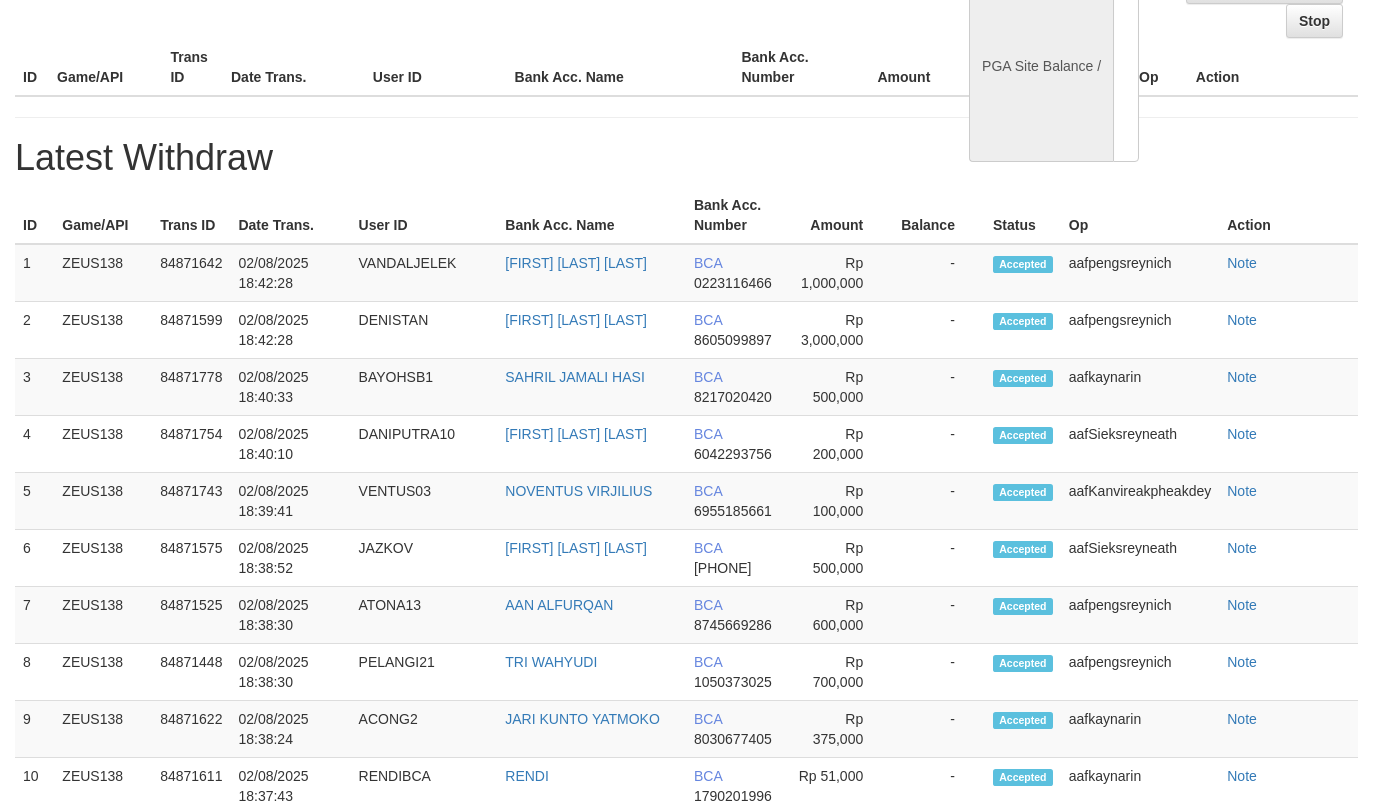 select on "**" 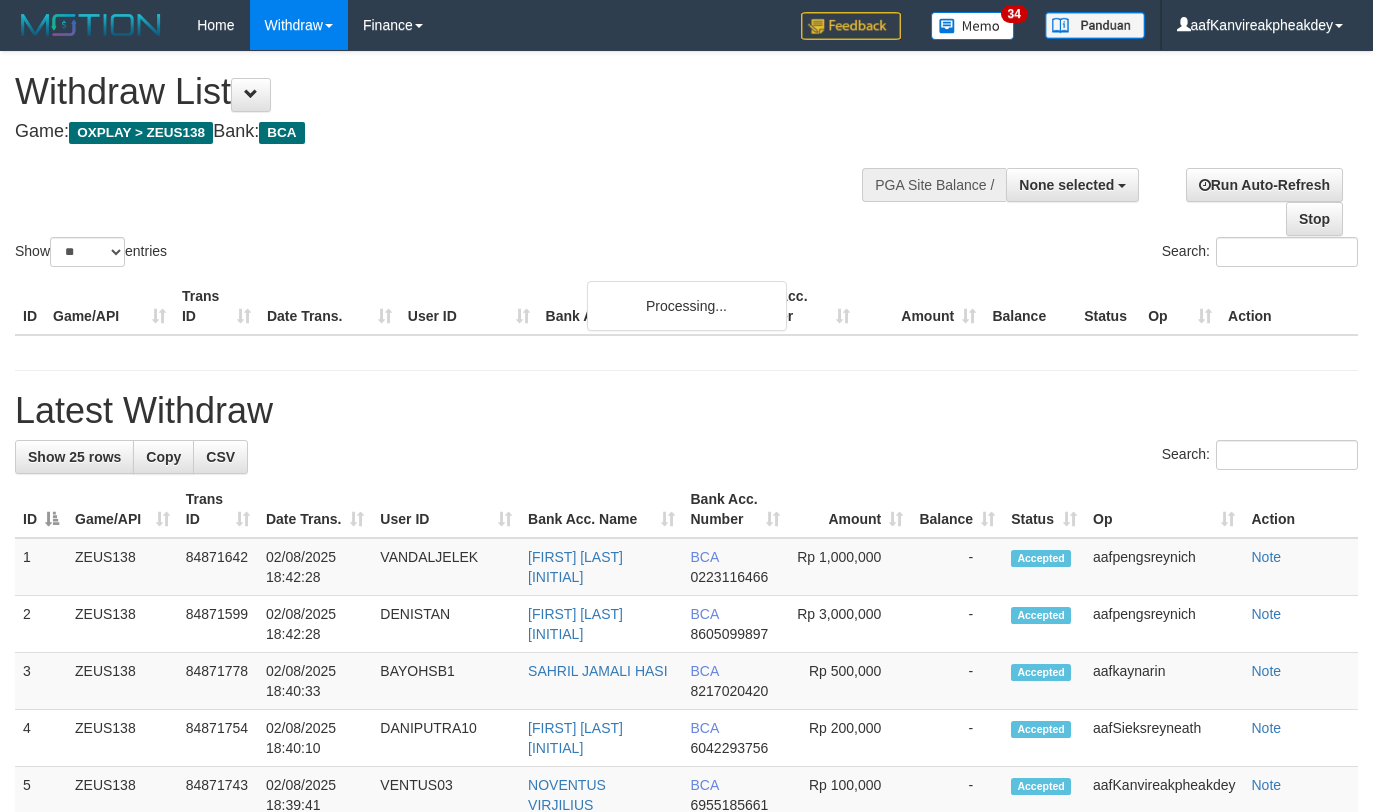 select 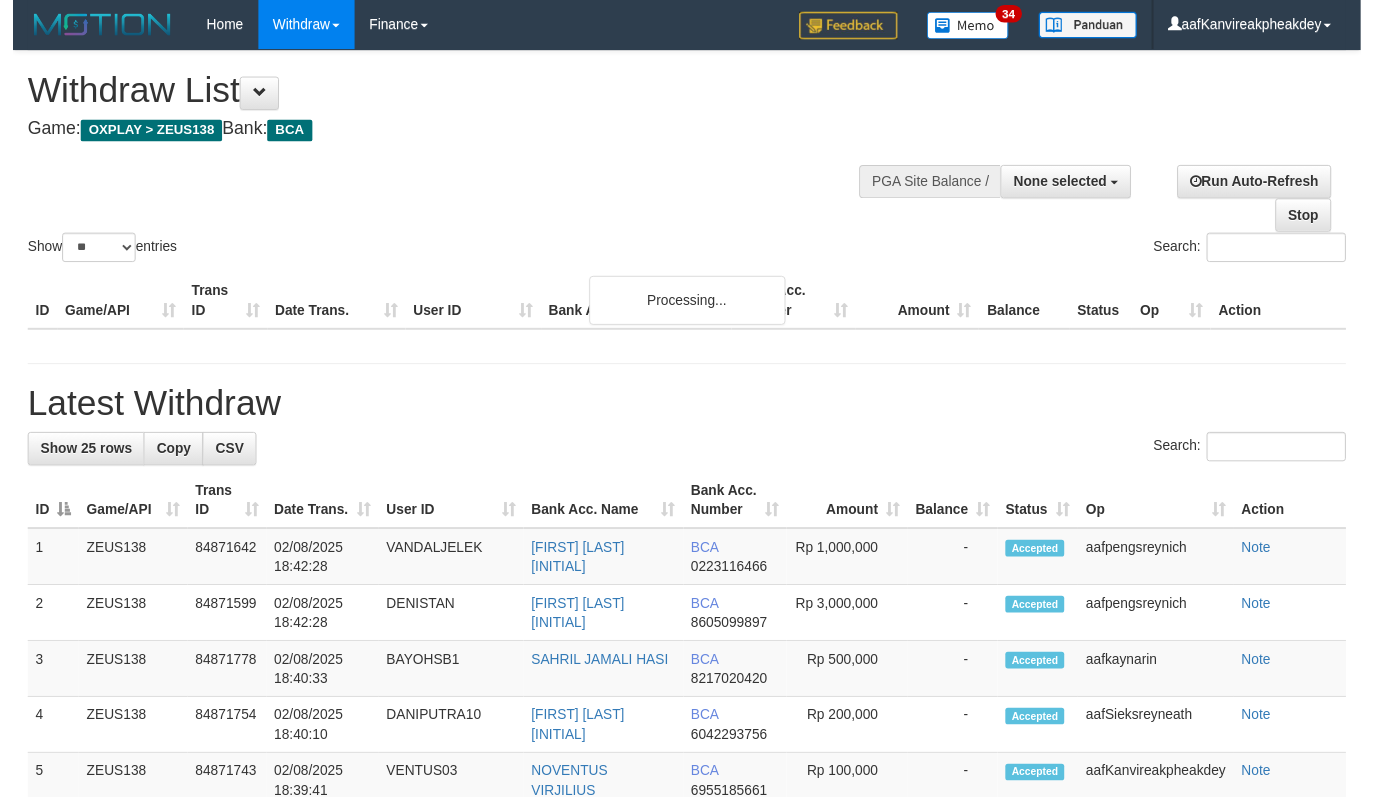 scroll, scrollTop: 198, scrollLeft: 0, axis: vertical 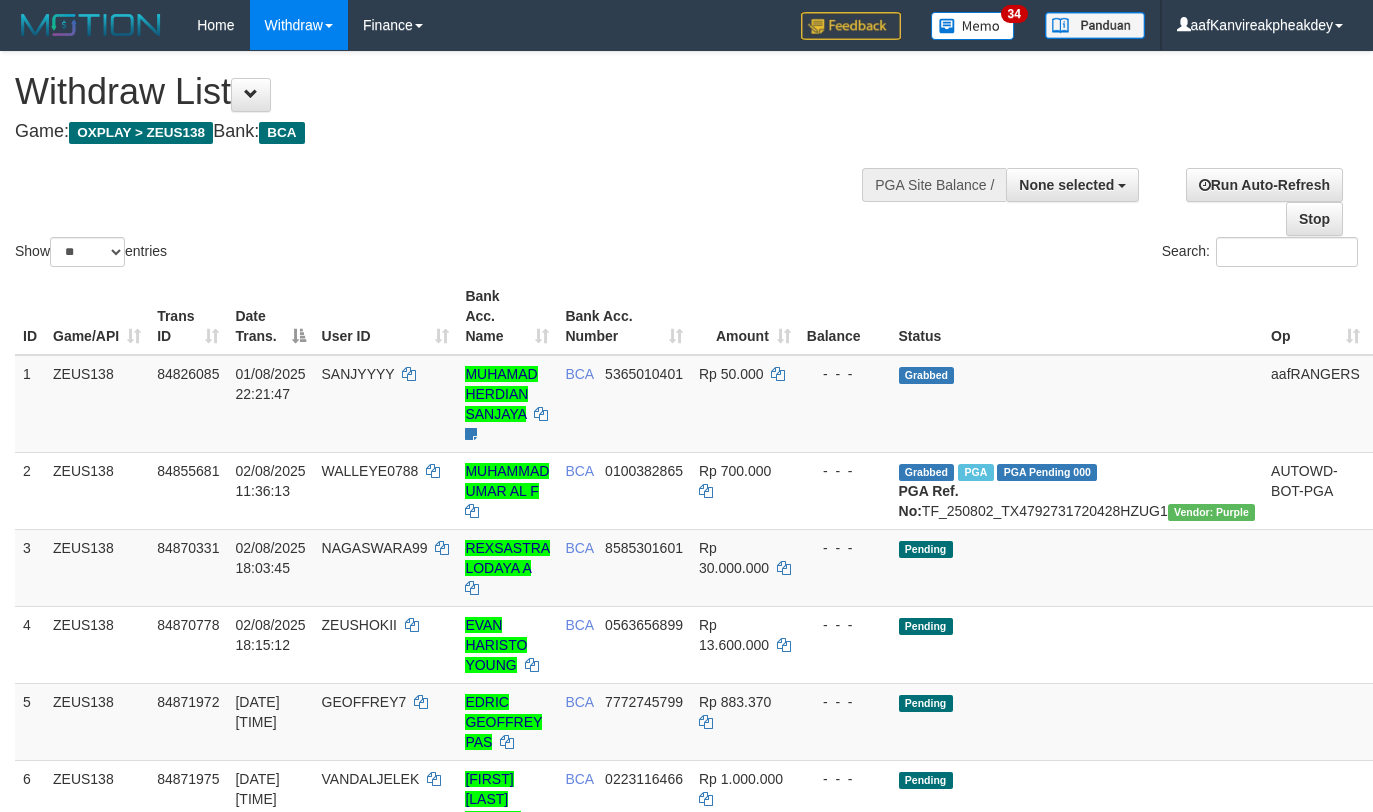 select 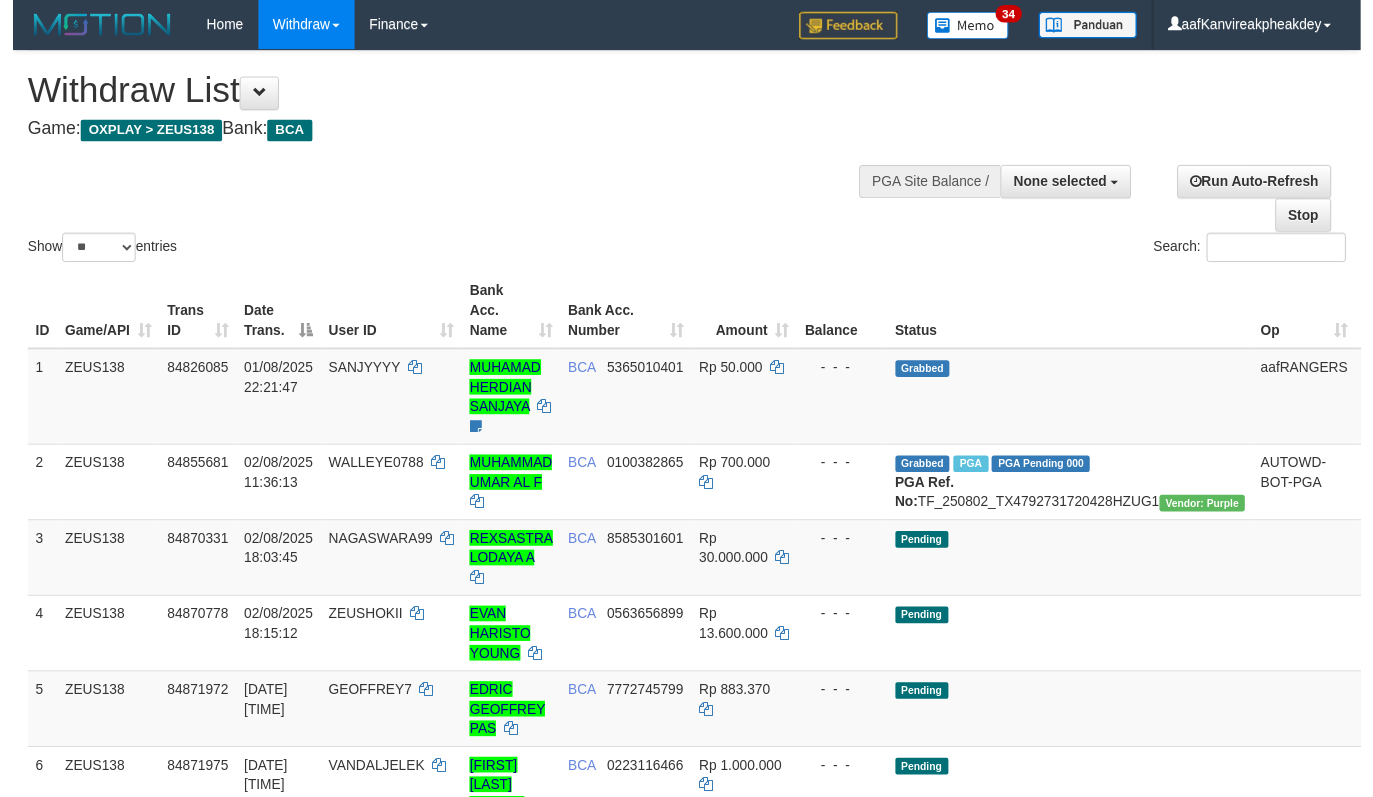scroll, scrollTop: 198, scrollLeft: 0, axis: vertical 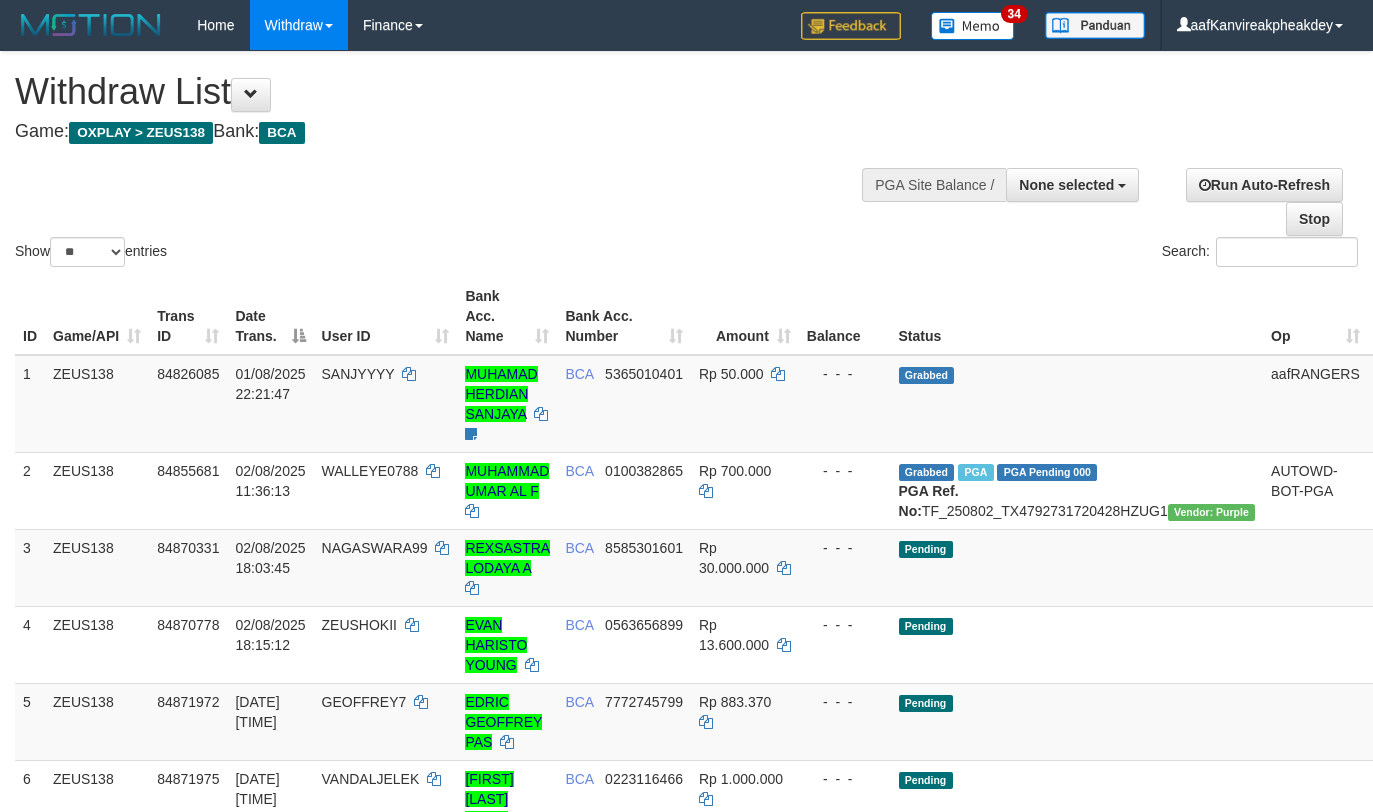 select 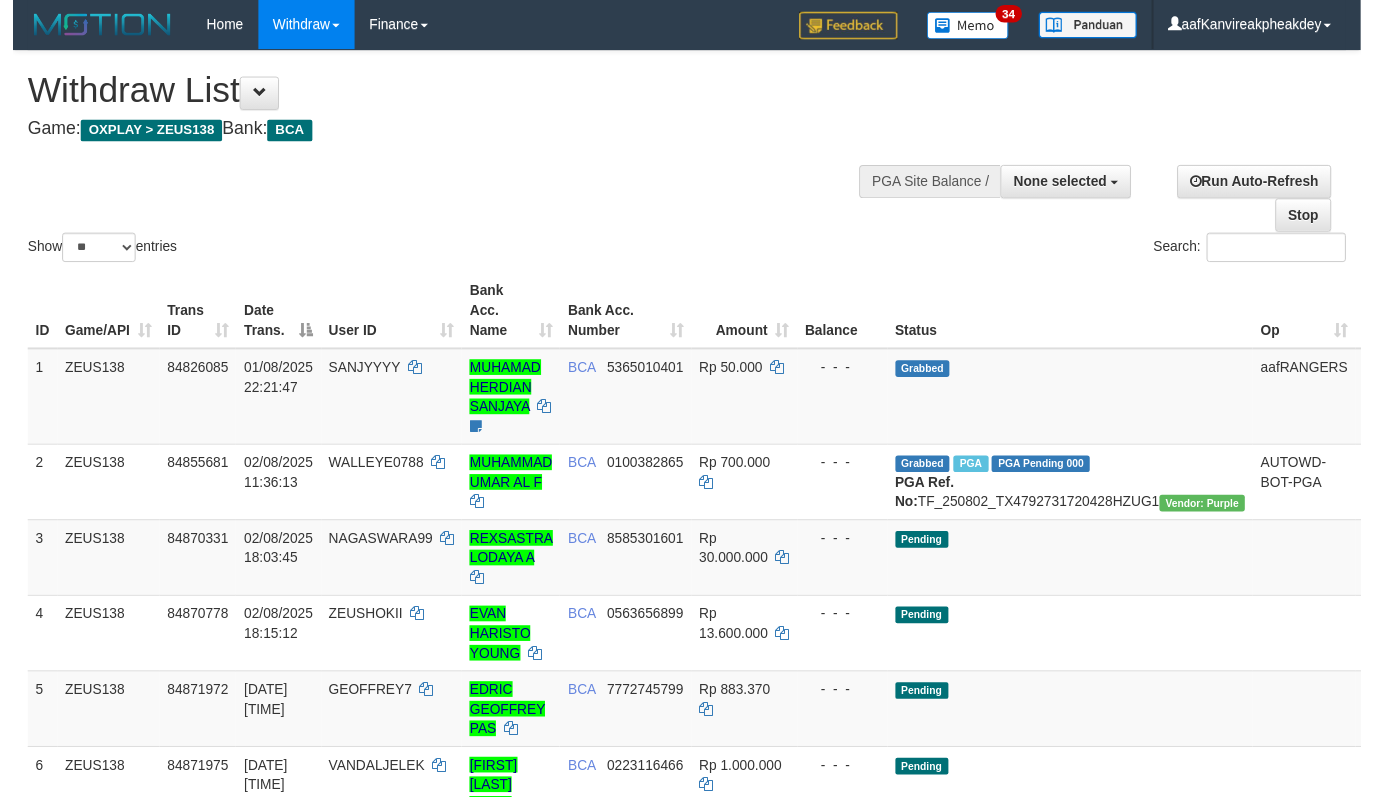 scroll, scrollTop: 198, scrollLeft: 0, axis: vertical 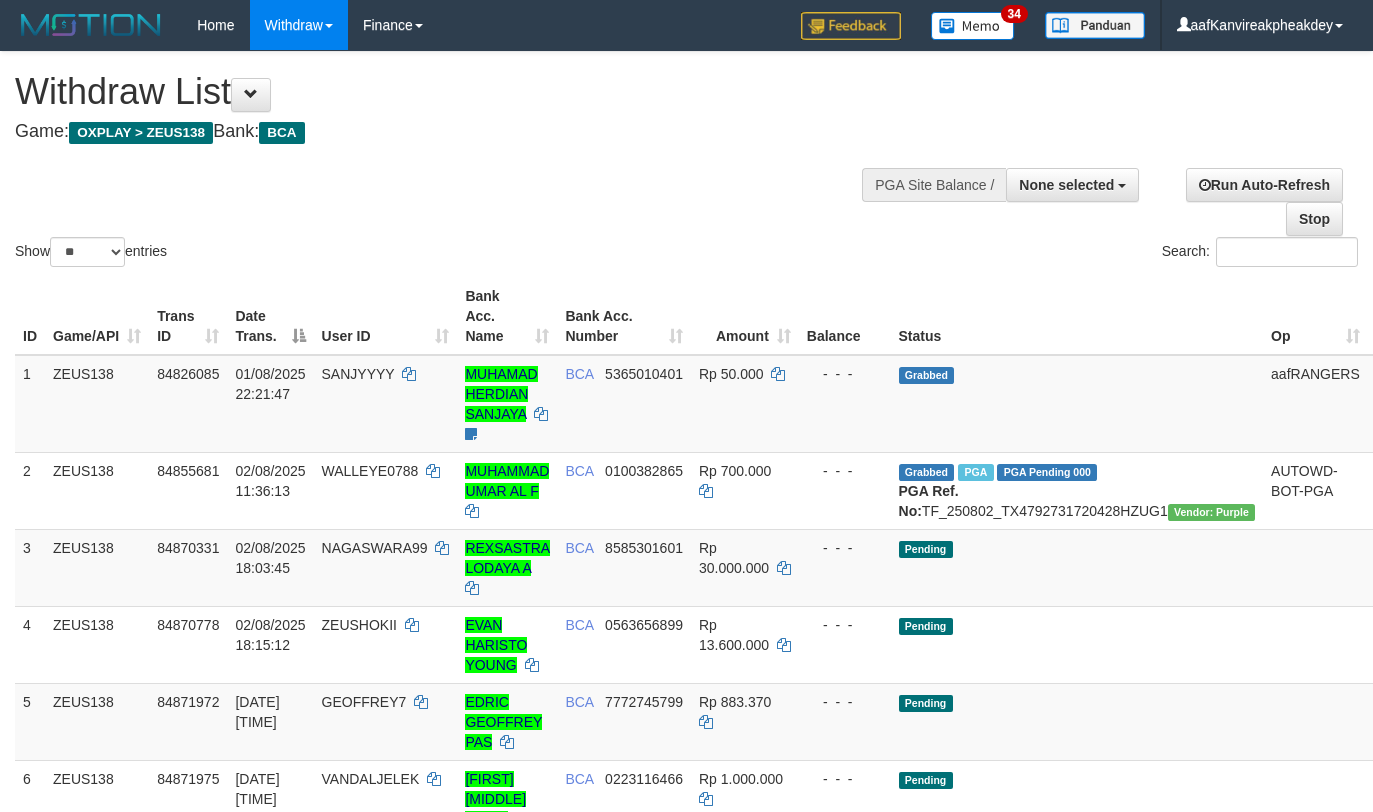 select 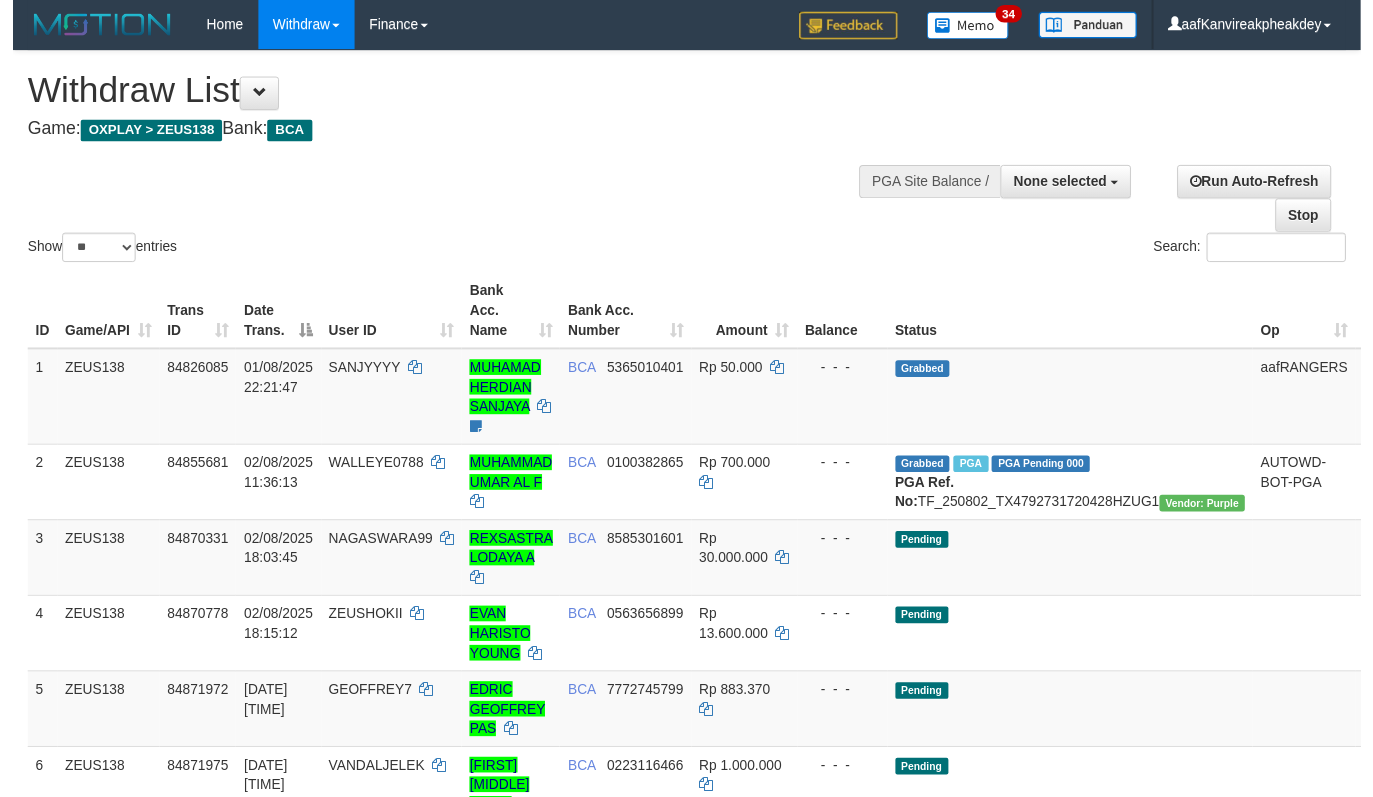 scroll, scrollTop: 198, scrollLeft: 0, axis: vertical 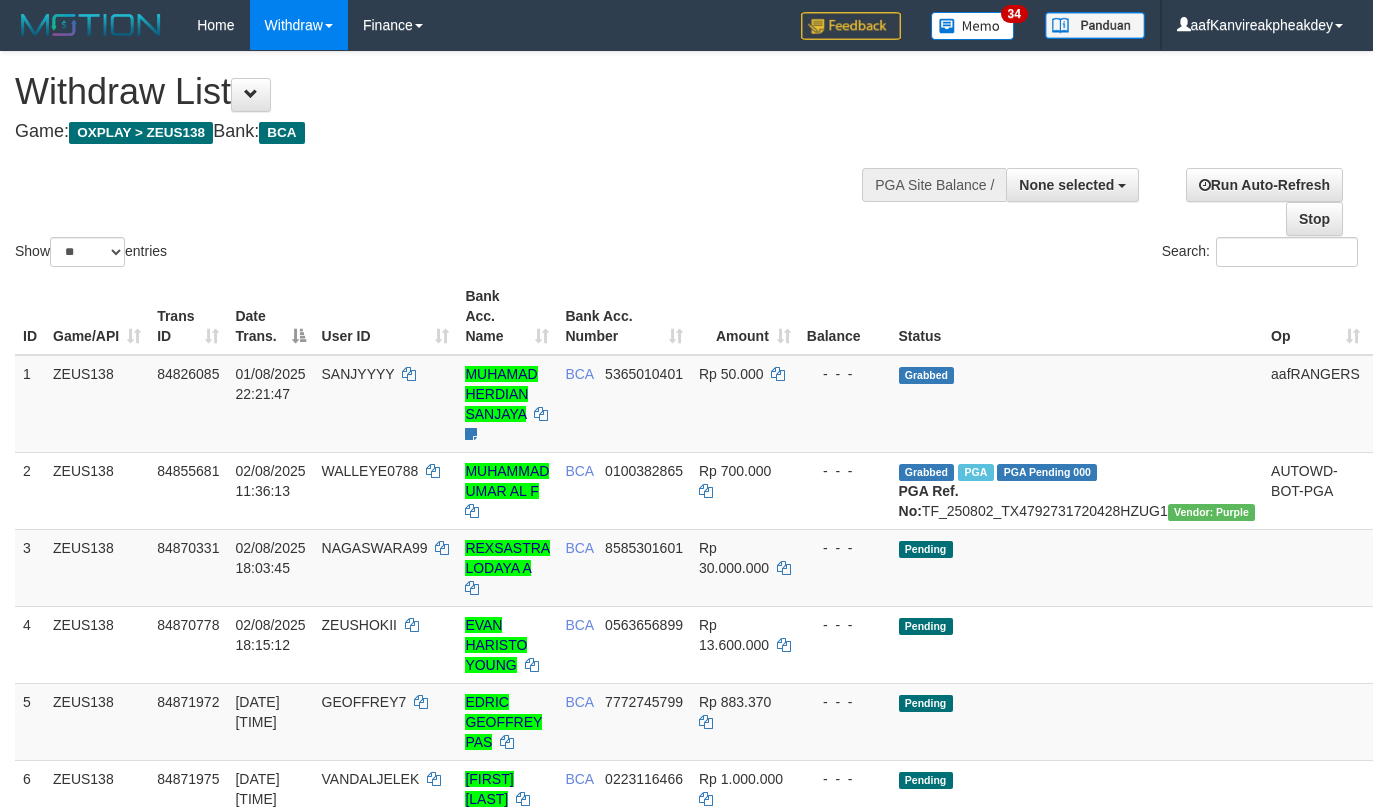 select 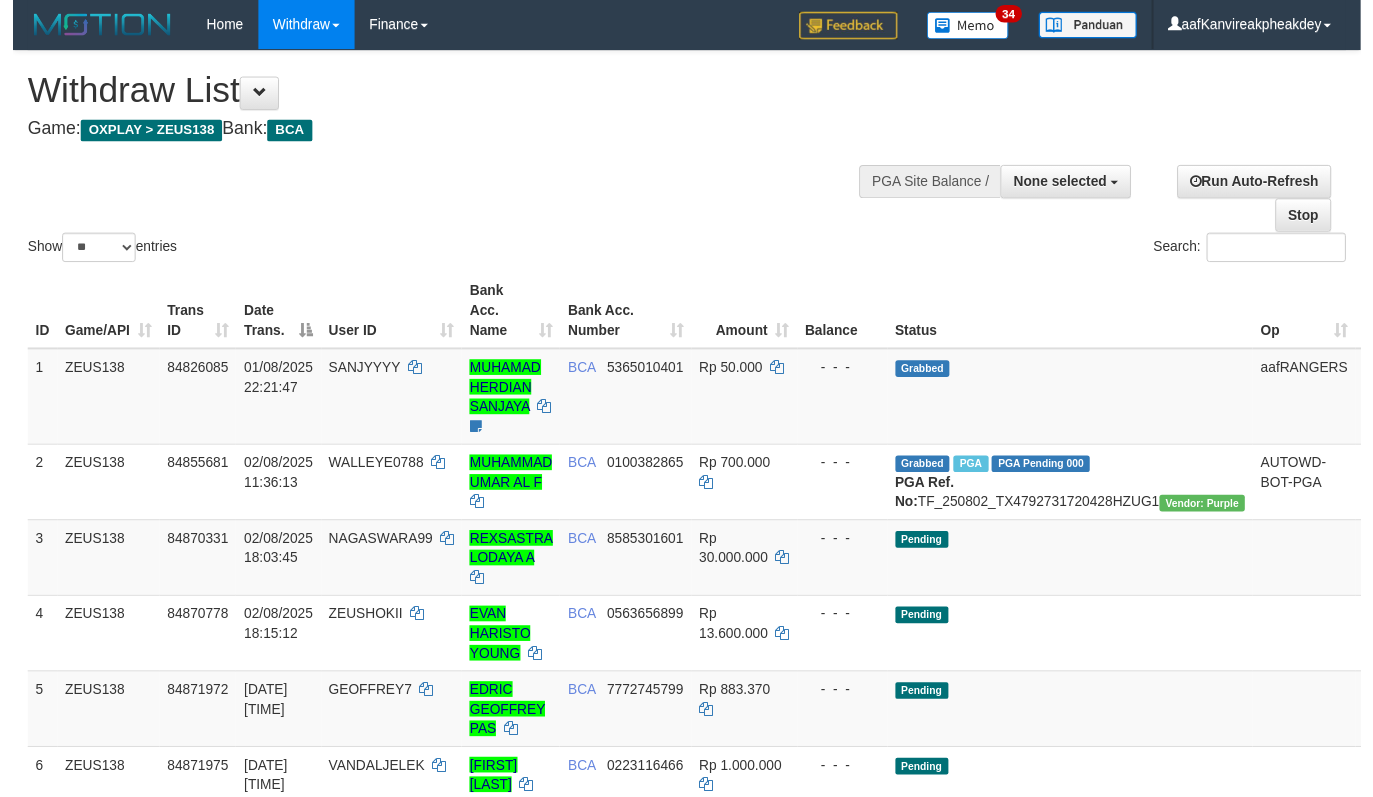 scroll, scrollTop: 198, scrollLeft: 0, axis: vertical 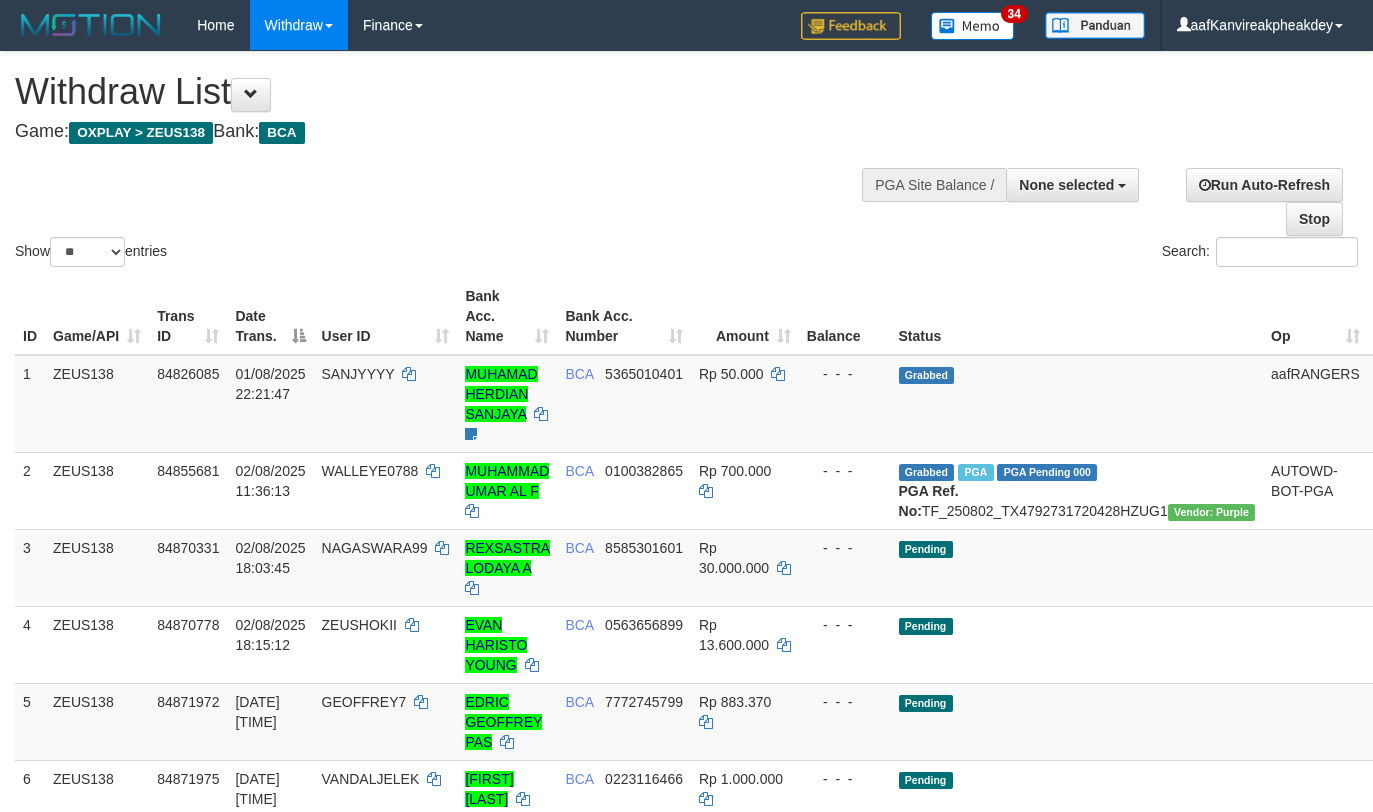 select 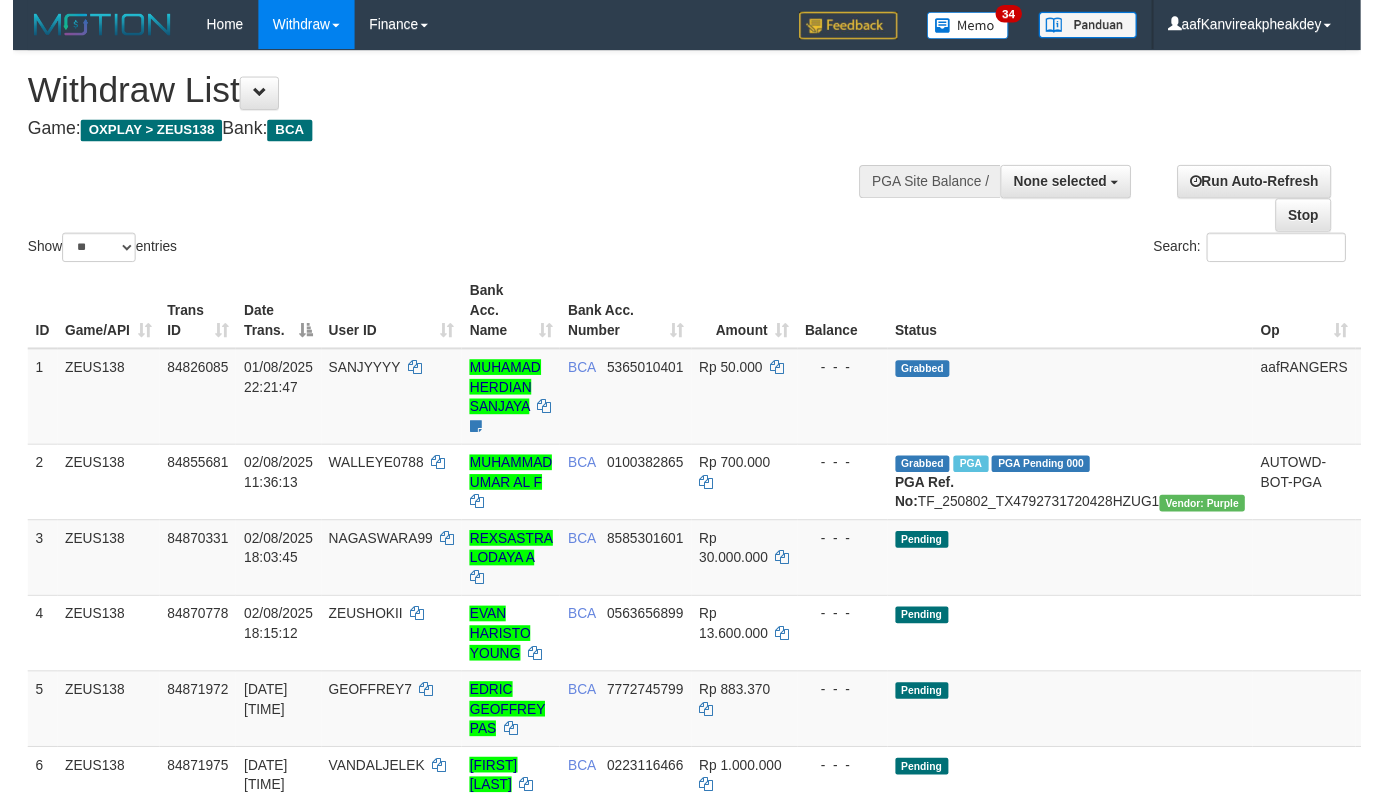 scroll, scrollTop: 198, scrollLeft: 0, axis: vertical 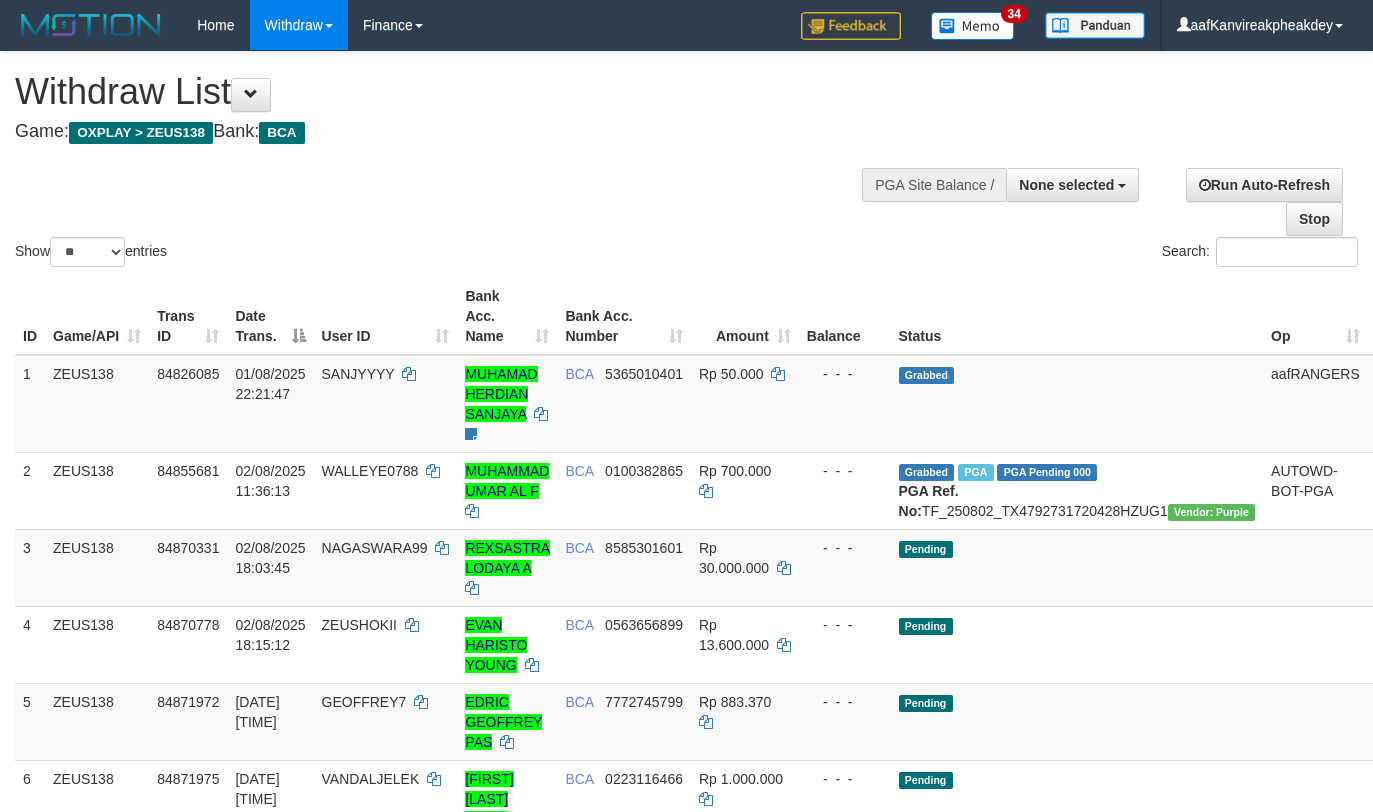 select 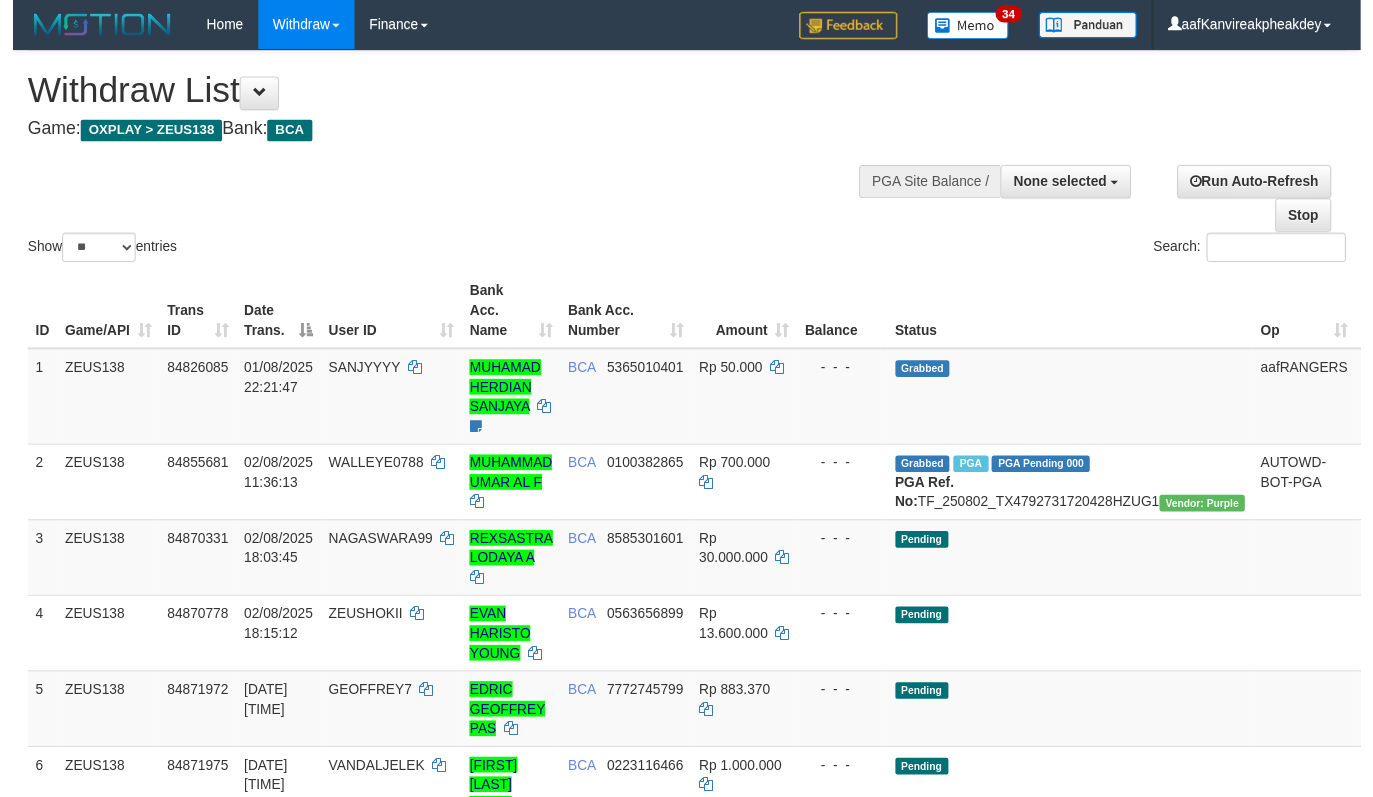 scroll, scrollTop: 198, scrollLeft: 0, axis: vertical 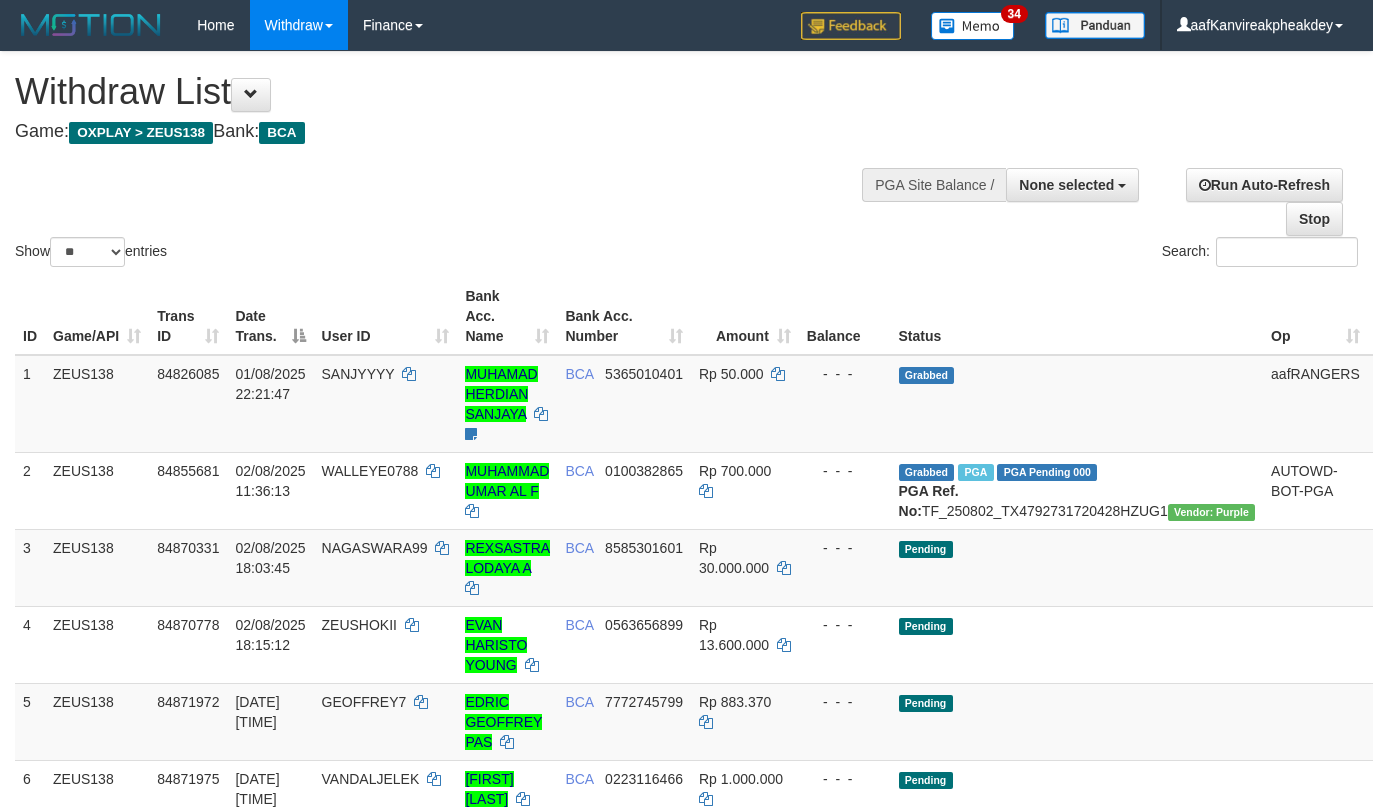 select 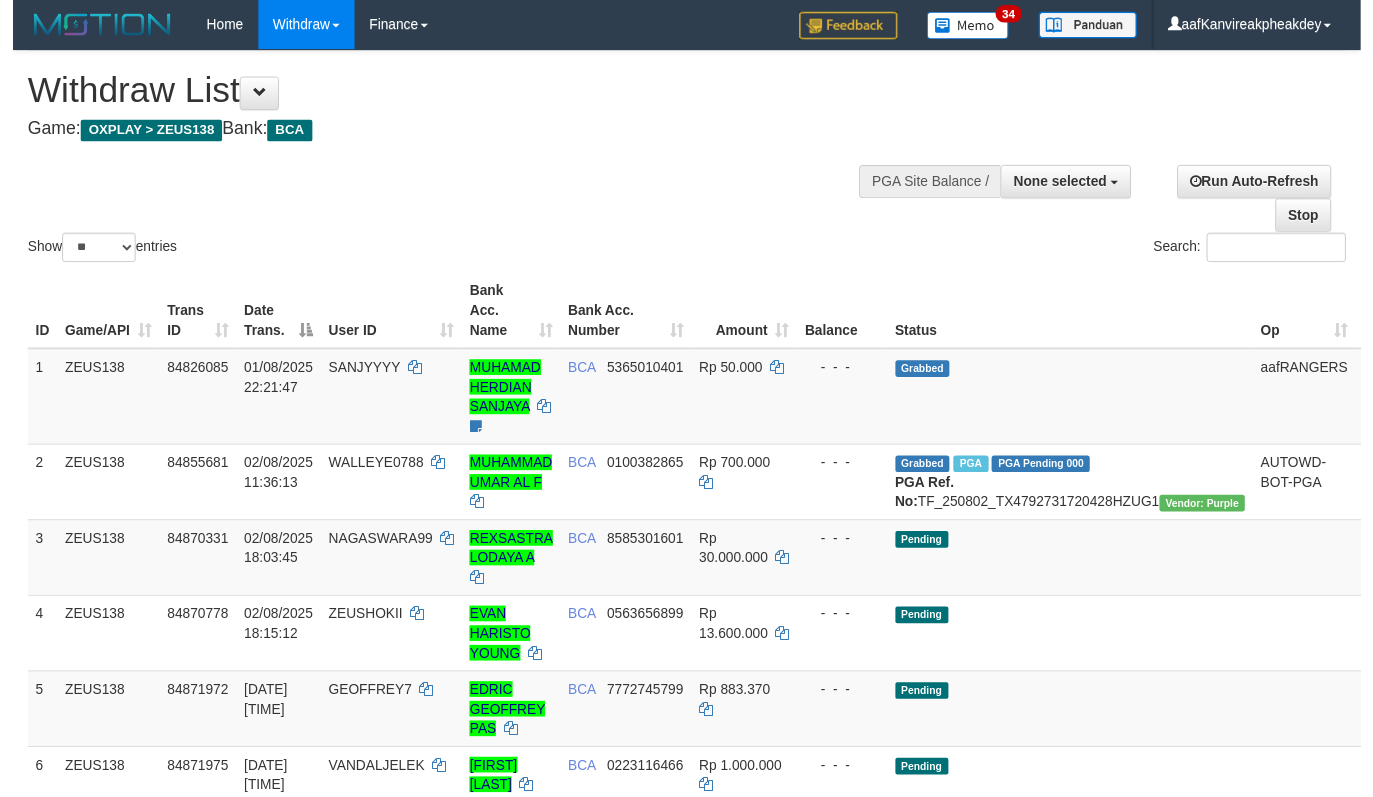 scroll, scrollTop: 198, scrollLeft: 0, axis: vertical 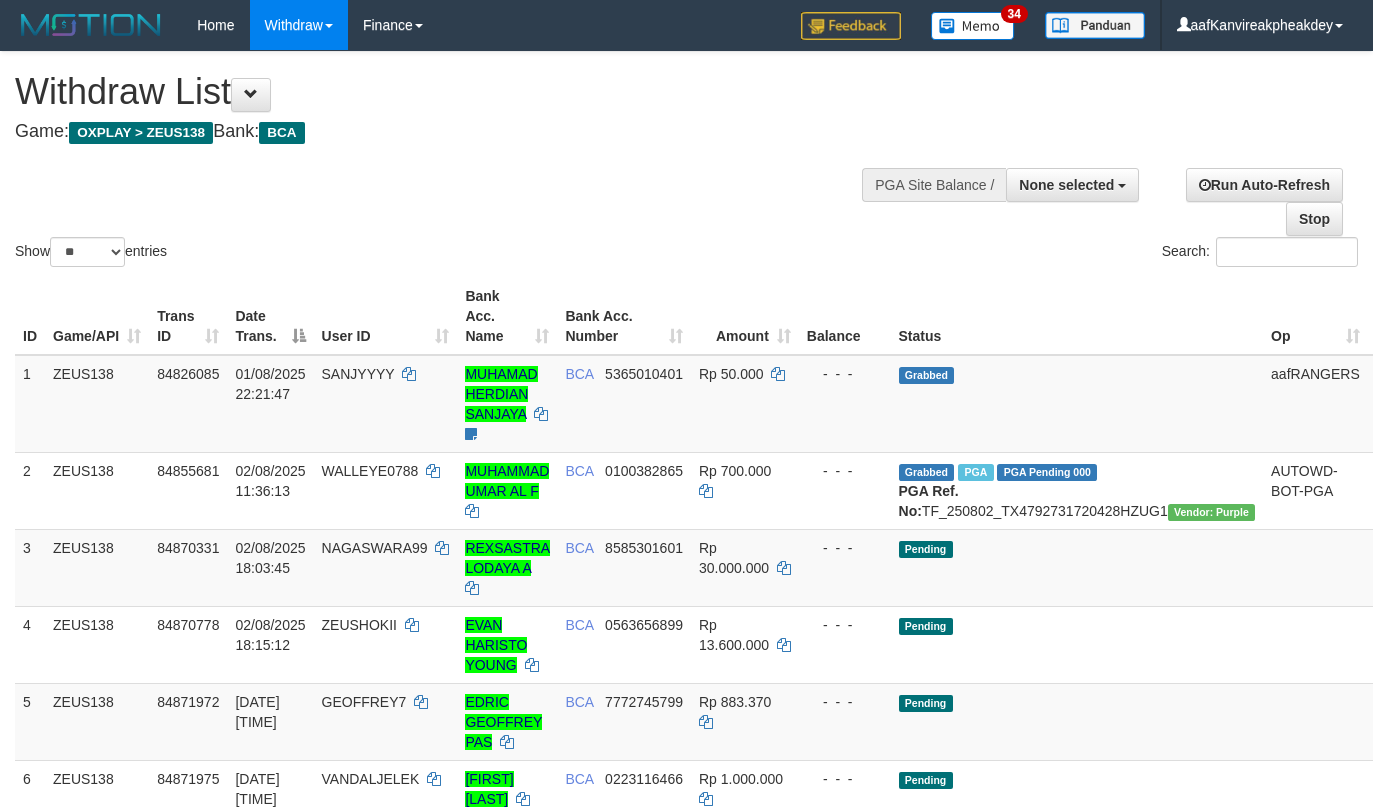 select 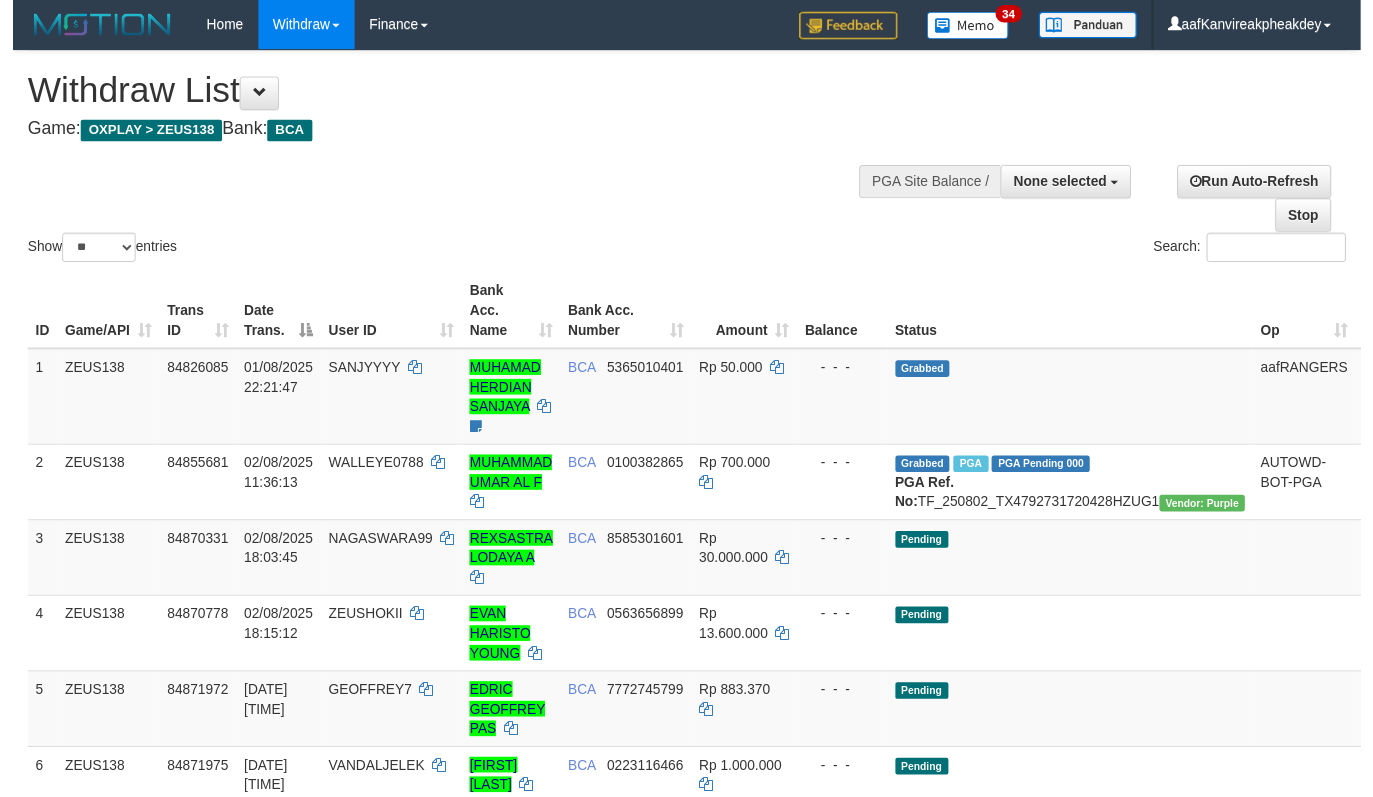 scroll, scrollTop: 198, scrollLeft: 0, axis: vertical 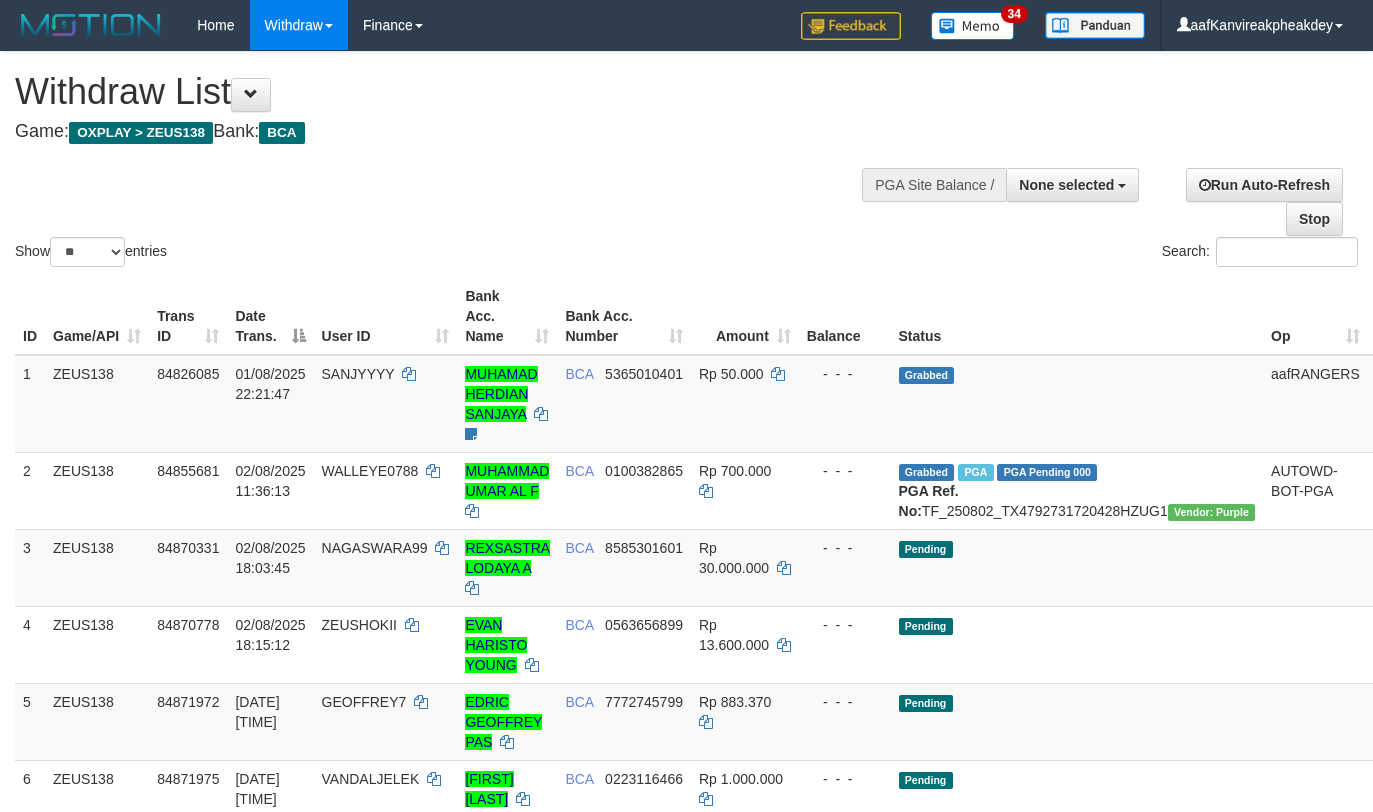 select 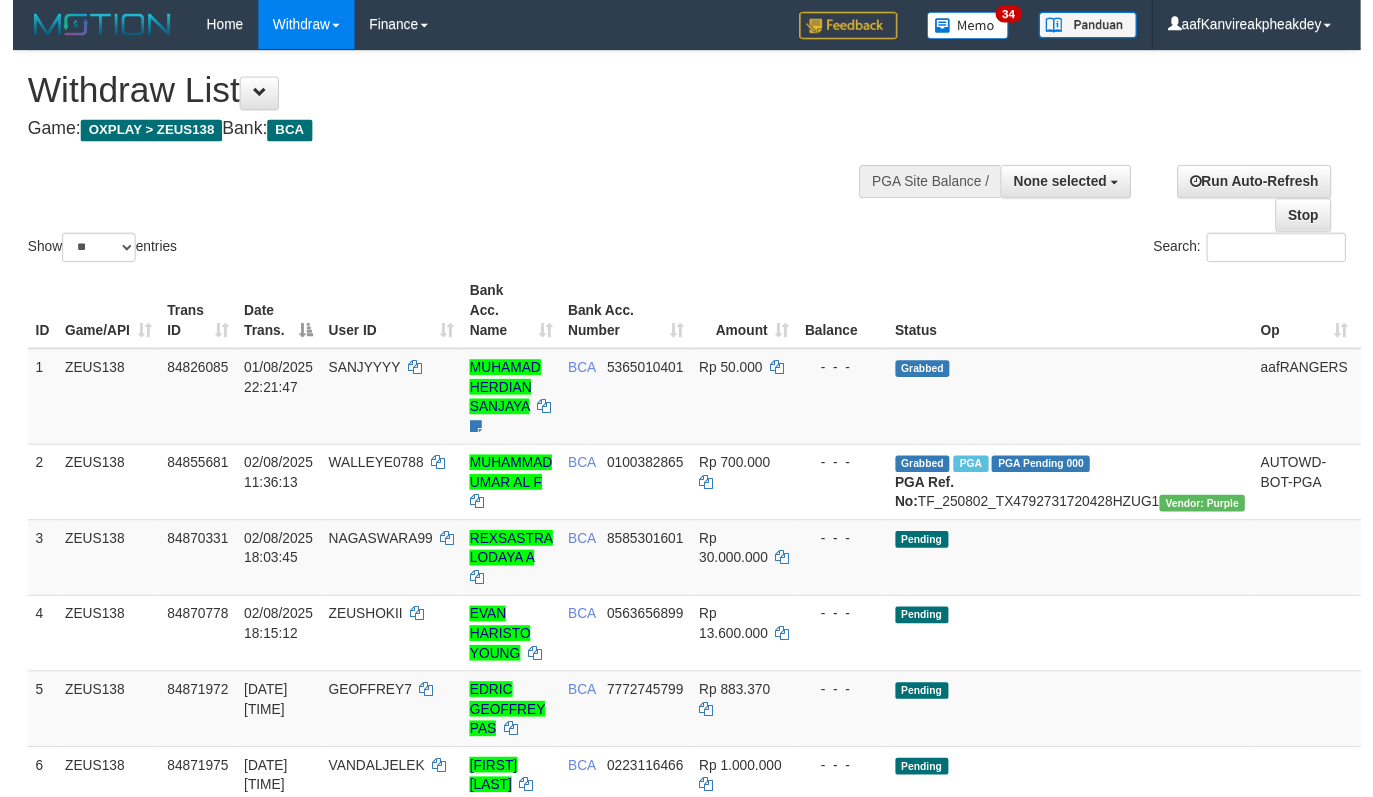 scroll, scrollTop: 198, scrollLeft: 0, axis: vertical 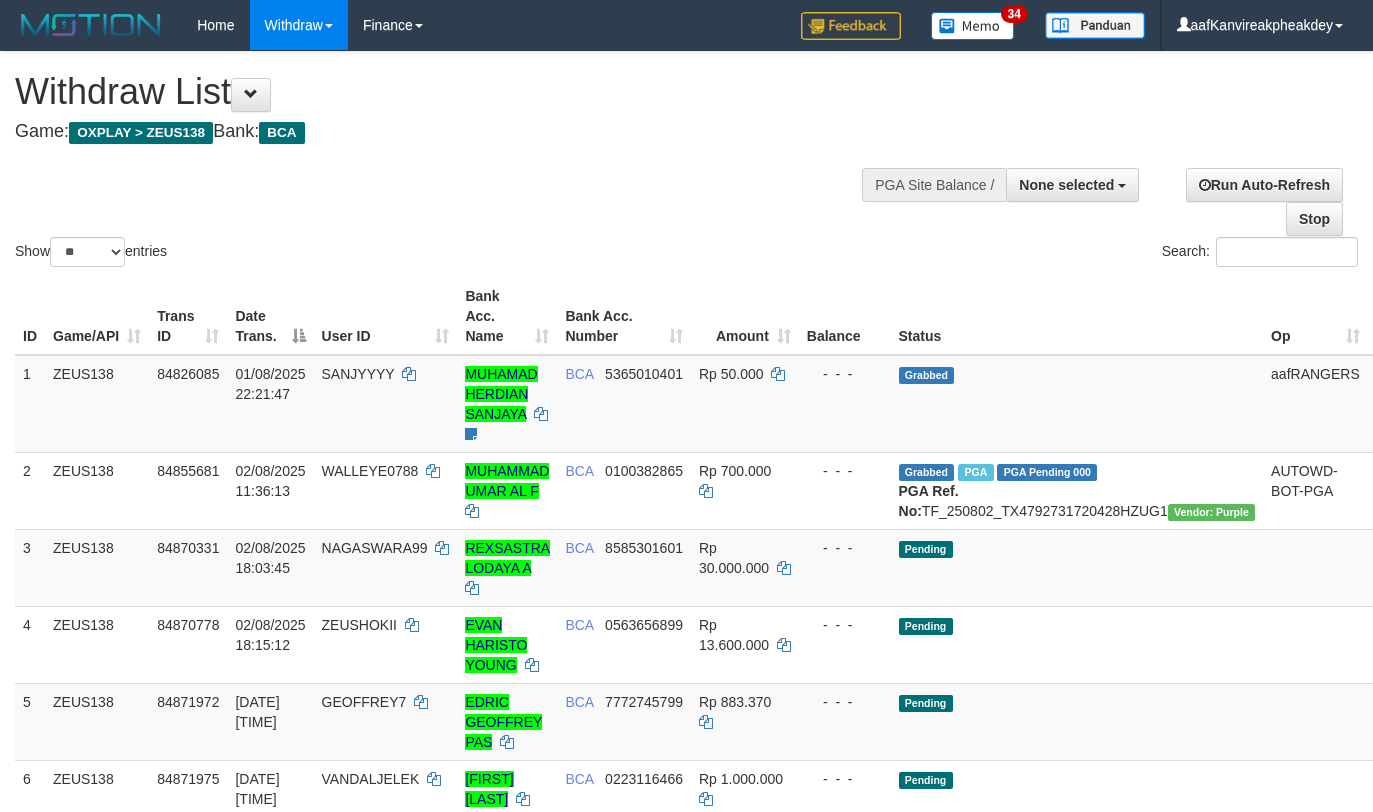 select 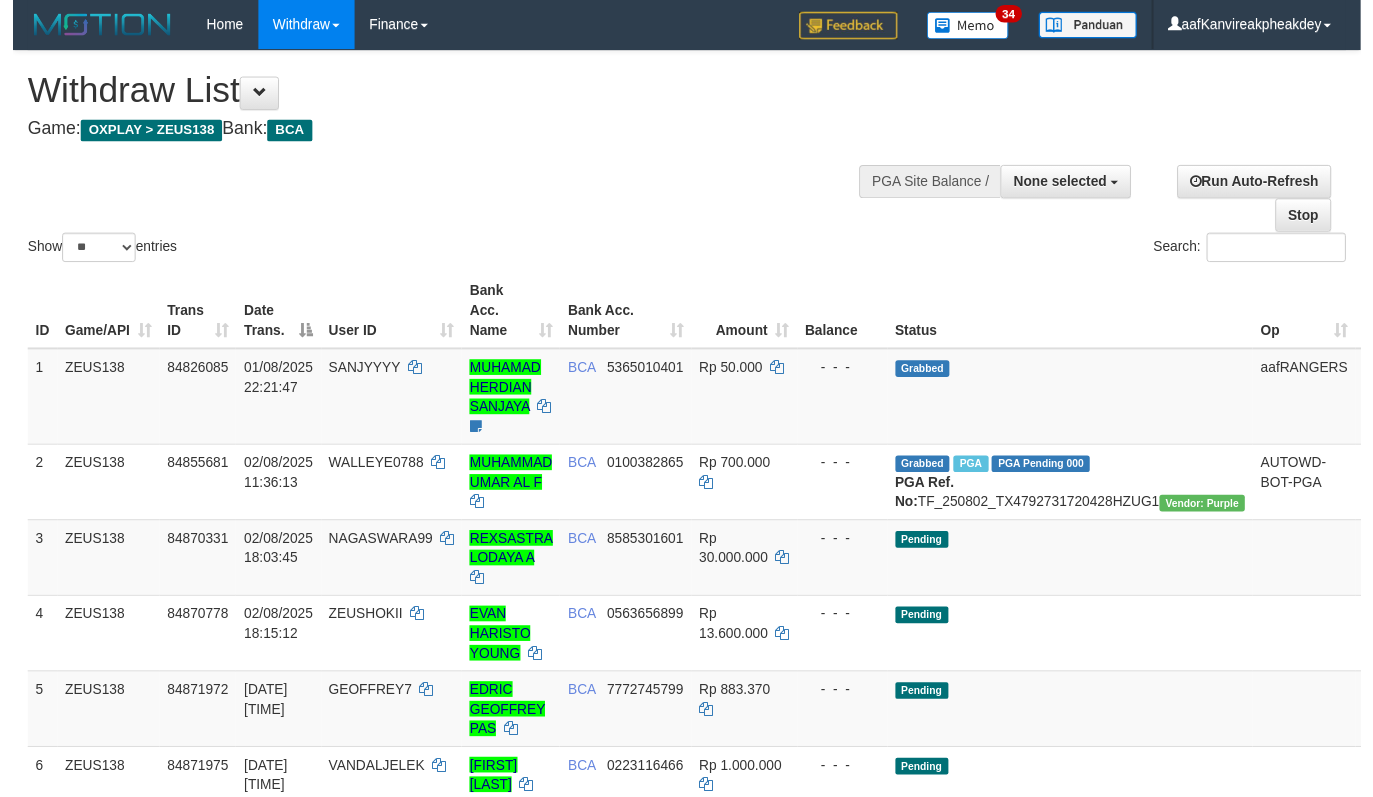 scroll, scrollTop: 198, scrollLeft: 0, axis: vertical 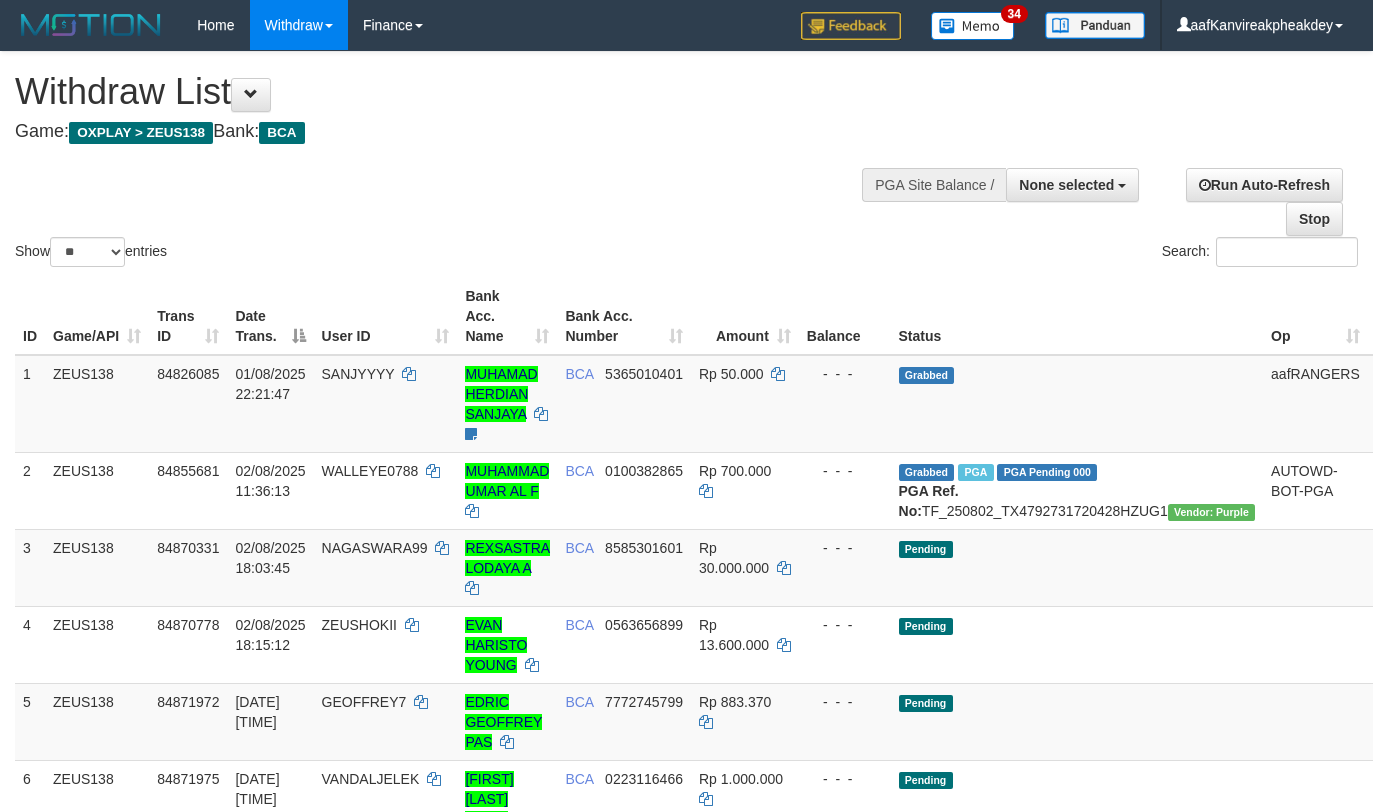 select 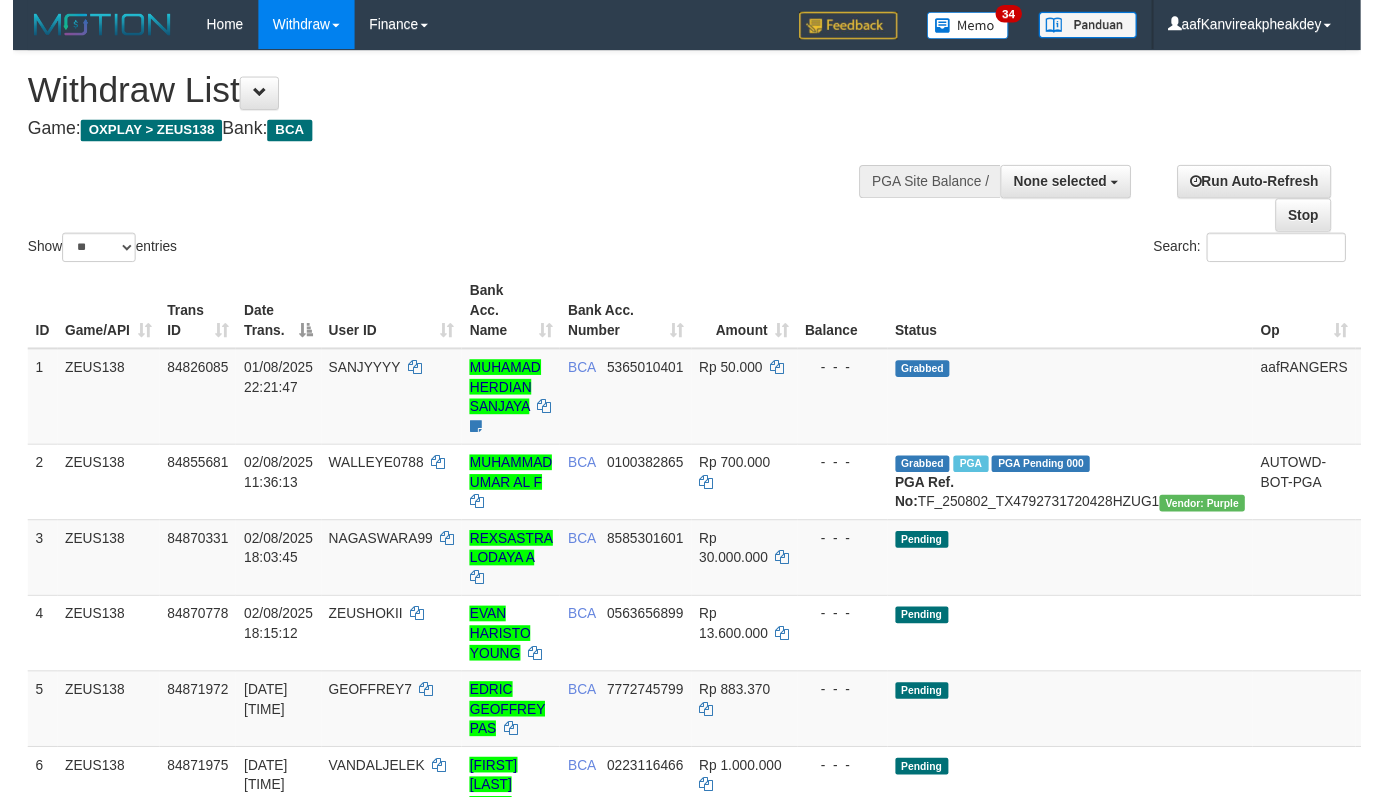 scroll, scrollTop: 198, scrollLeft: 0, axis: vertical 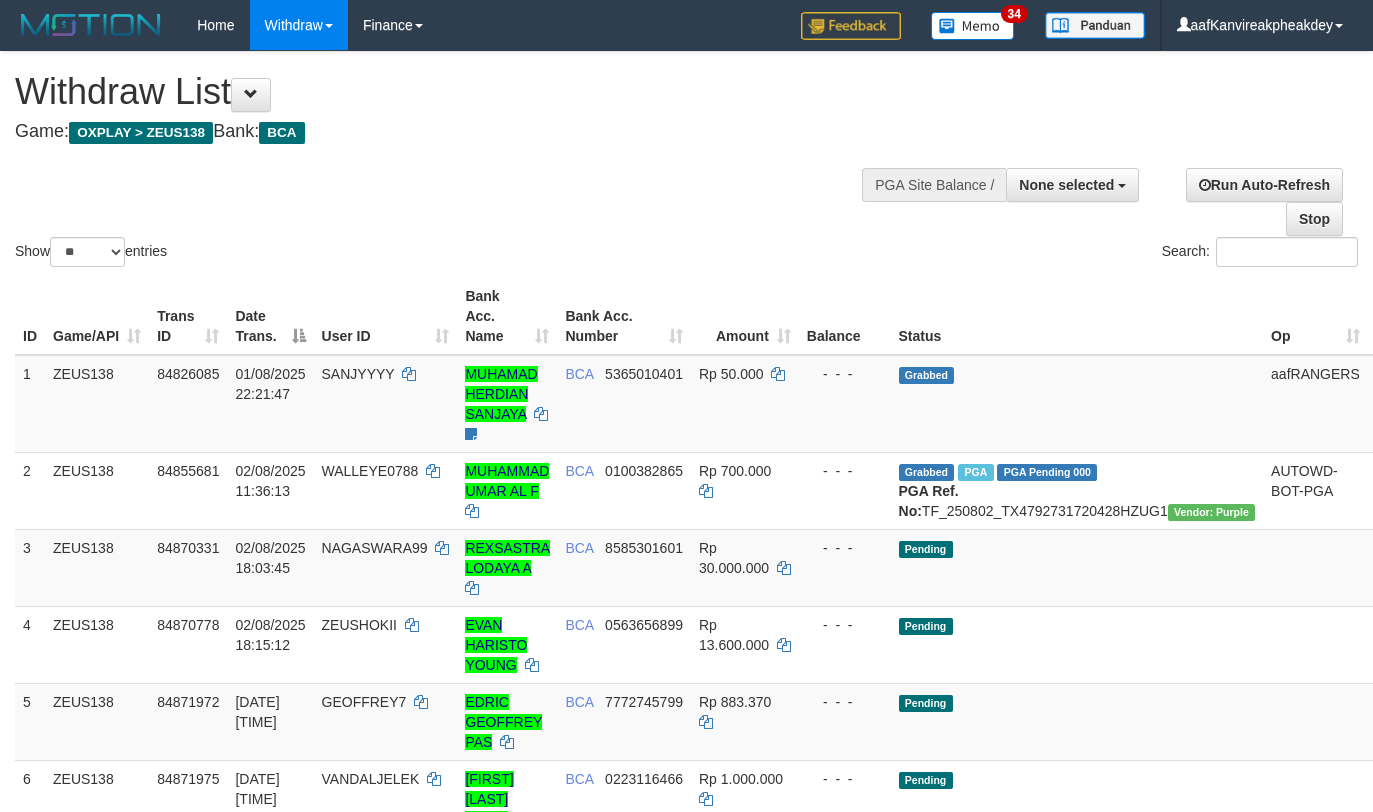 select 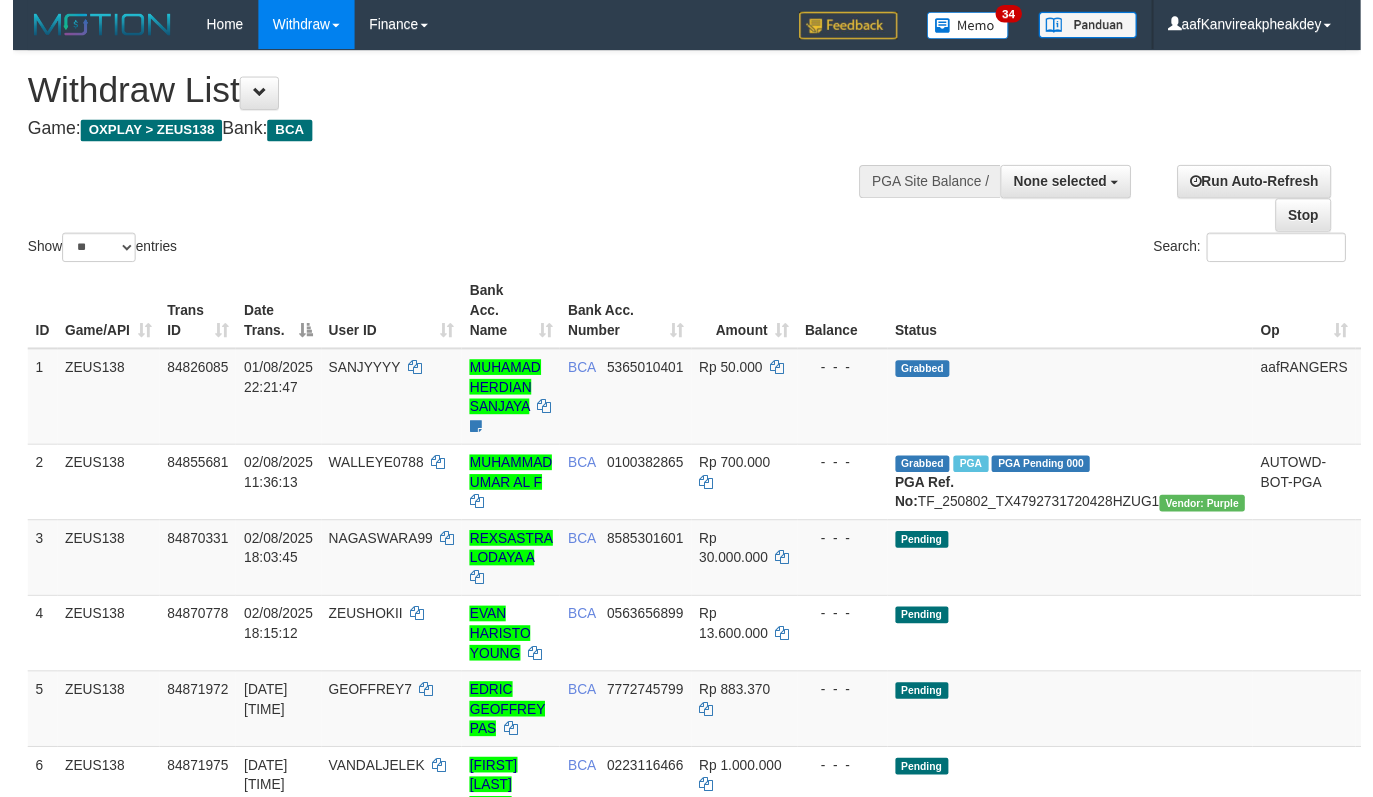 scroll, scrollTop: 198, scrollLeft: 0, axis: vertical 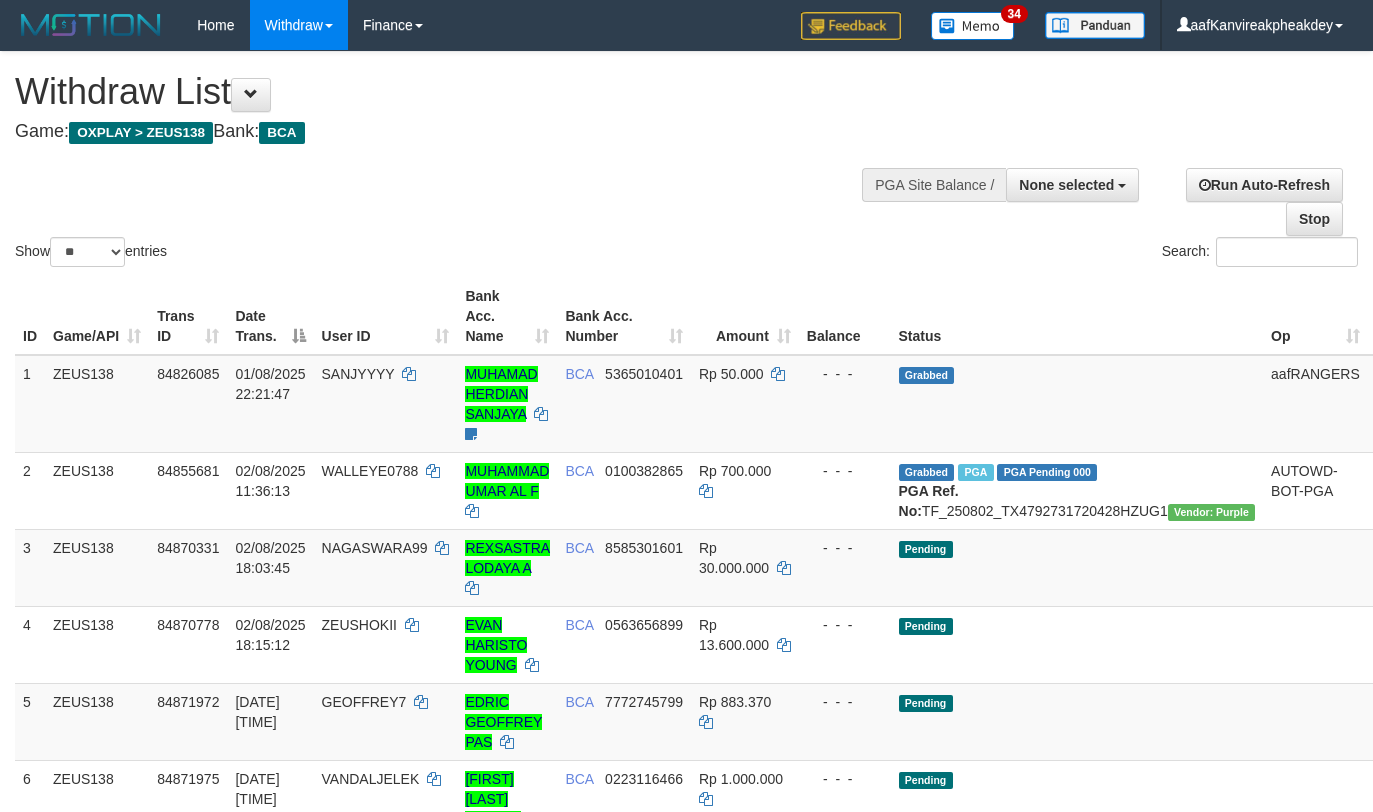 select 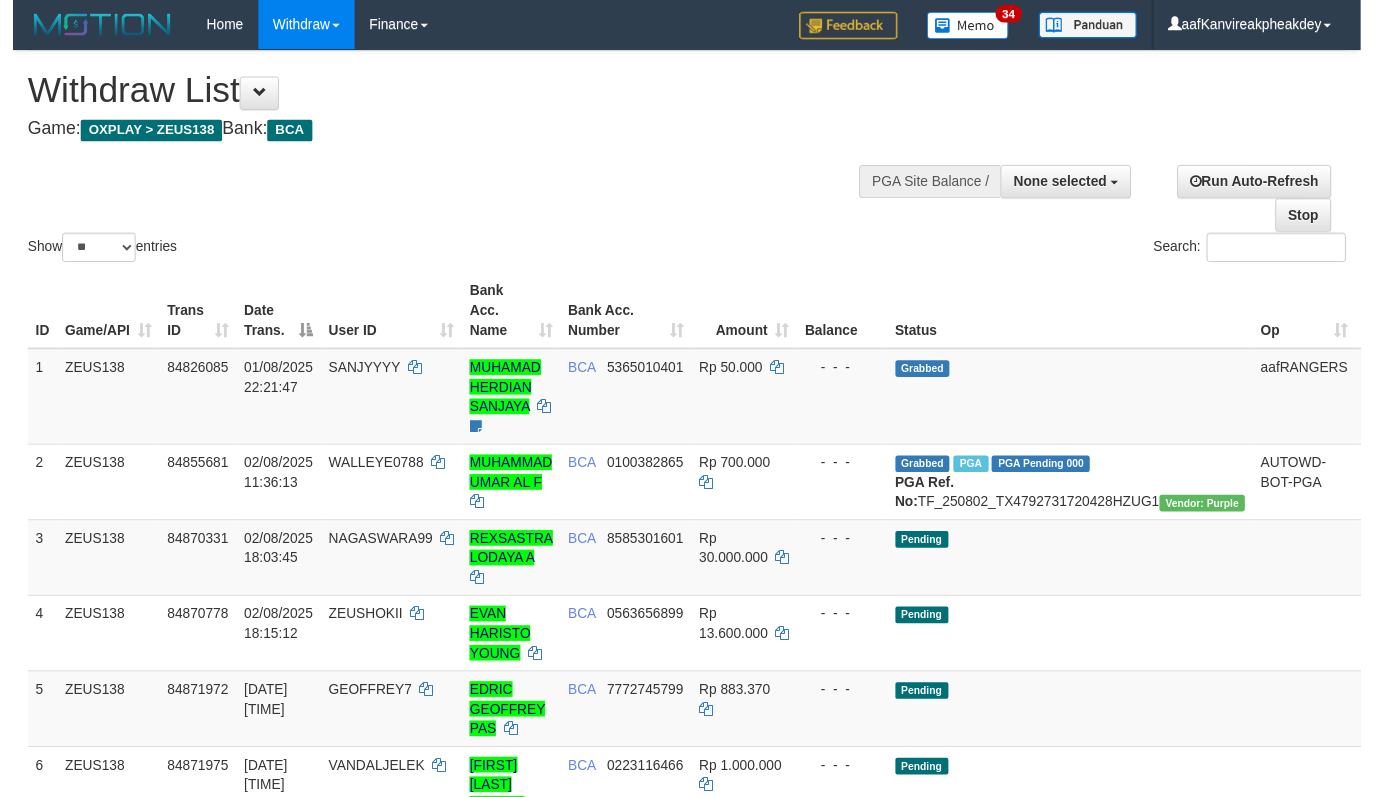 scroll, scrollTop: 198, scrollLeft: 0, axis: vertical 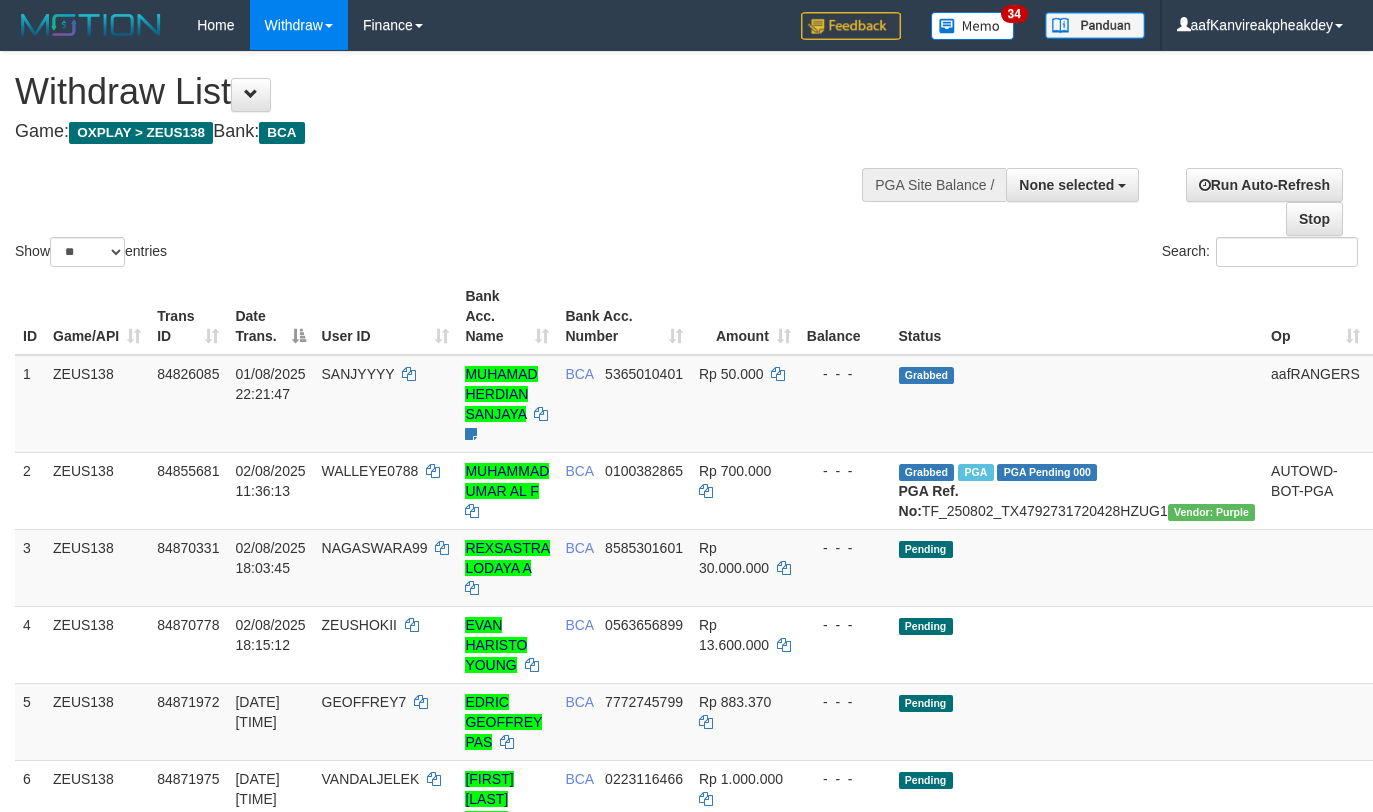 select 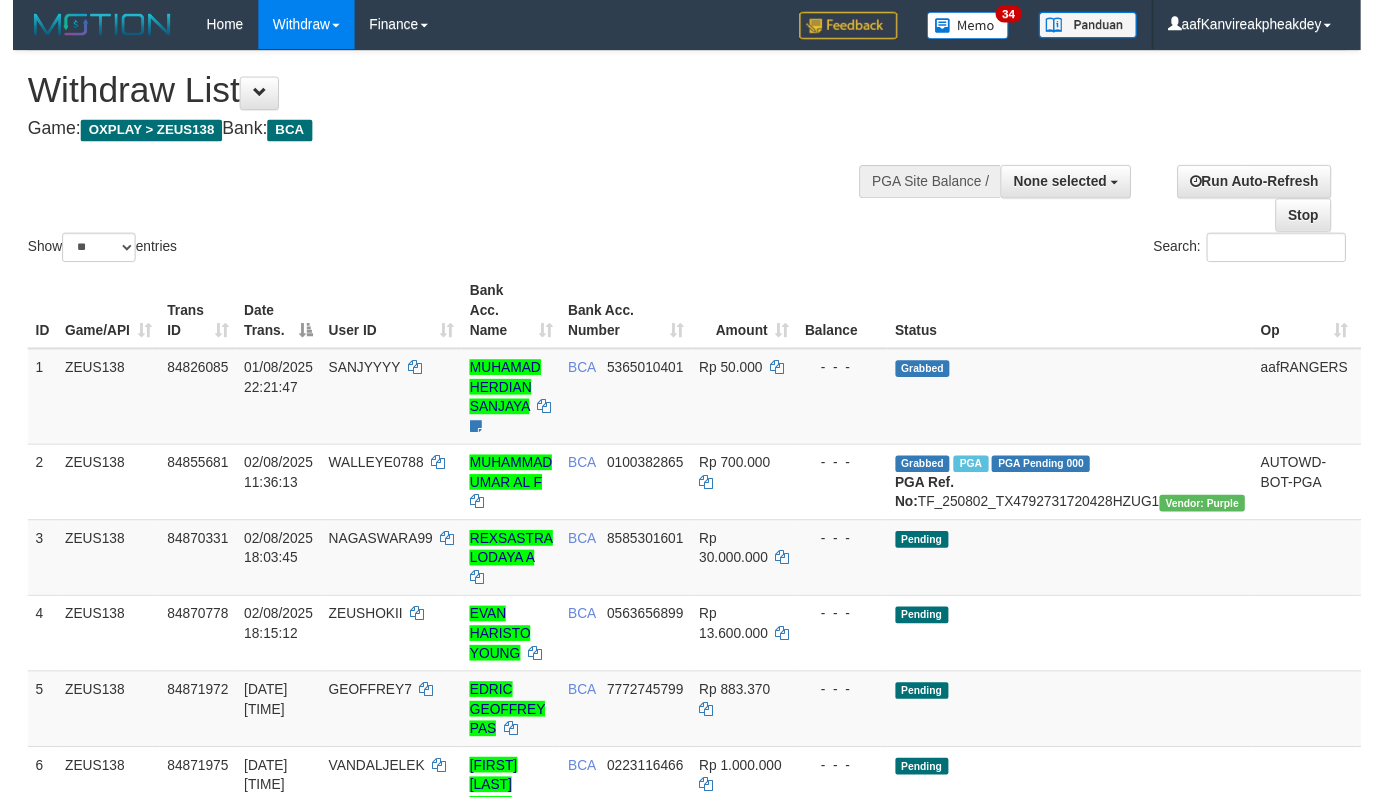 scroll, scrollTop: 198, scrollLeft: 0, axis: vertical 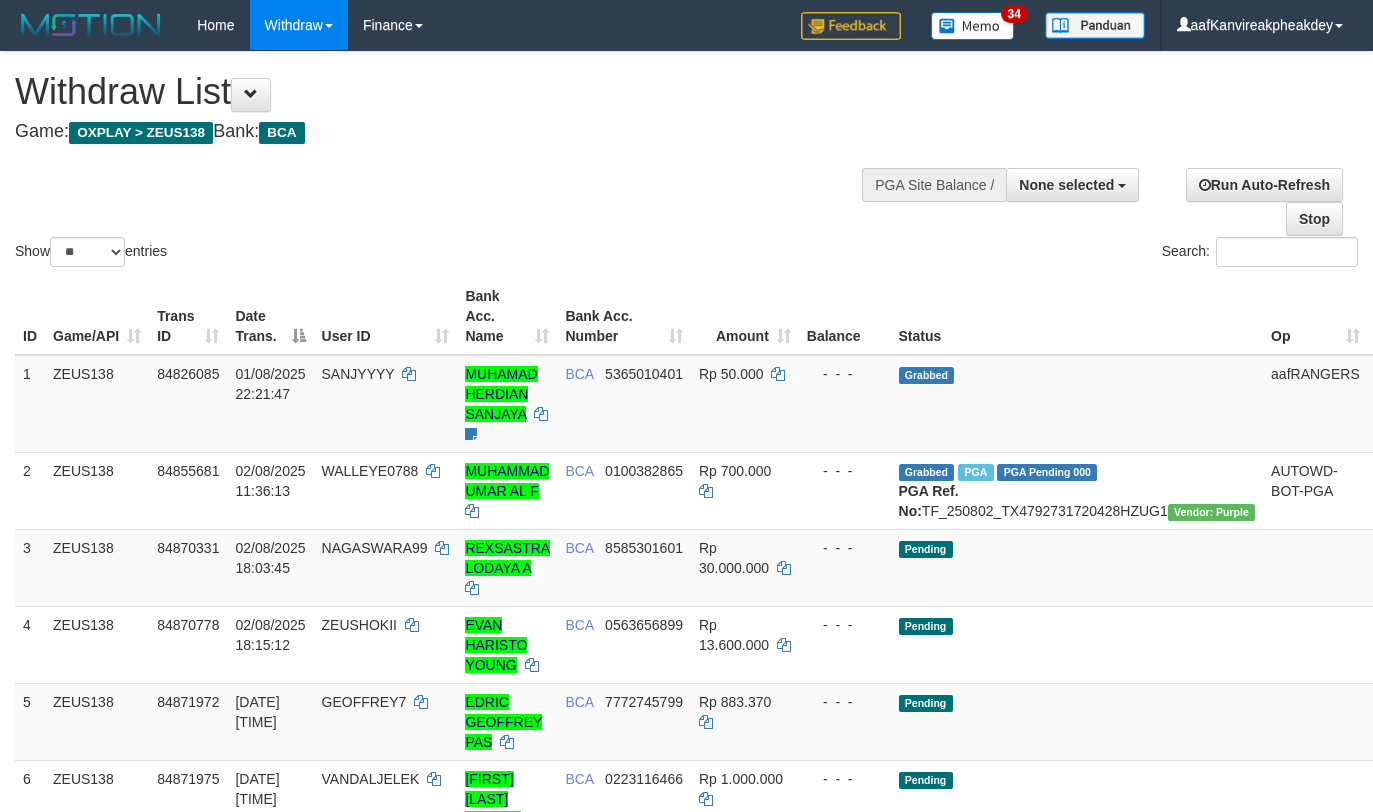 select 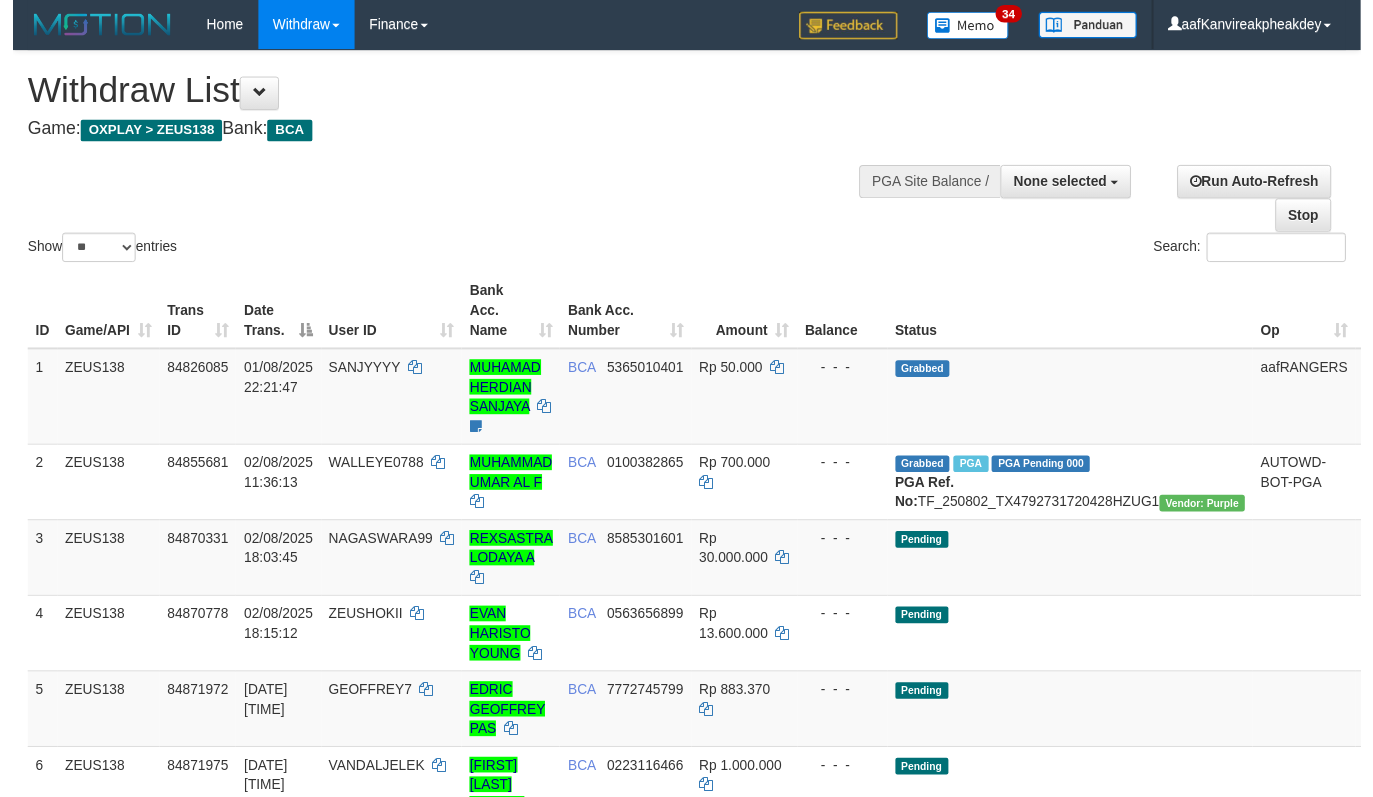 scroll, scrollTop: 198, scrollLeft: 0, axis: vertical 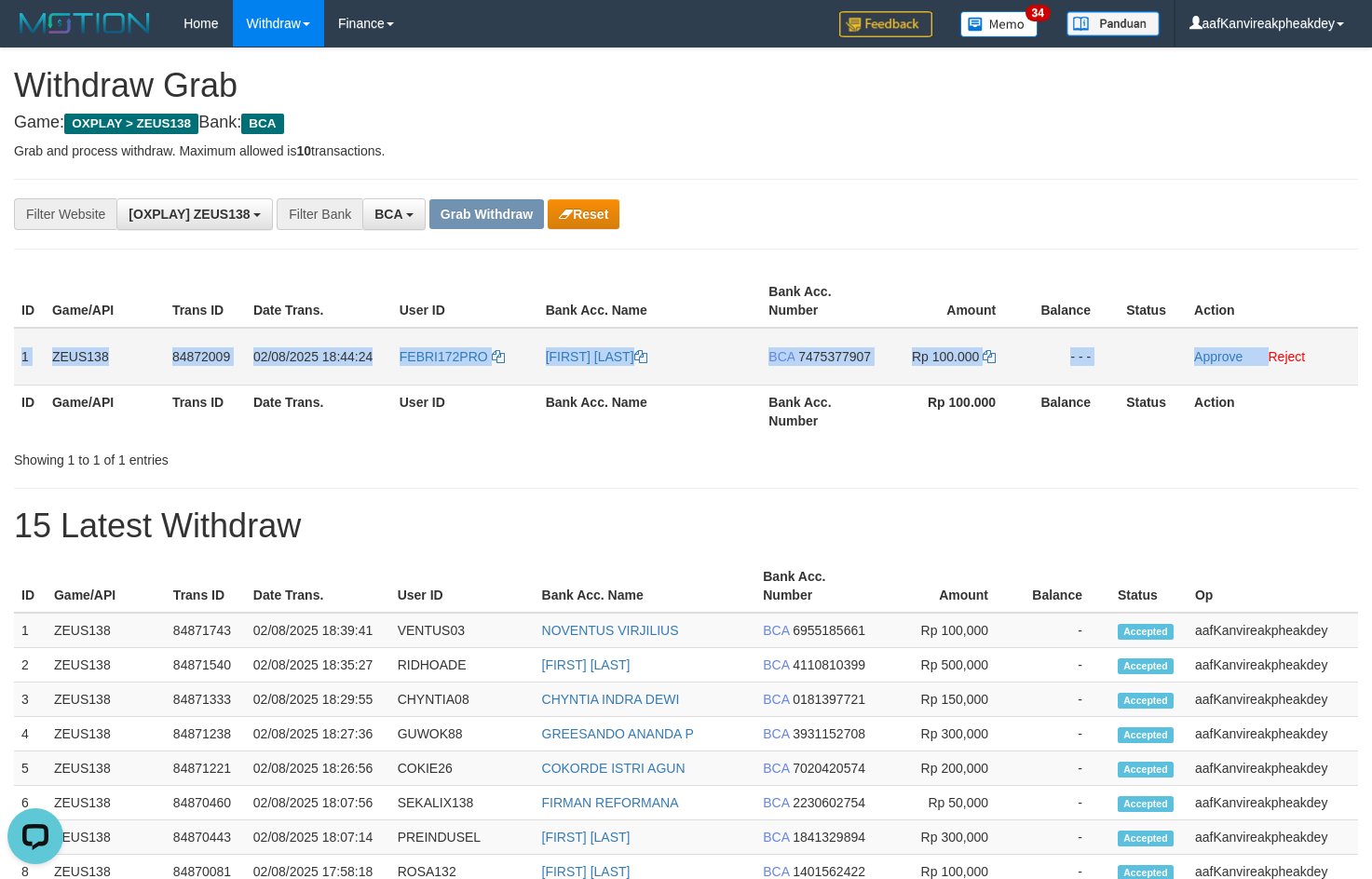 copy on "1
ZEUS138
84872009
[DATE] [TIME]
FEBRI172PRO
[NAME]
BCA
[PHONE]
Rp 100.000
- - -
Approve" 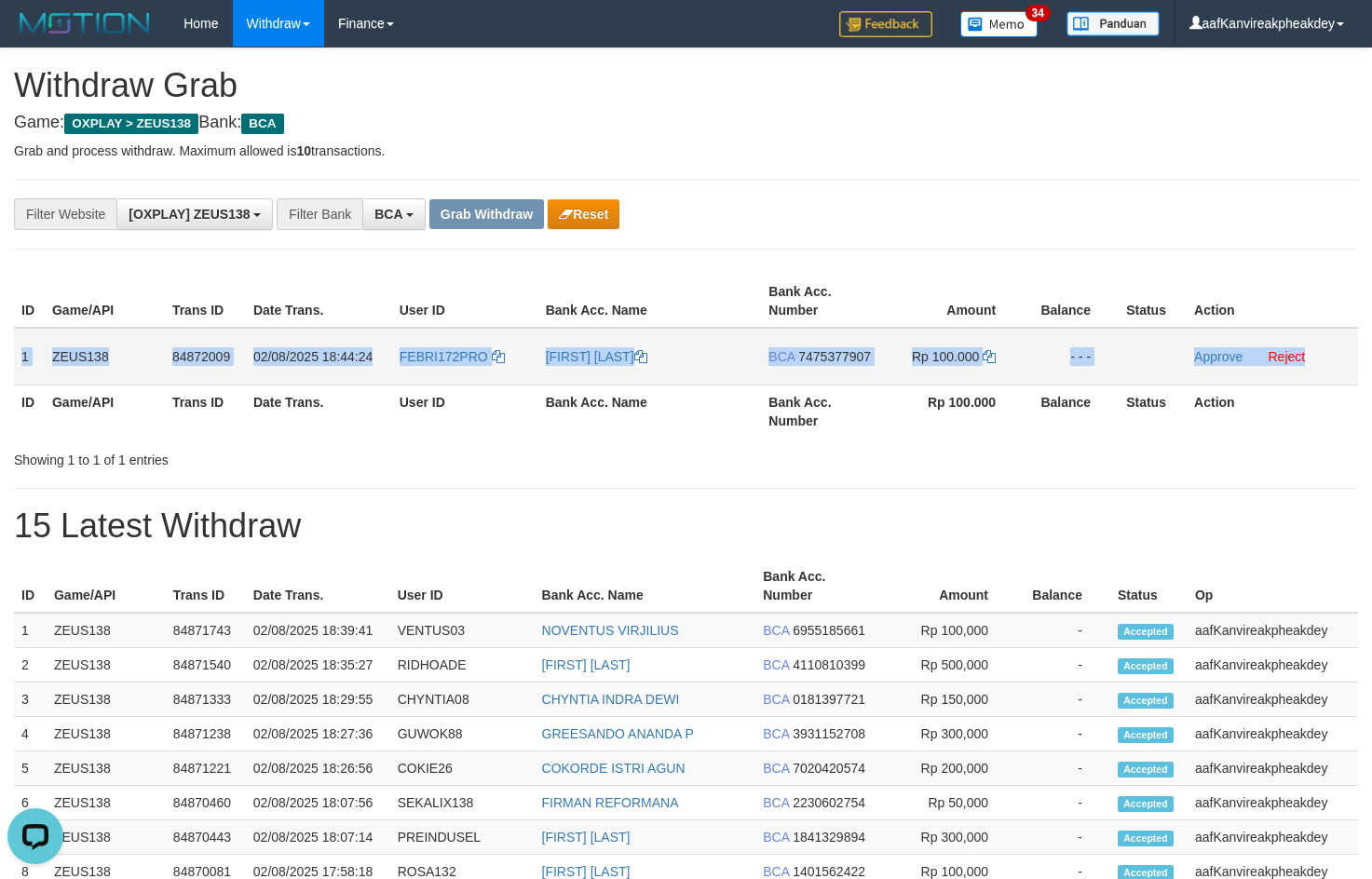 copy on "1
ZEUS138
84872009
[DATE] [TIME]
FEBRI172PRO
[NAME]
BCA
[PHONE]
Rp 100.000
- - -
Approve
Reject" 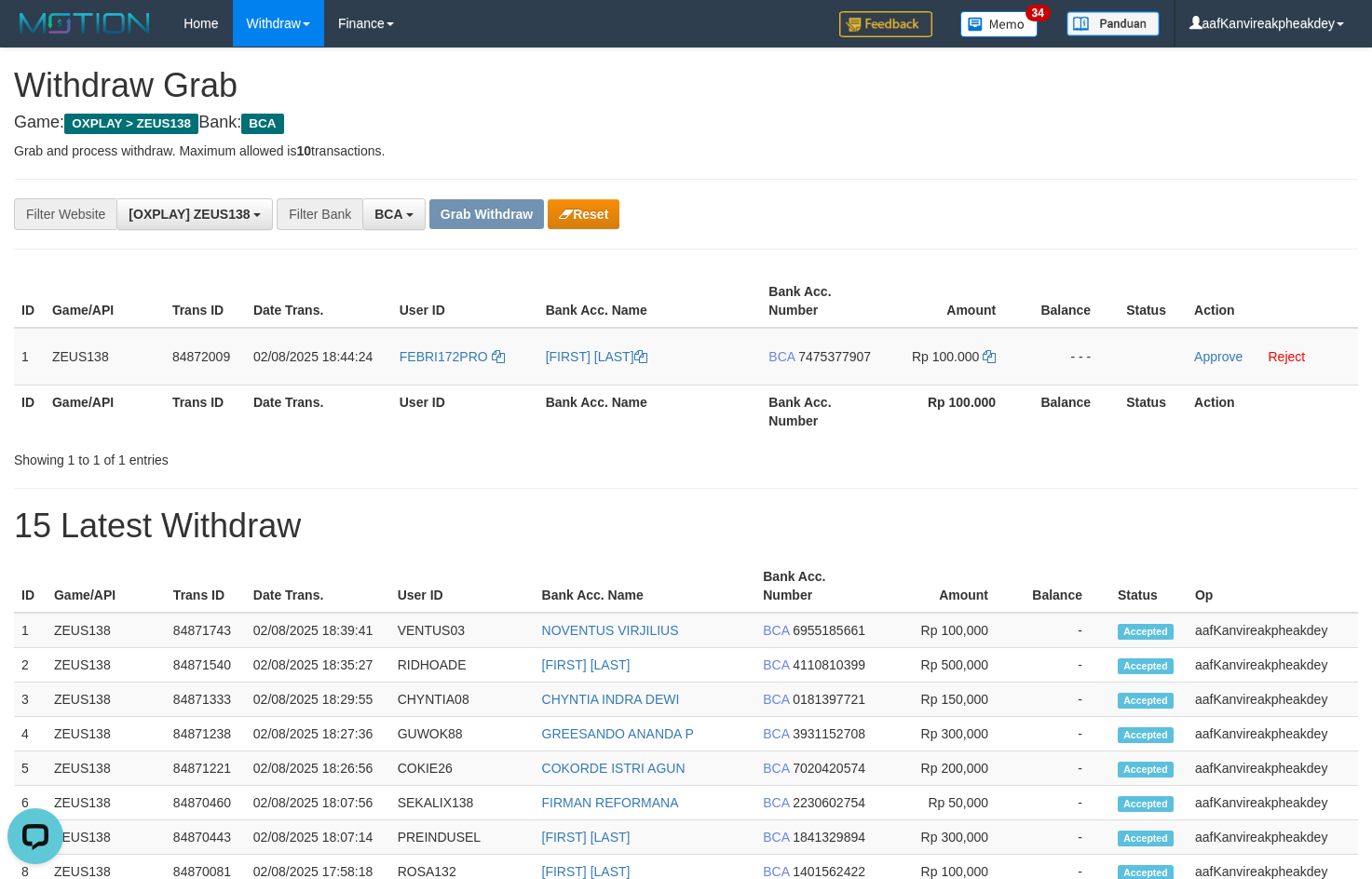 drag, startPoint x: 1194, startPoint y: 298, endPoint x: 1383, endPoint y: 244, distance: 196.56297 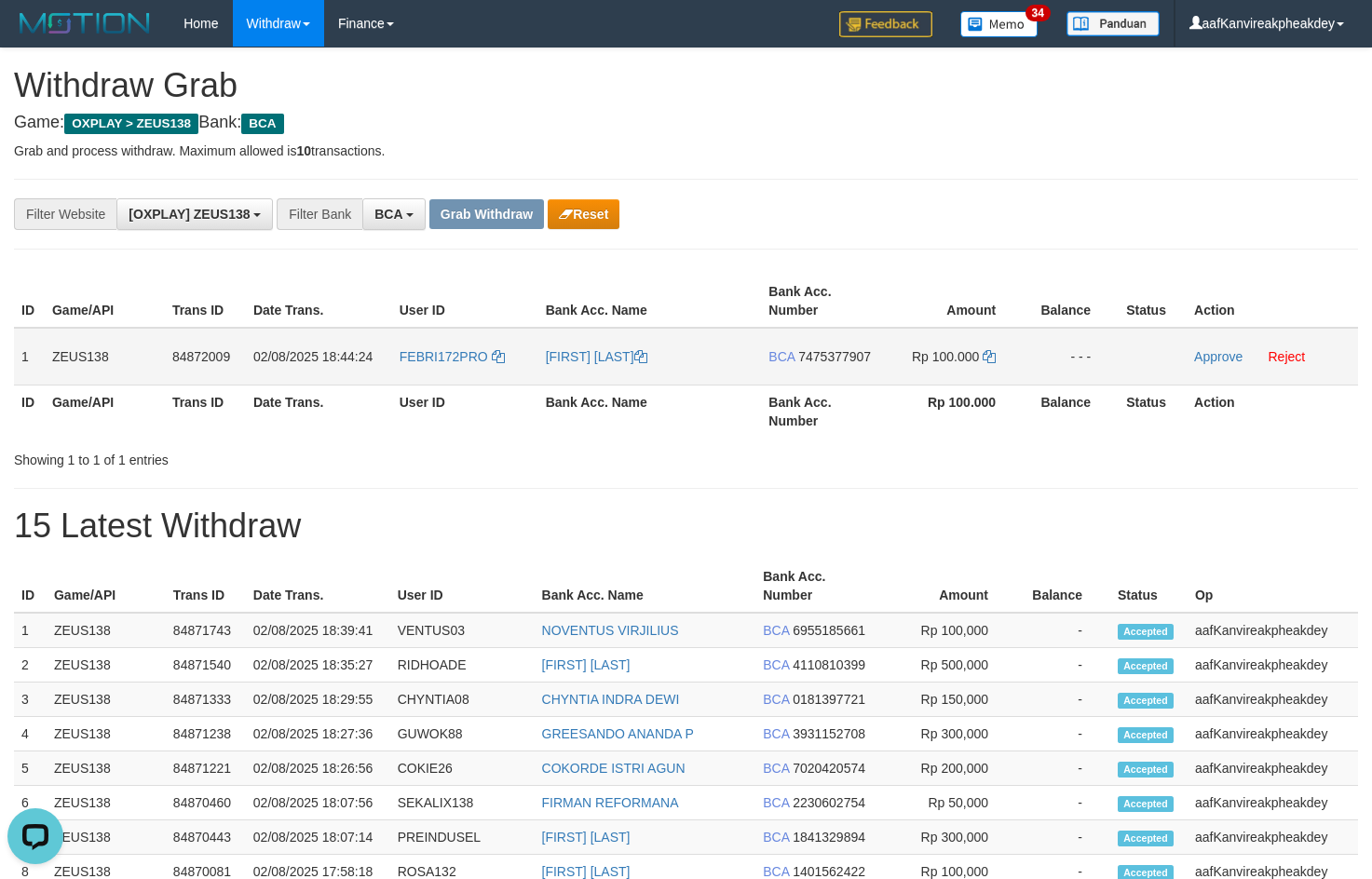 click on "7475377907" at bounding box center (835, 357) 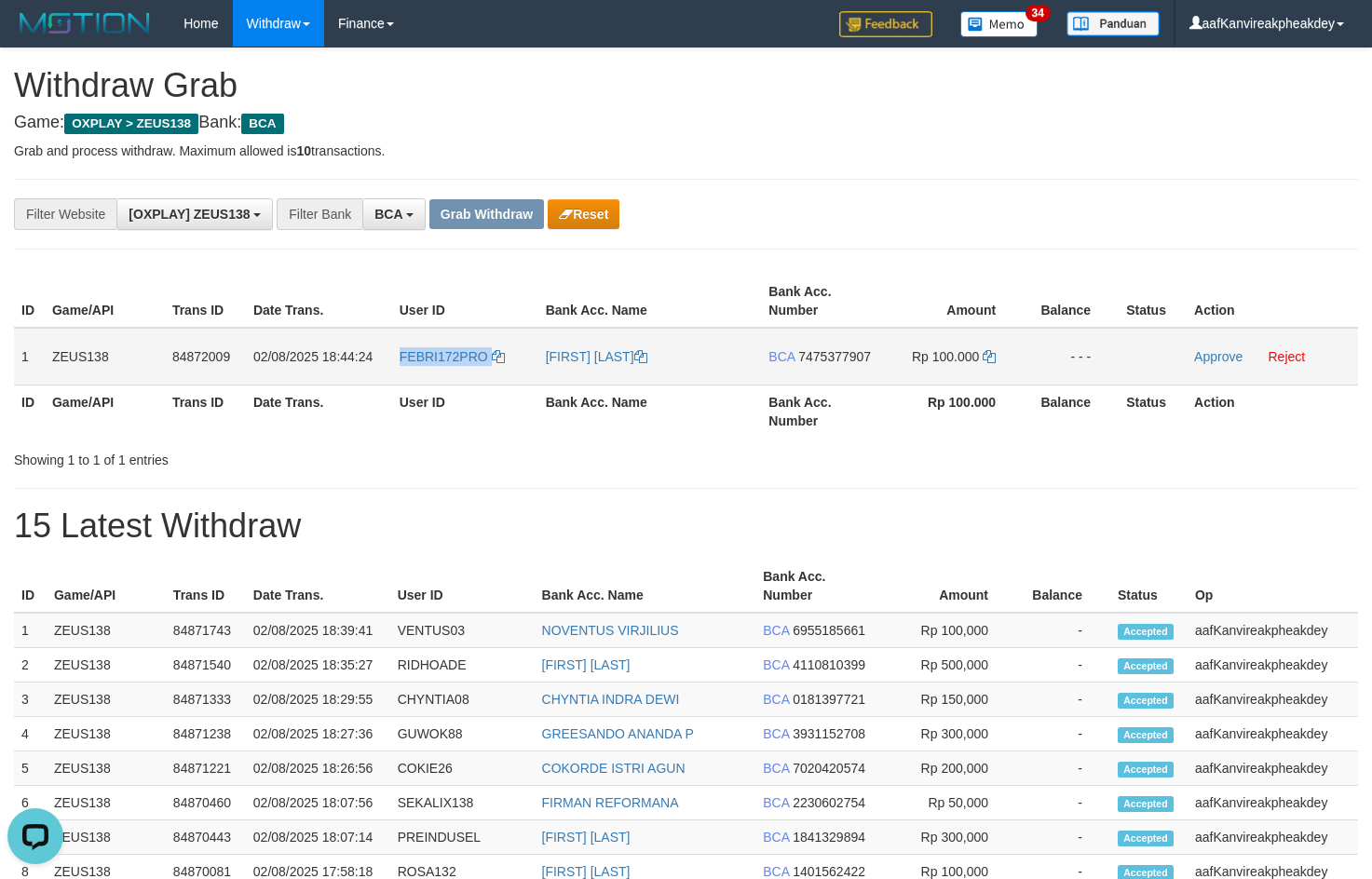click on "FEBRI172PRO" at bounding box center [465, 357] 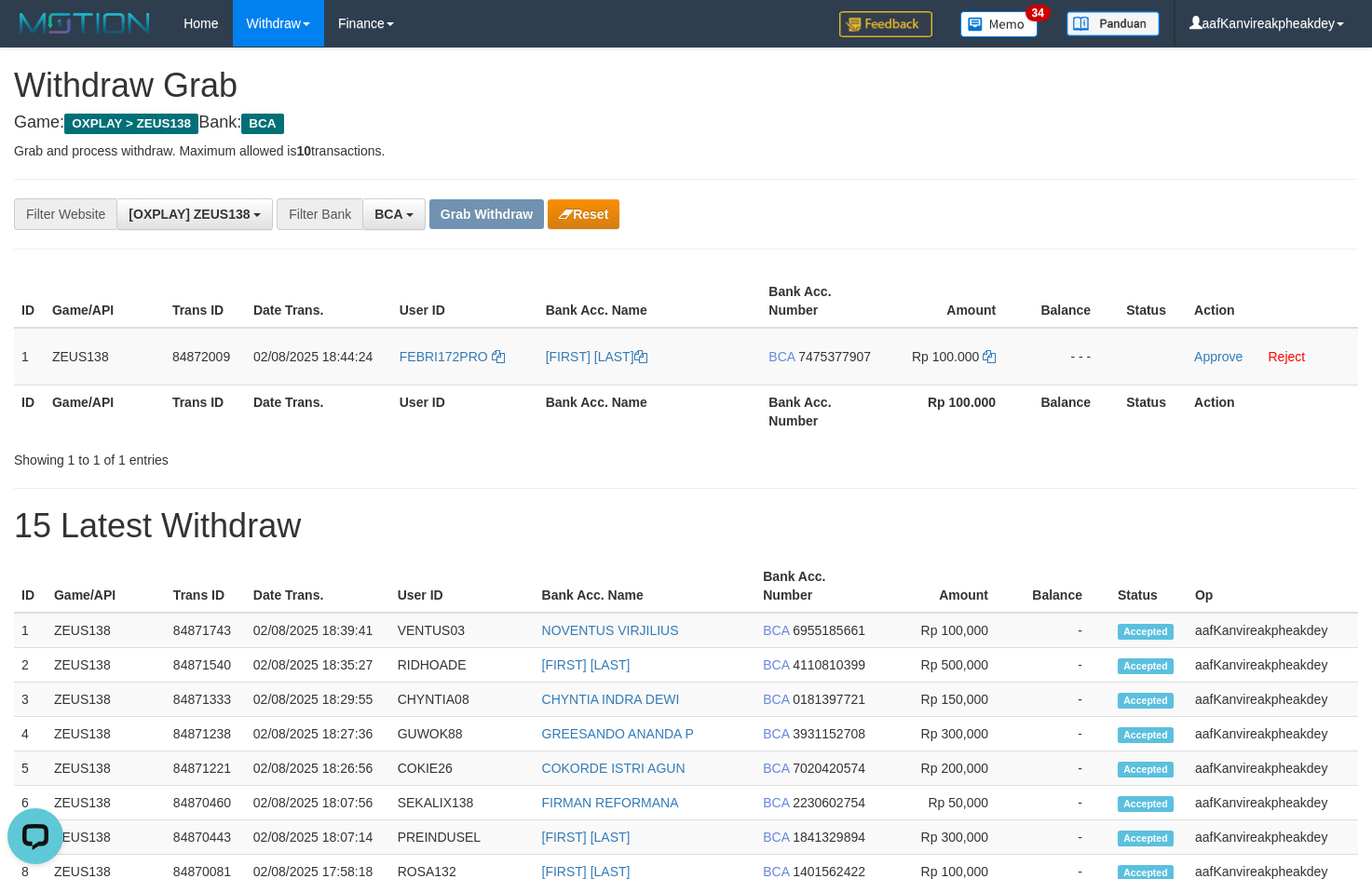 click on "**********" at bounding box center [686, 804] 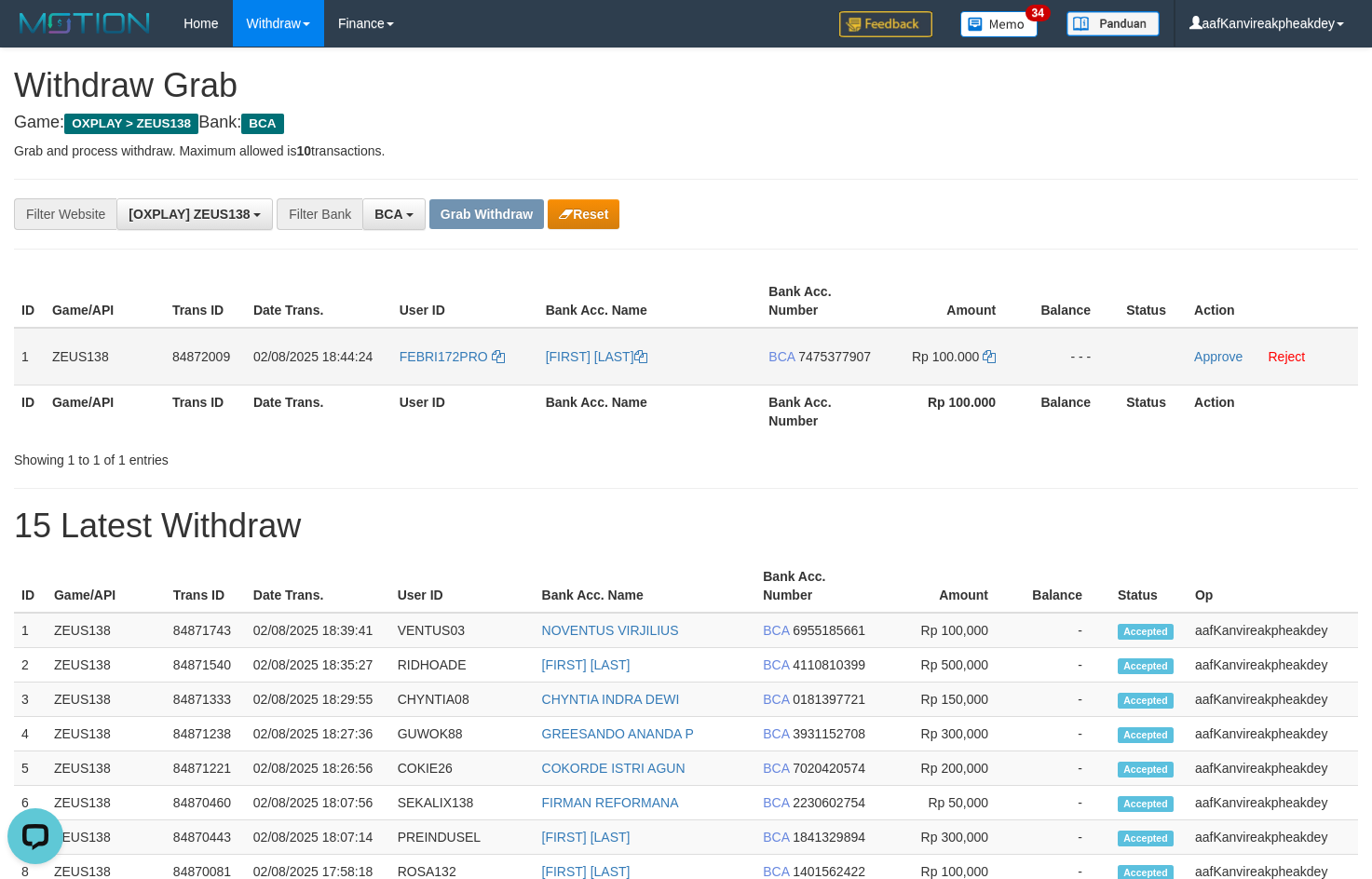 click on "7475377907" at bounding box center (835, 357) 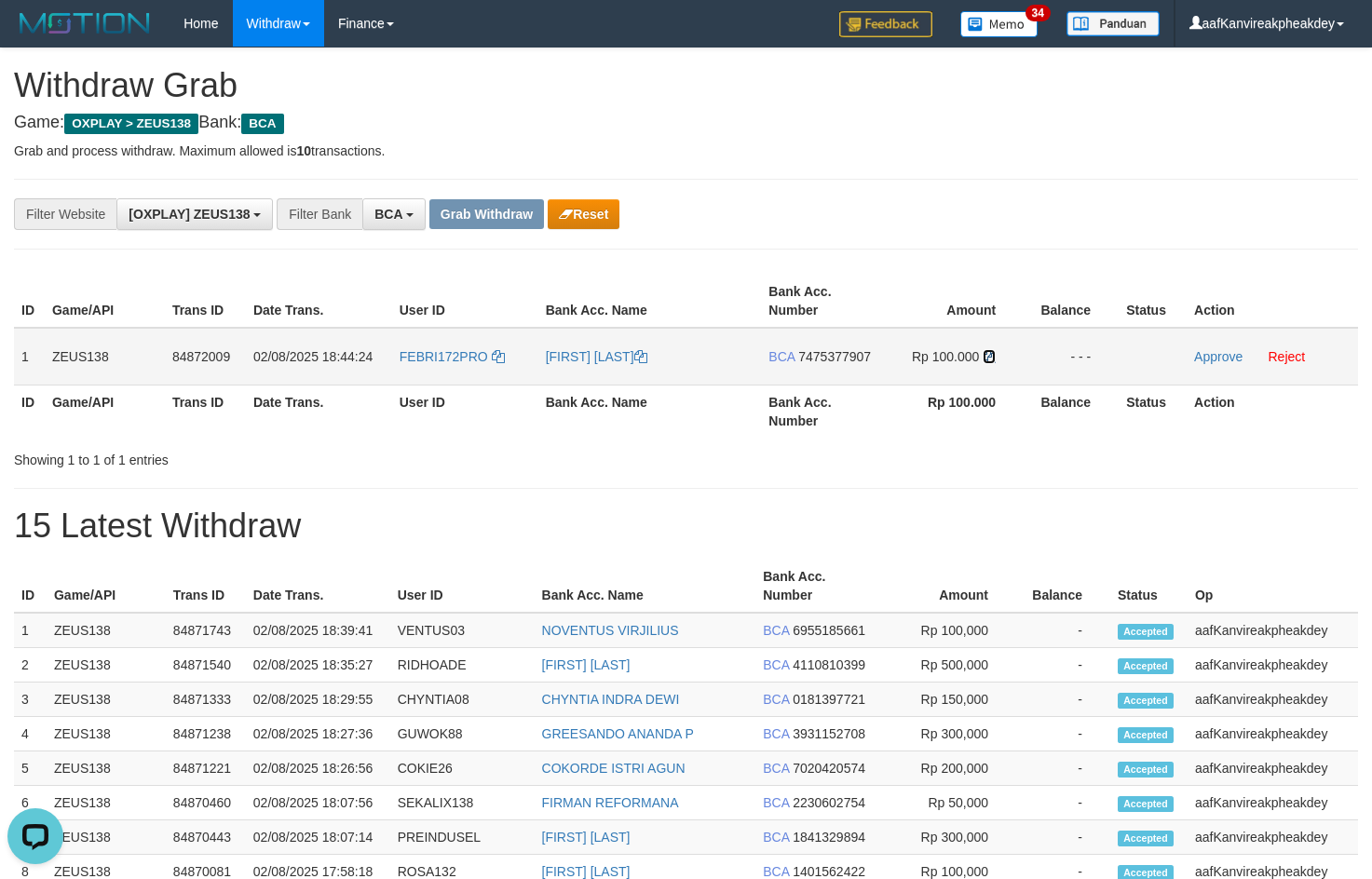 click at bounding box center (989, 357) 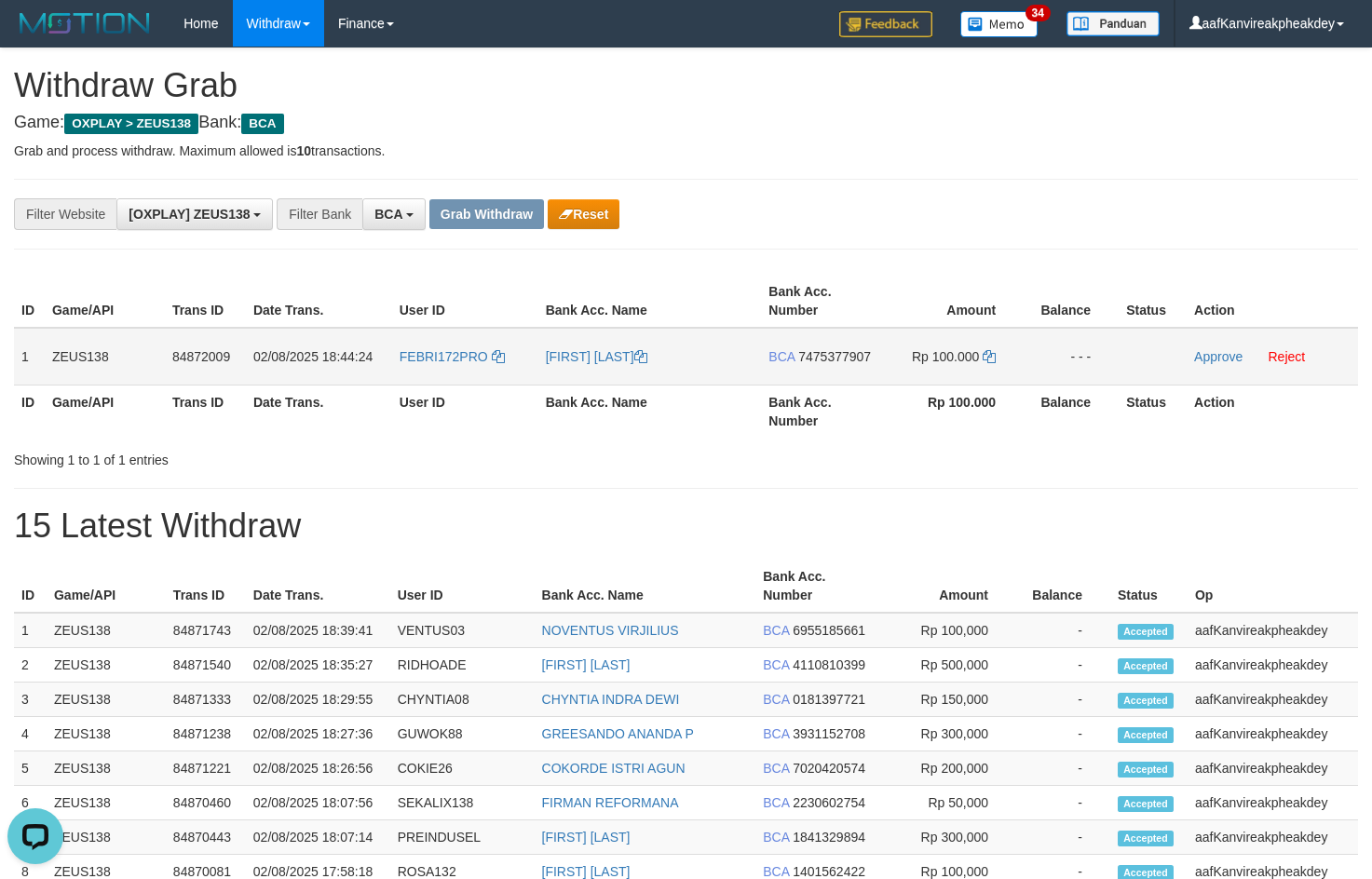 drag, startPoint x: 978, startPoint y: 348, endPoint x: 988, endPoint y: 370, distance: 24.166092 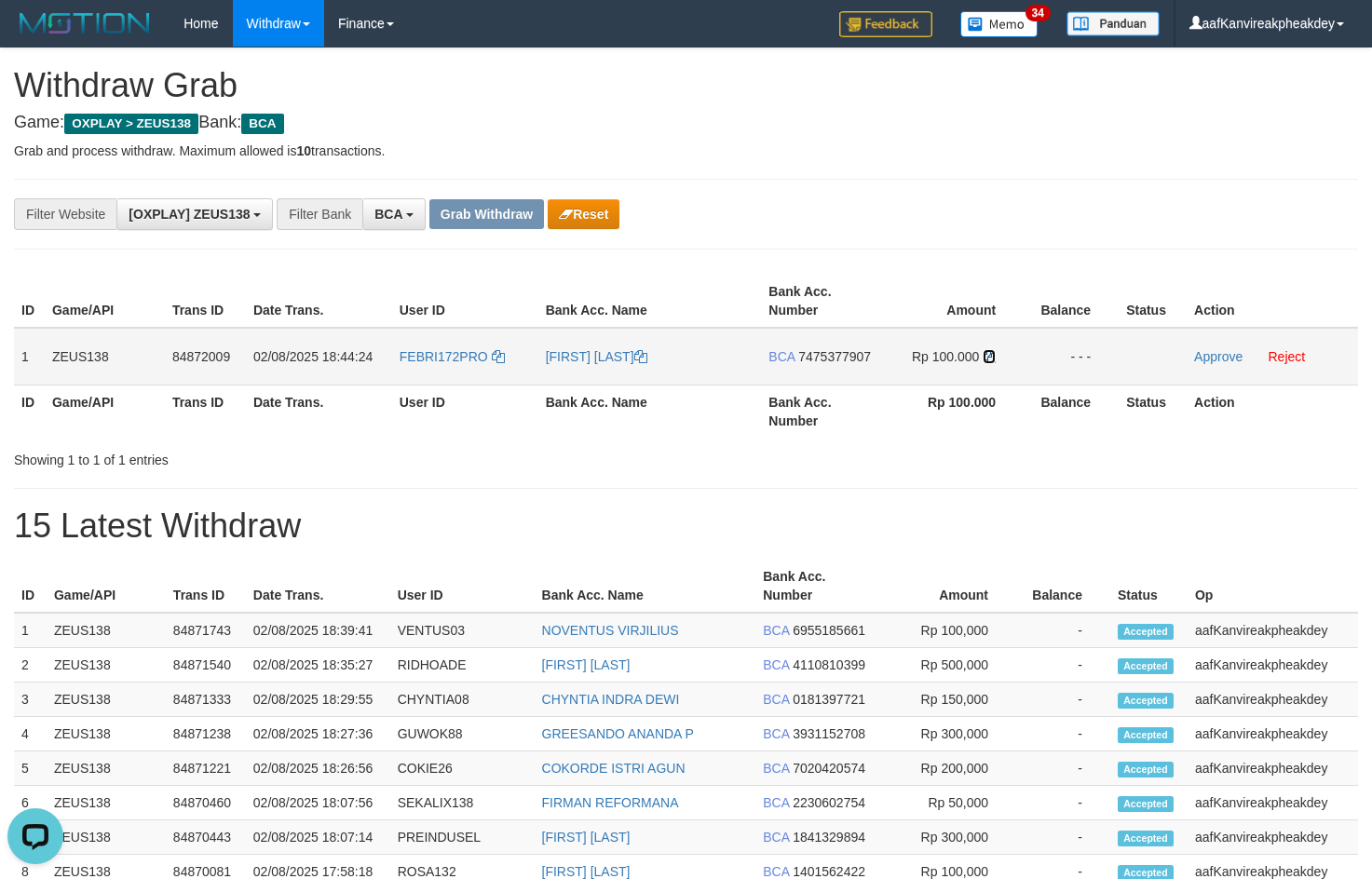 click at bounding box center [989, 357] 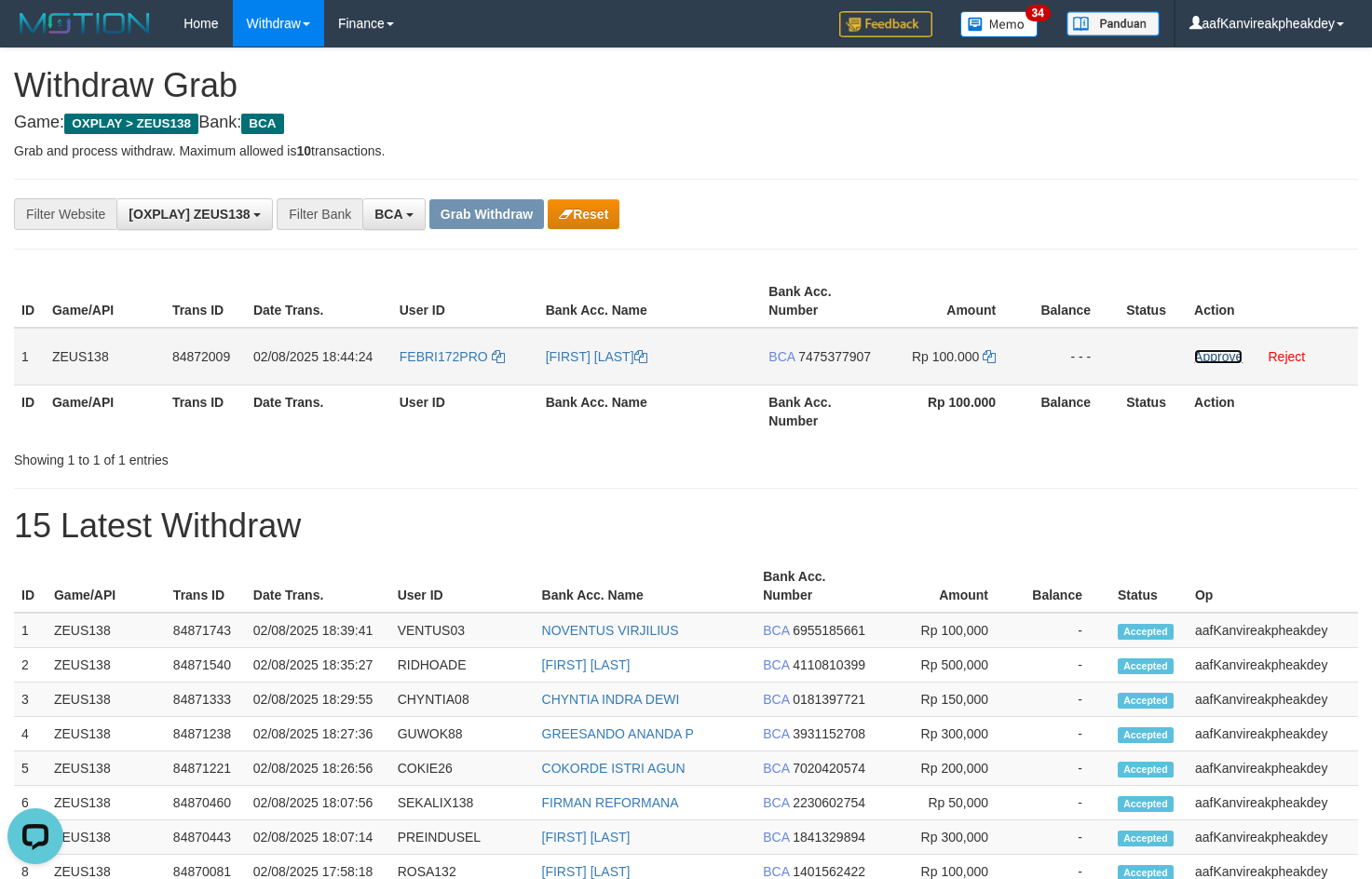 click on "Approve" at bounding box center [1218, 357] 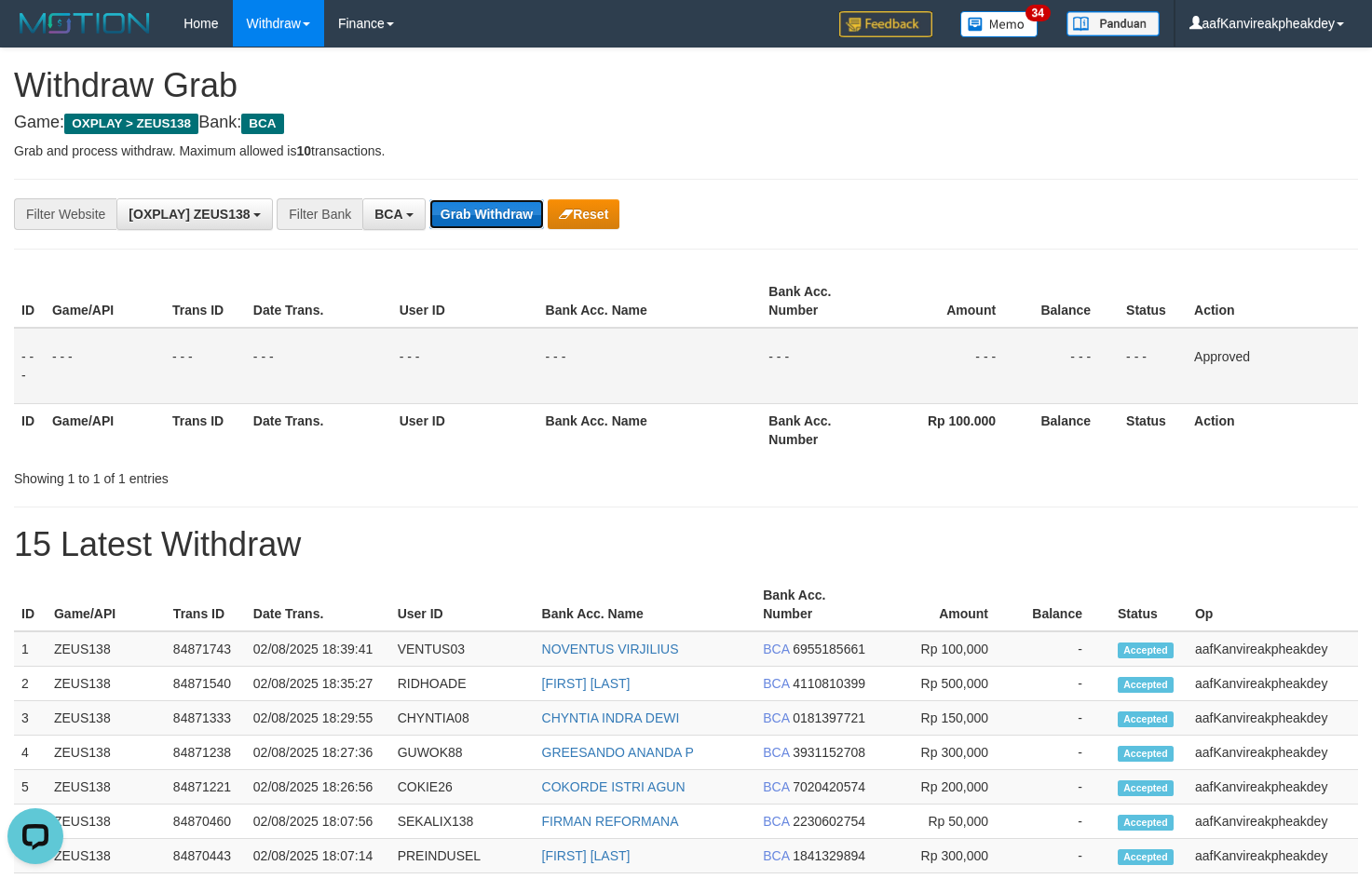 click on "Grab Withdraw" at bounding box center [486, 214] 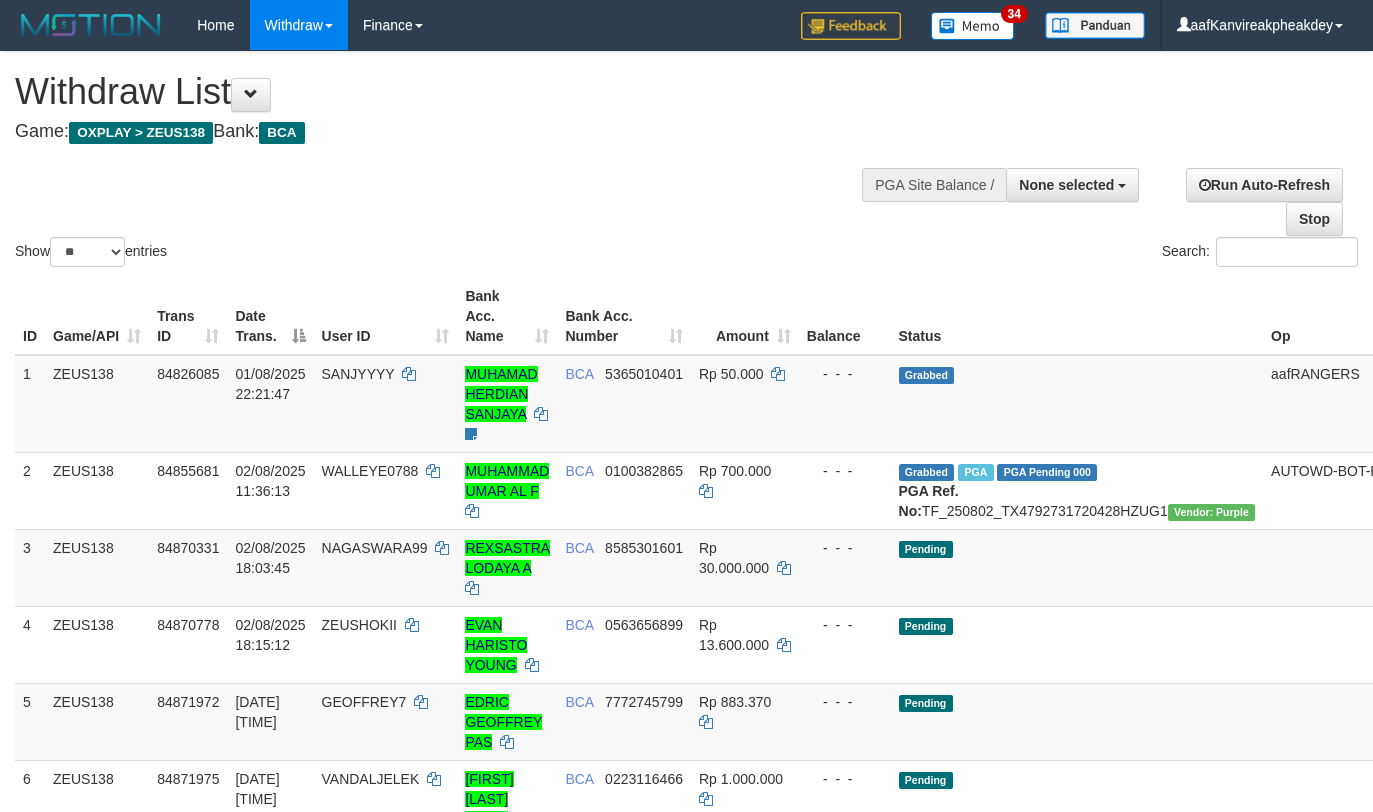 select 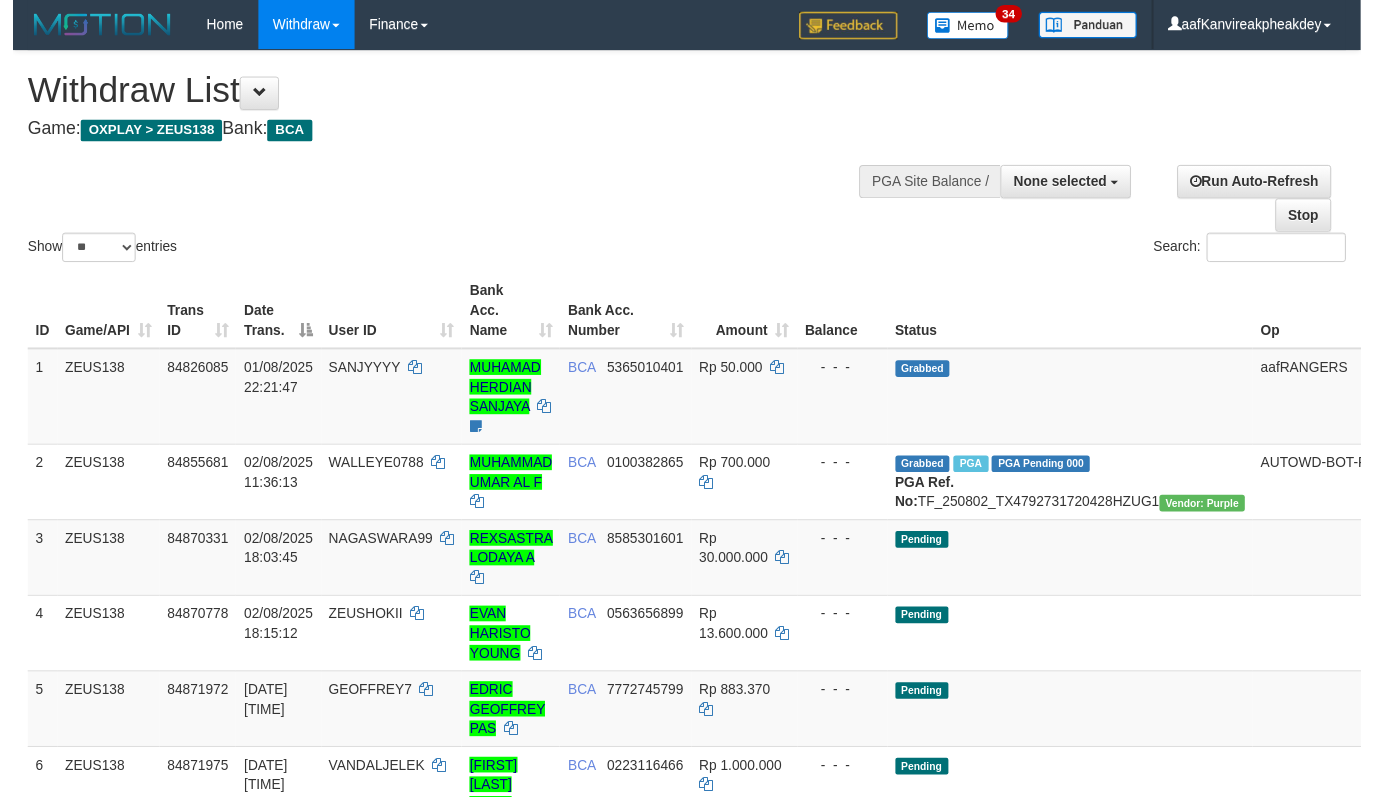 scroll, scrollTop: 198, scrollLeft: 0, axis: vertical 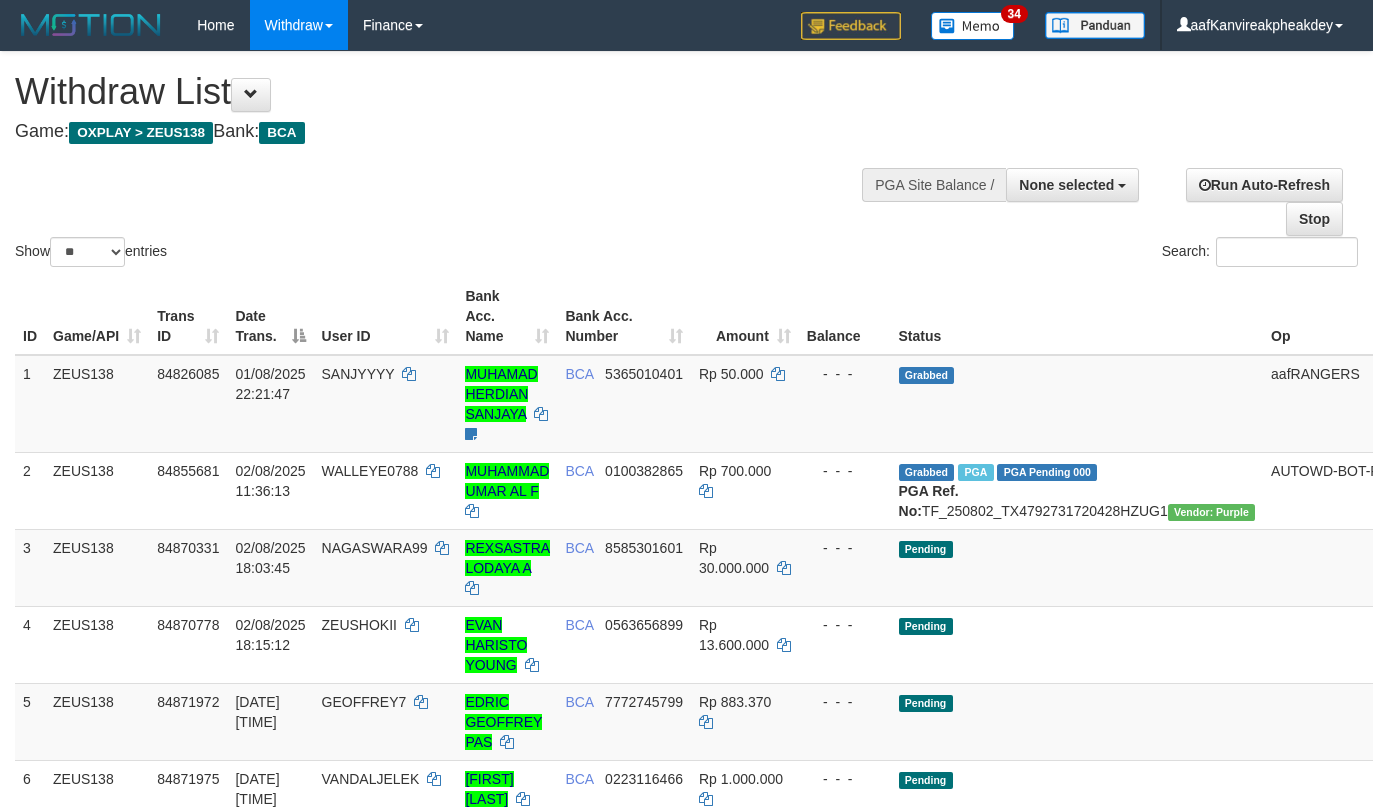 select 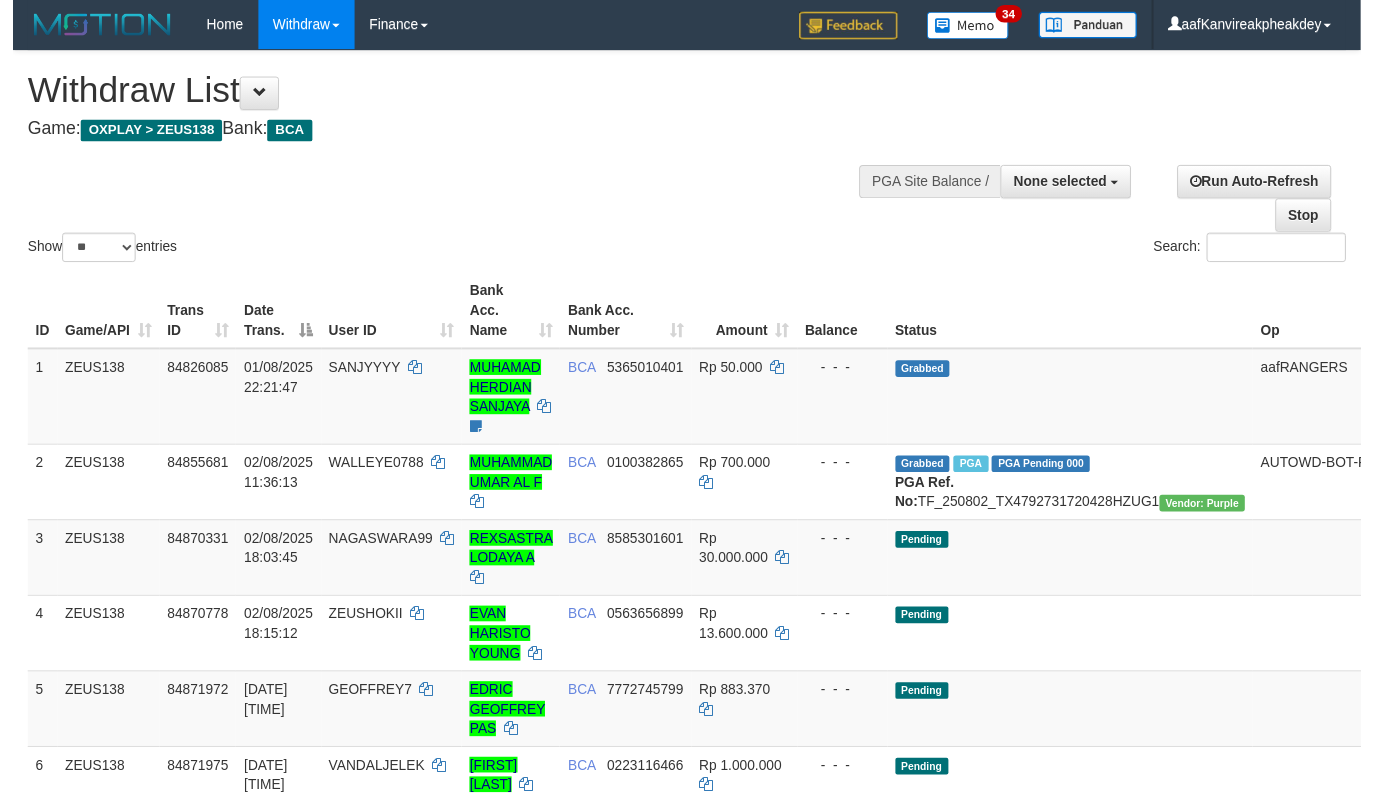 scroll, scrollTop: 198, scrollLeft: 0, axis: vertical 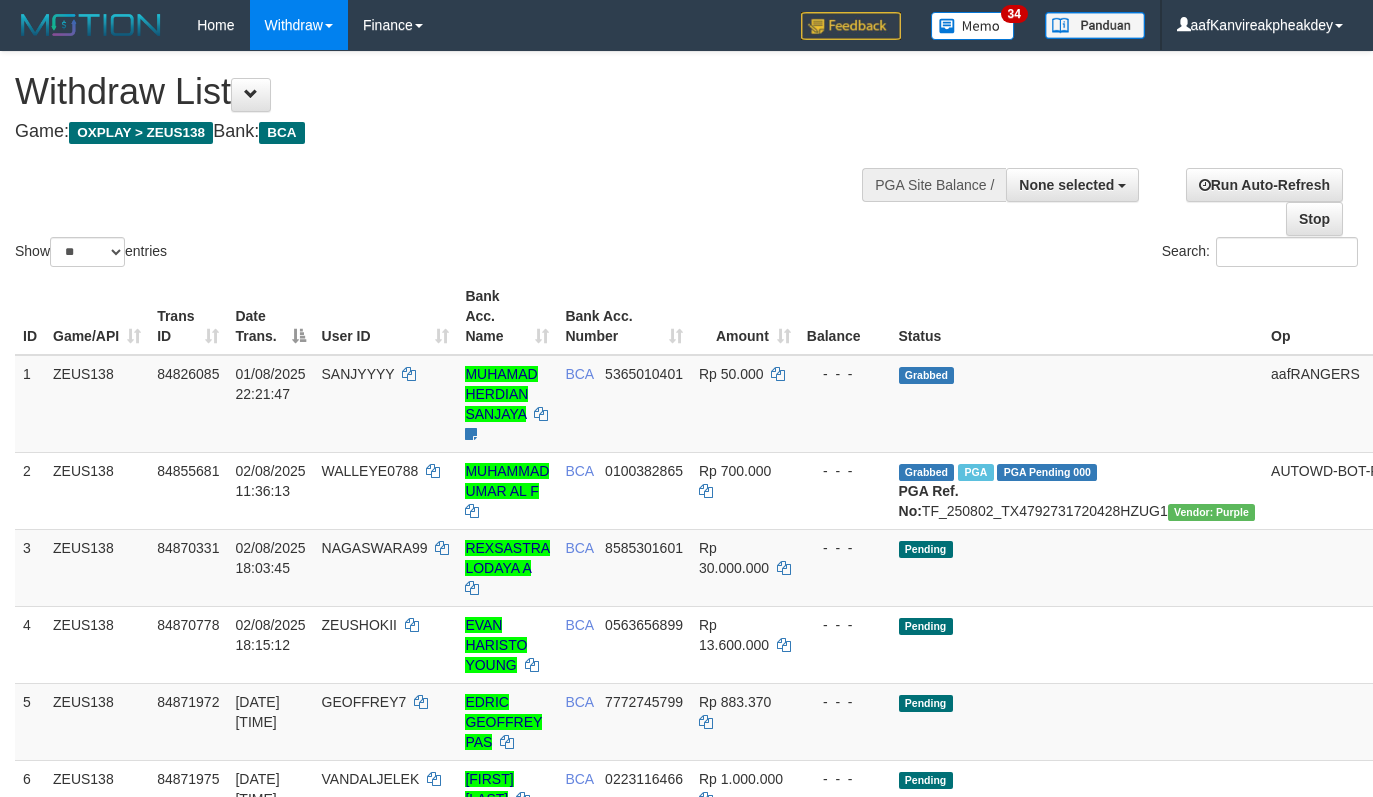 select 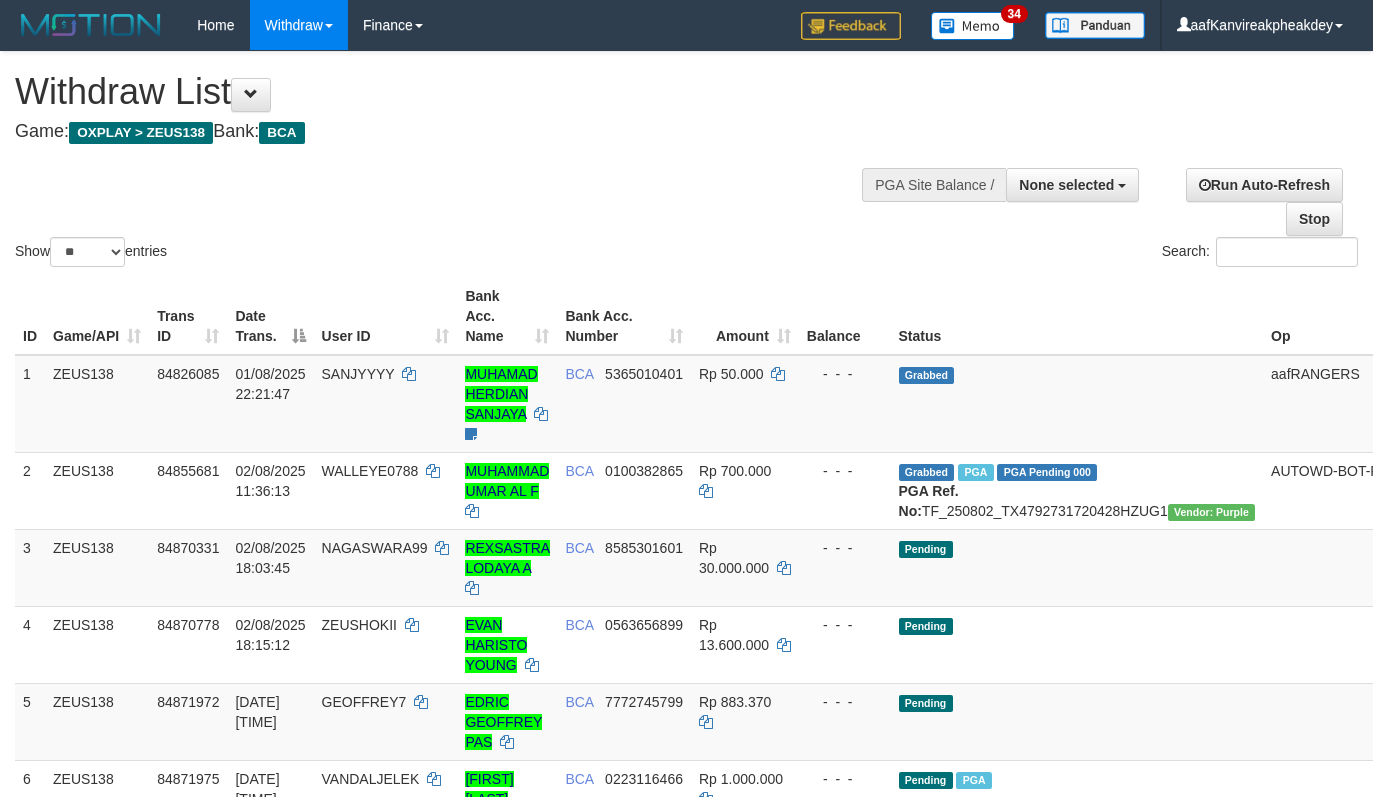 select 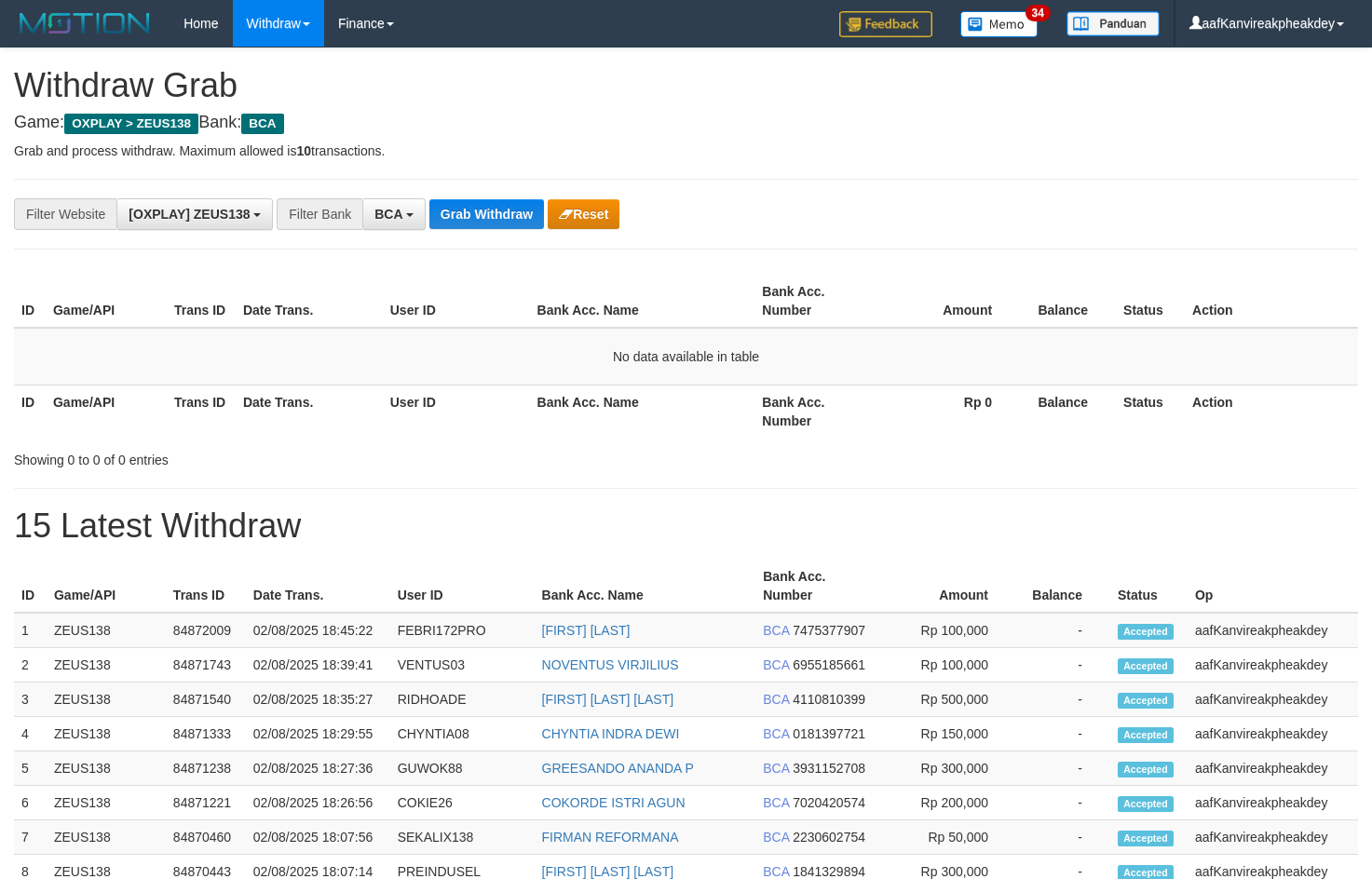 scroll, scrollTop: 0, scrollLeft: 0, axis: both 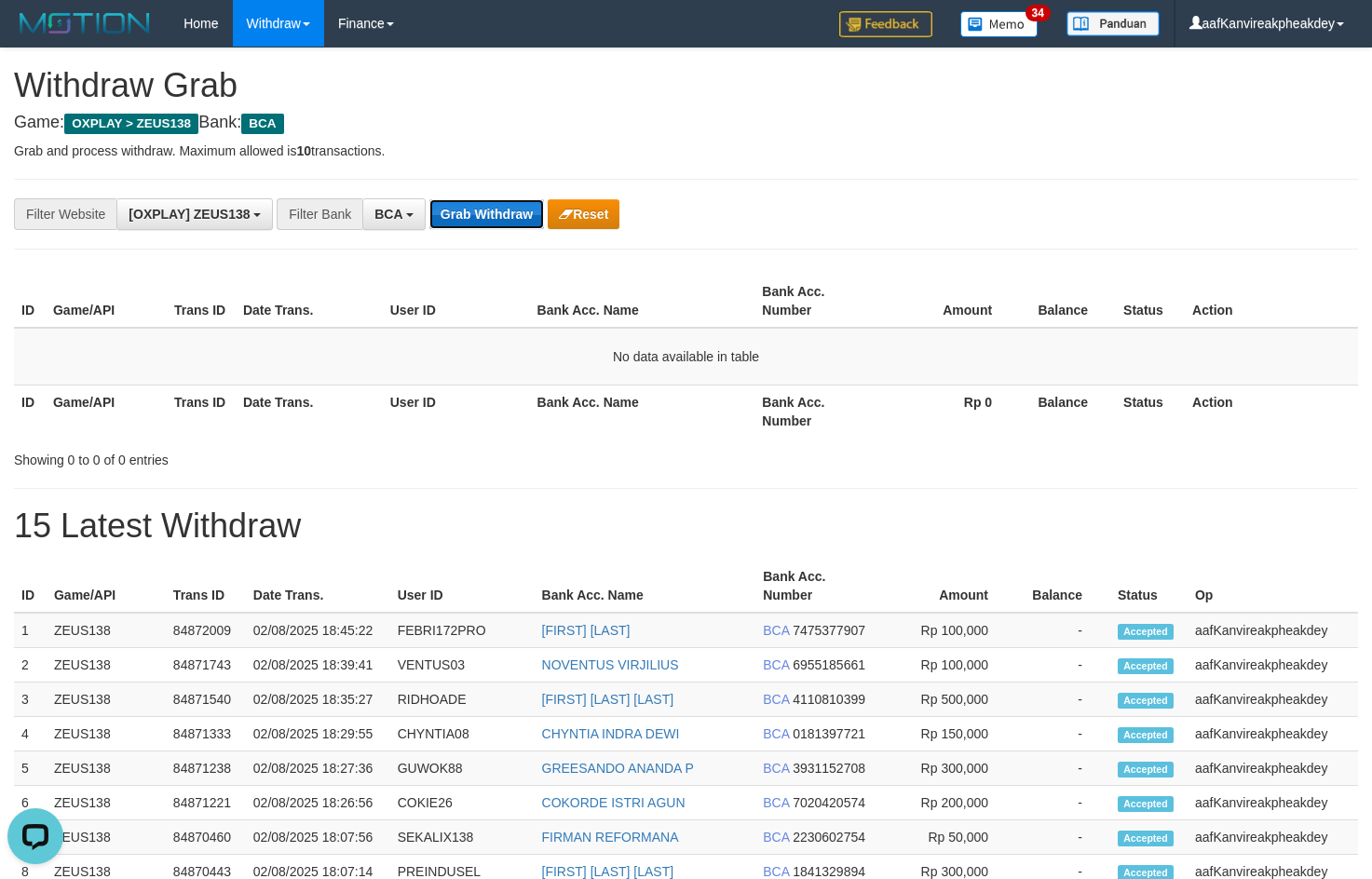 click on "Grab Withdraw" at bounding box center [486, 214] 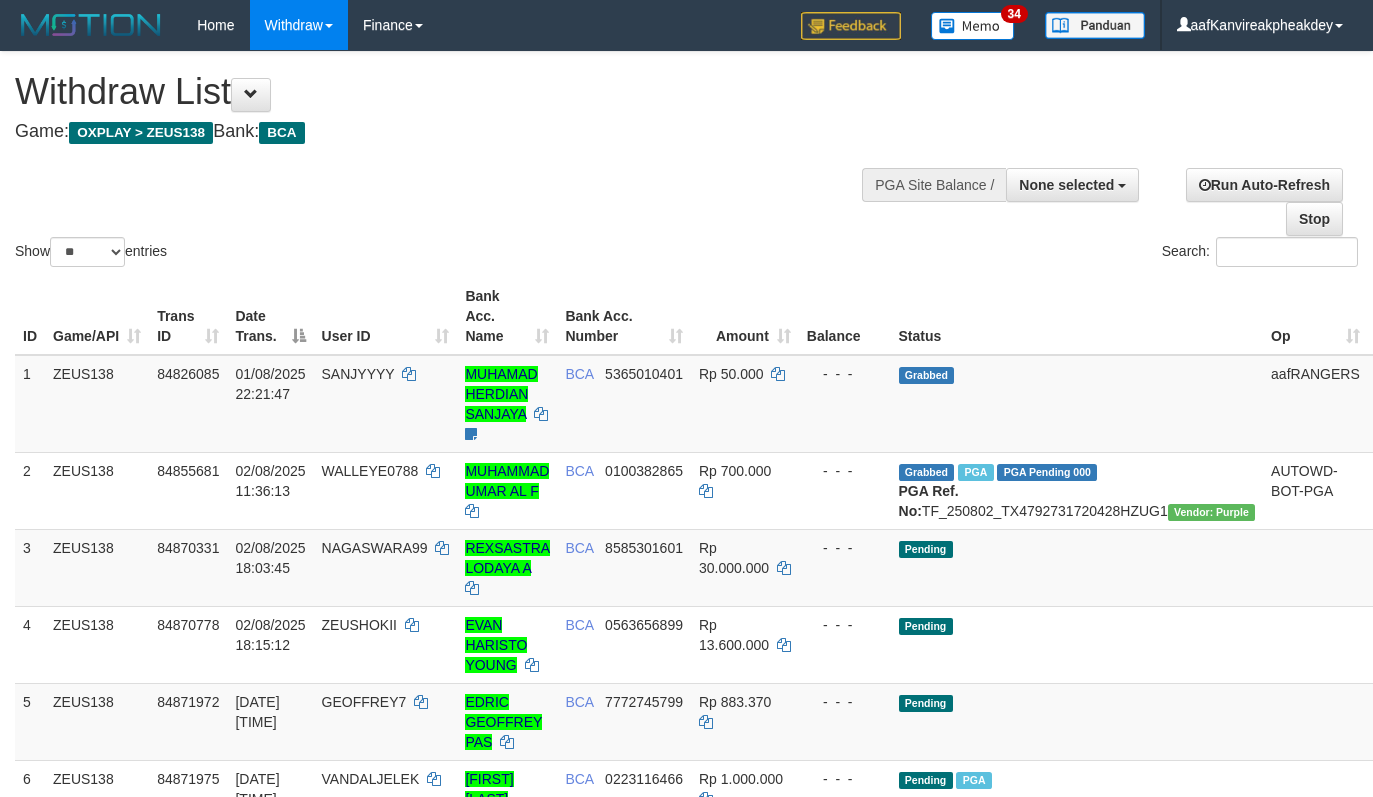 select 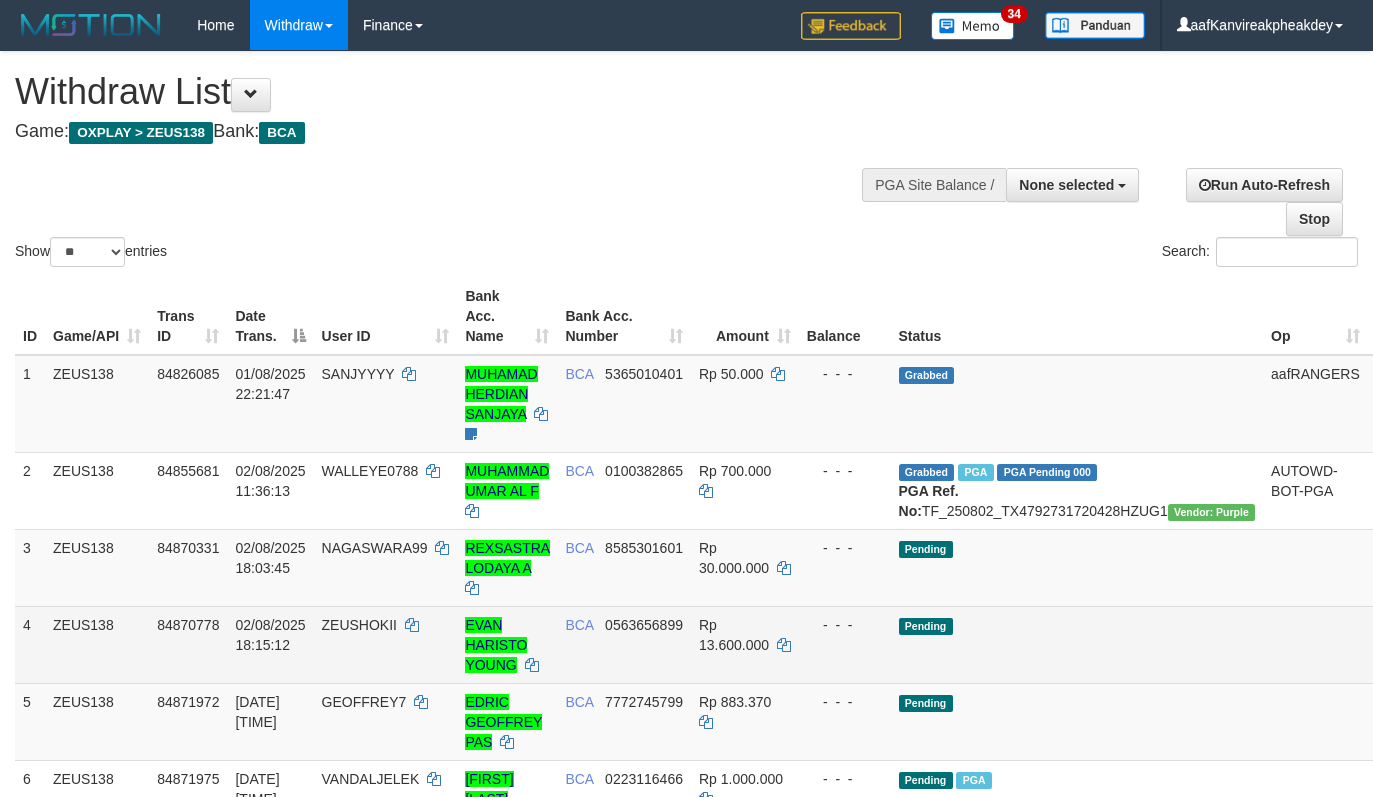 scroll, scrollTop: 198, scrollLeft: 0, axis: vertical 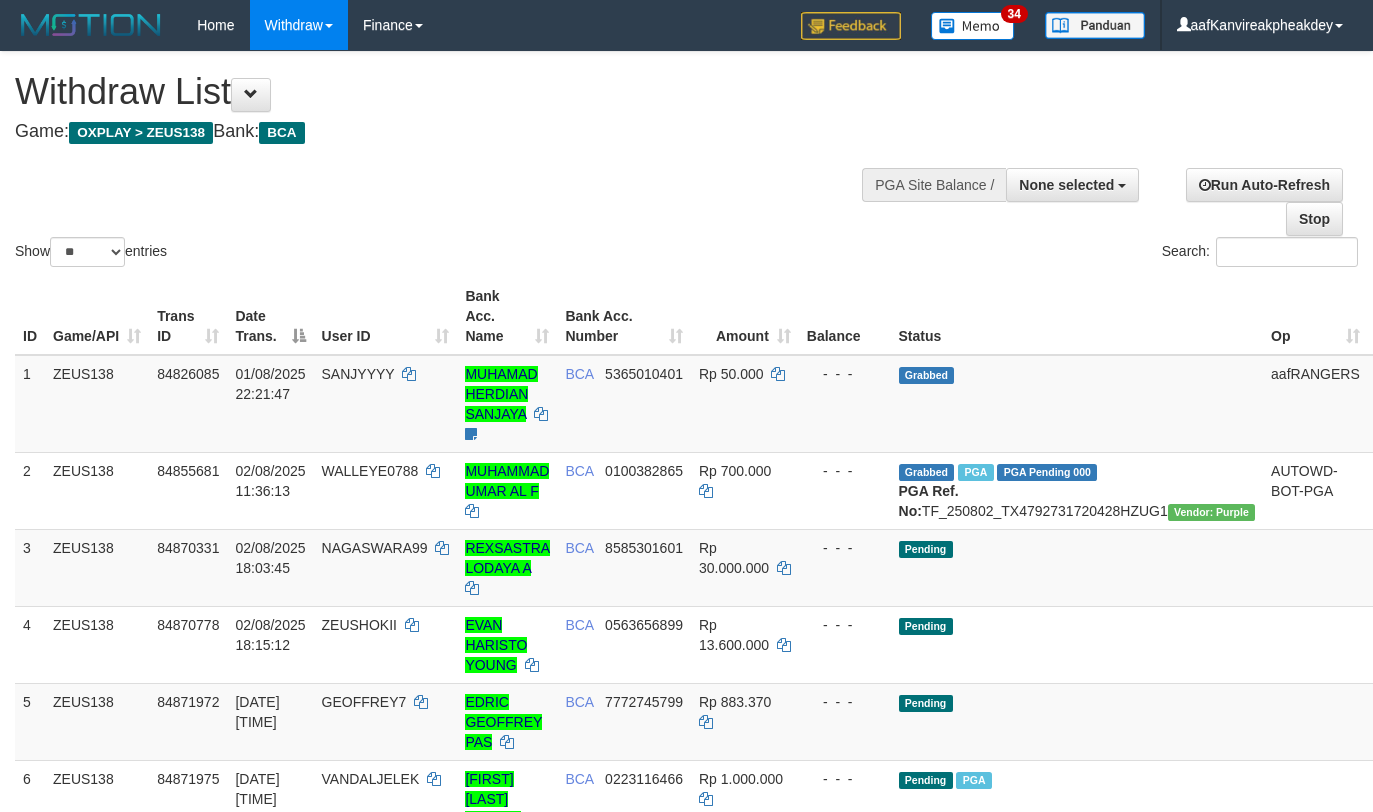 select 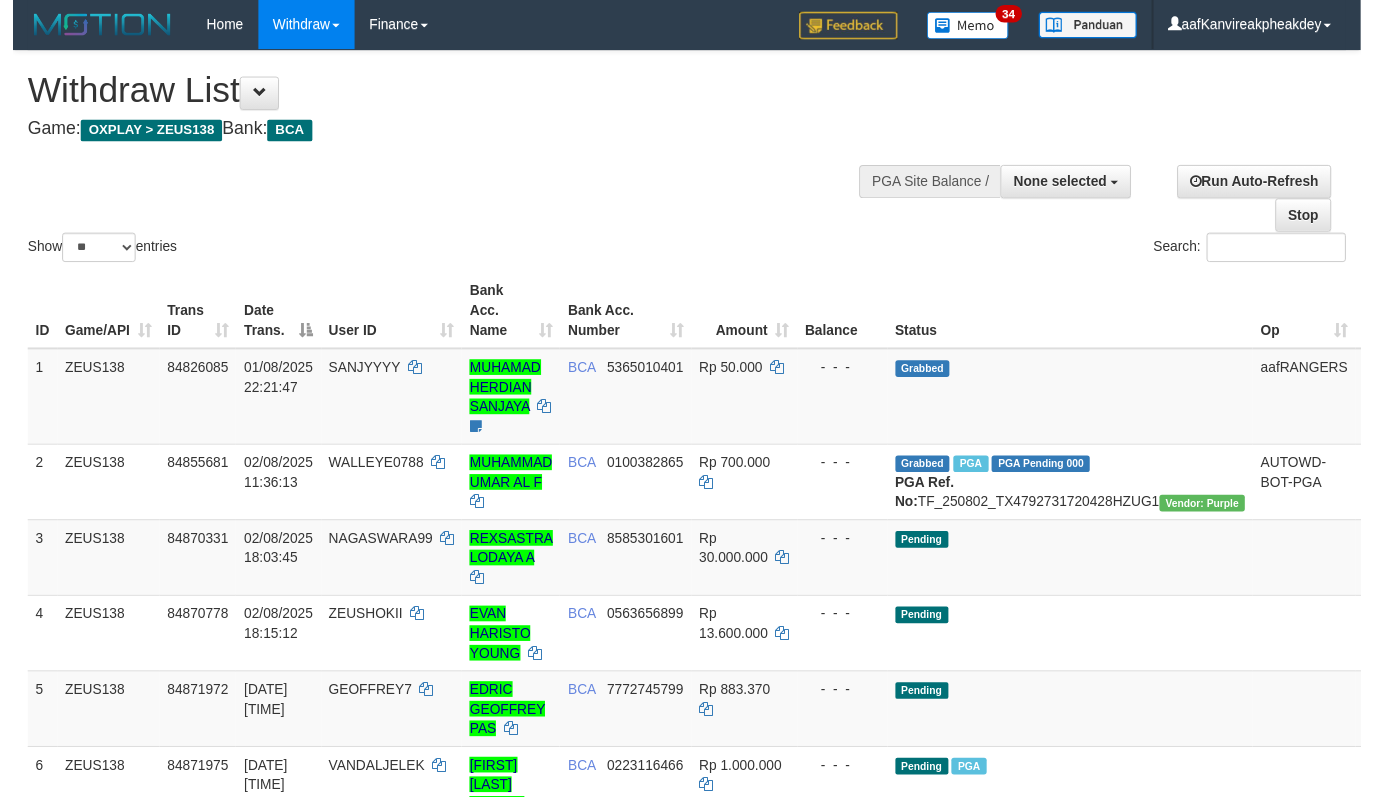 scroll, scrollTop: 198, scrollLeft: 0, axis: vertical 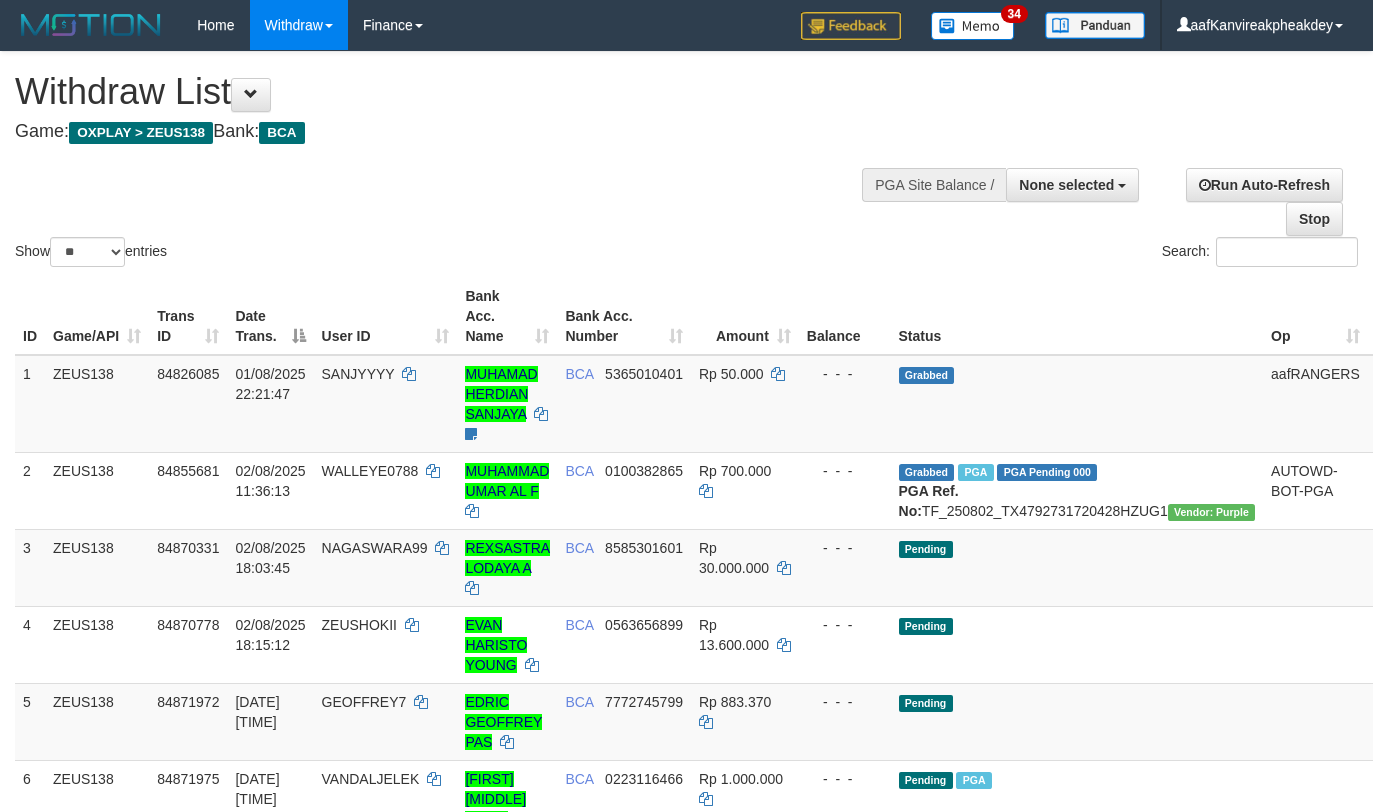 select 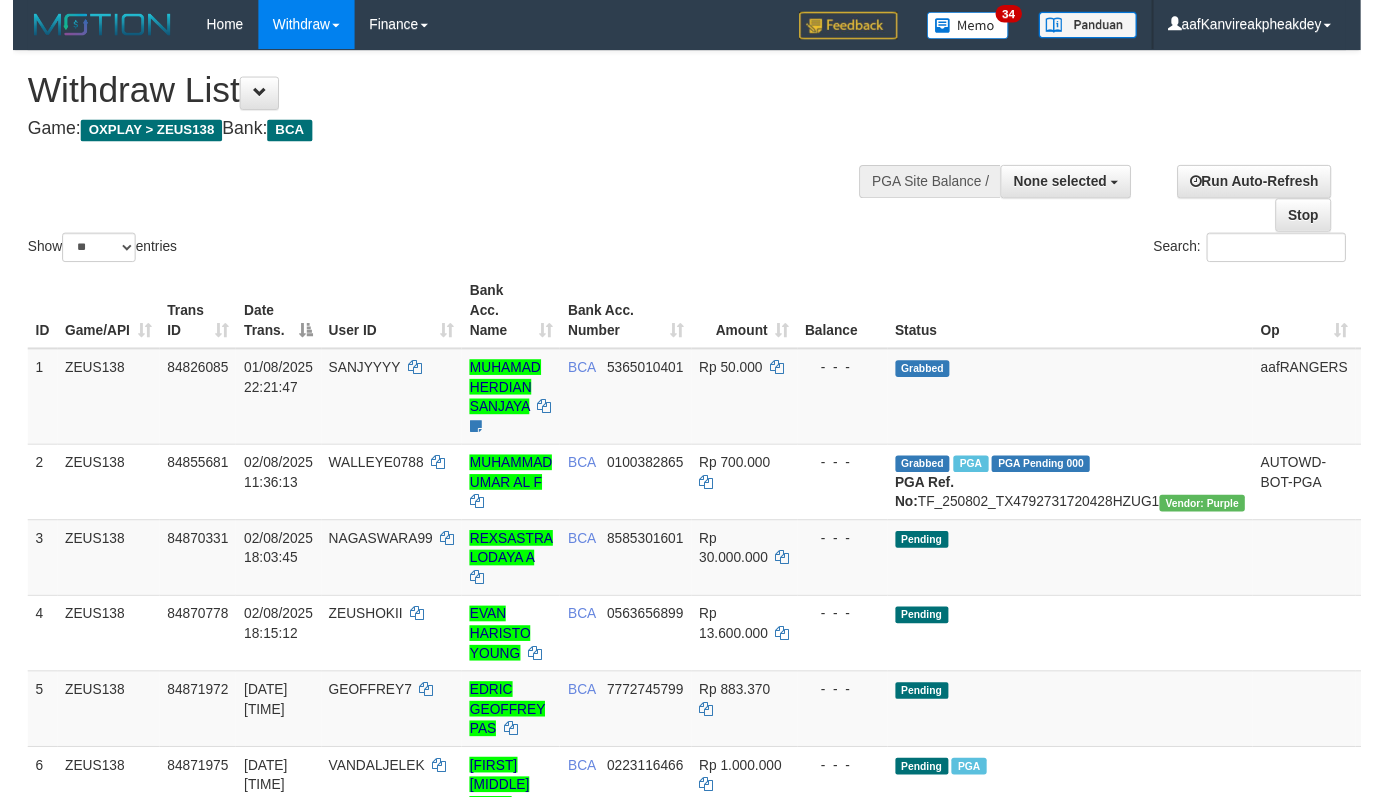 scroll, scrollTop: 198, scrollLeft: 0, axis: vertical 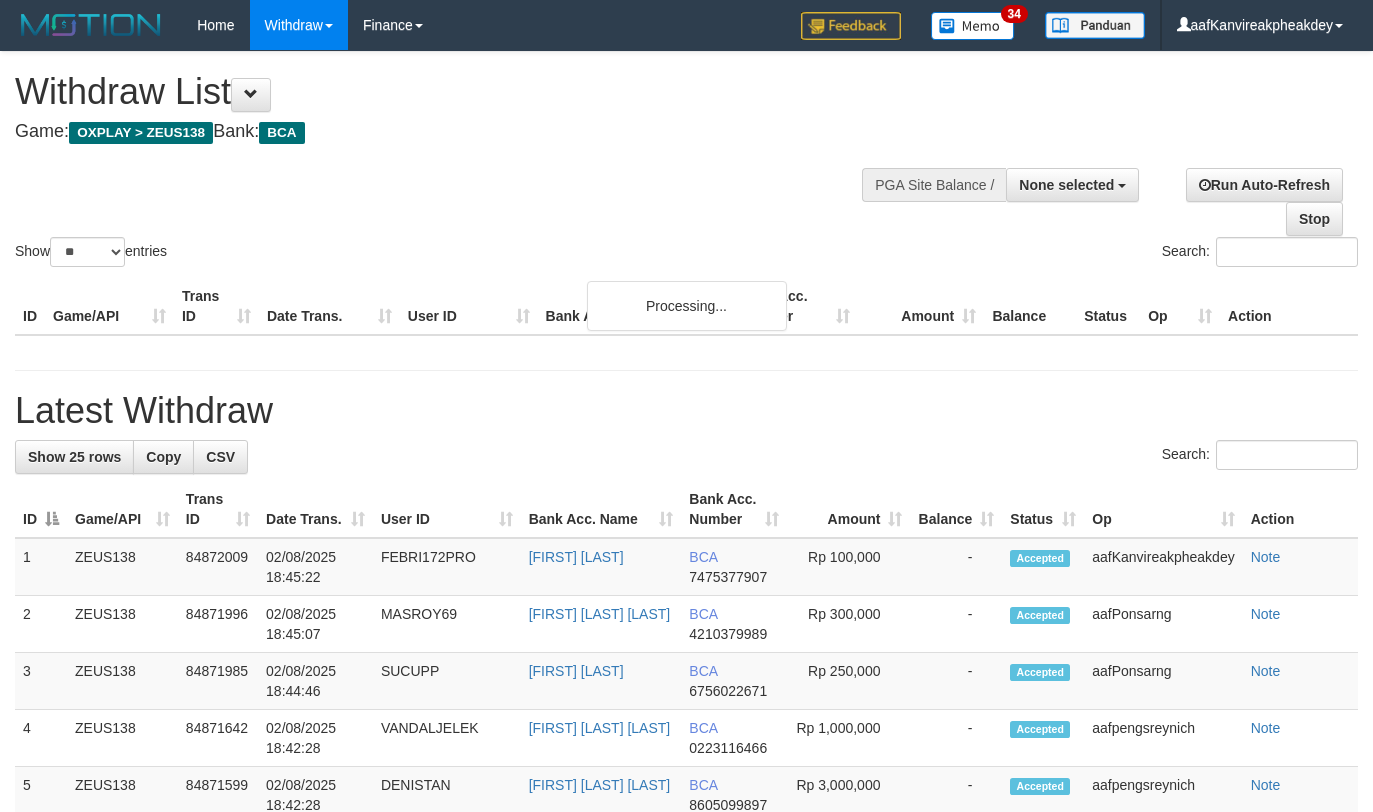 select 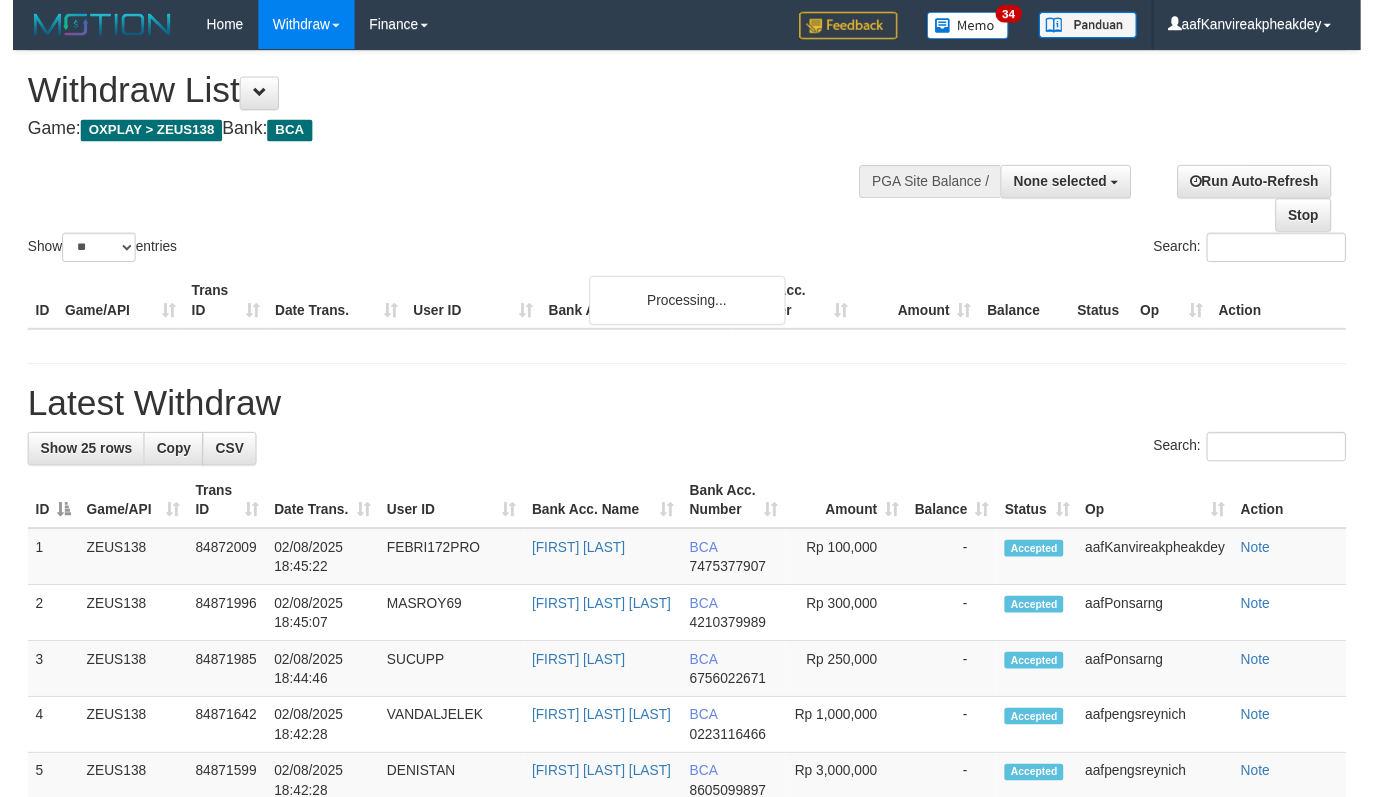 scroll, scrollTop: 198, scrollLeft: 0, axis: vertical 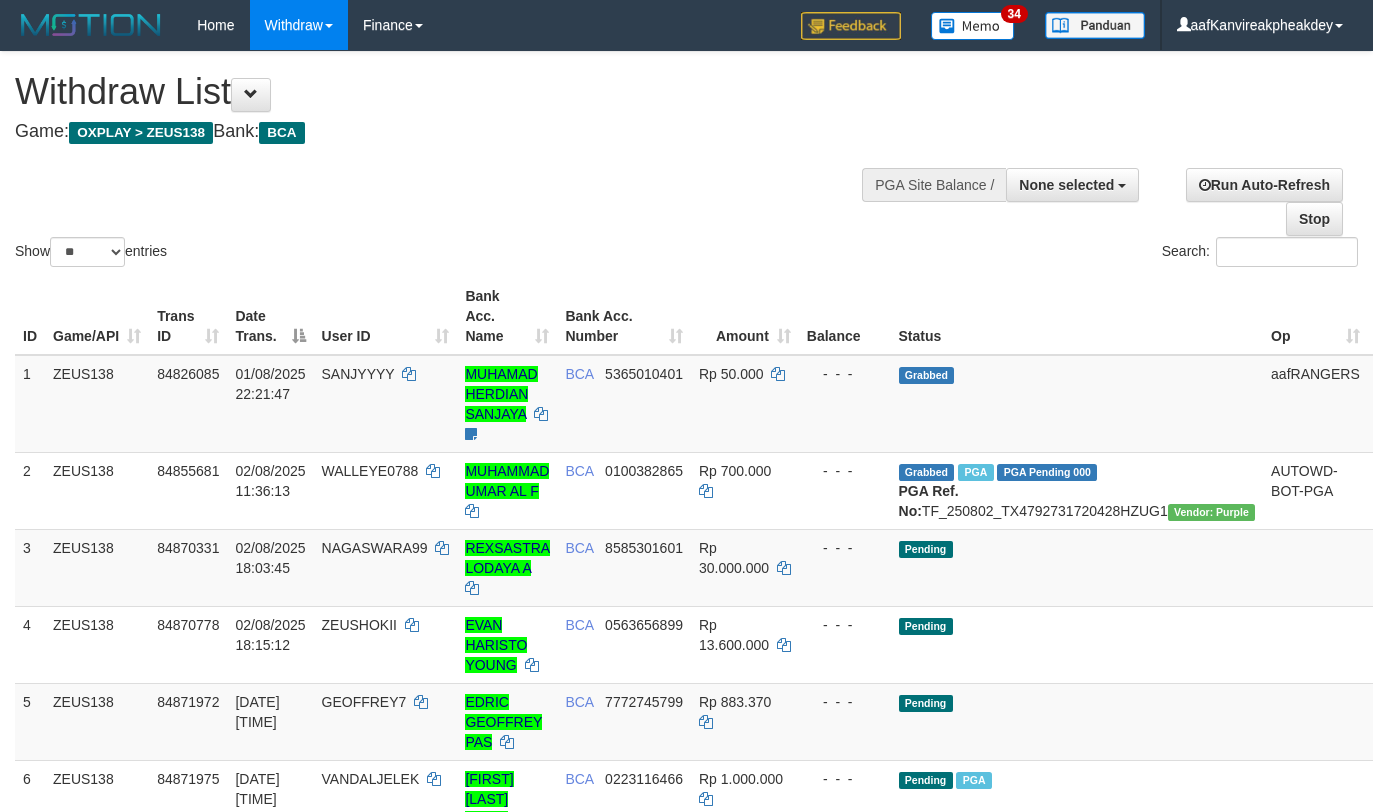 select 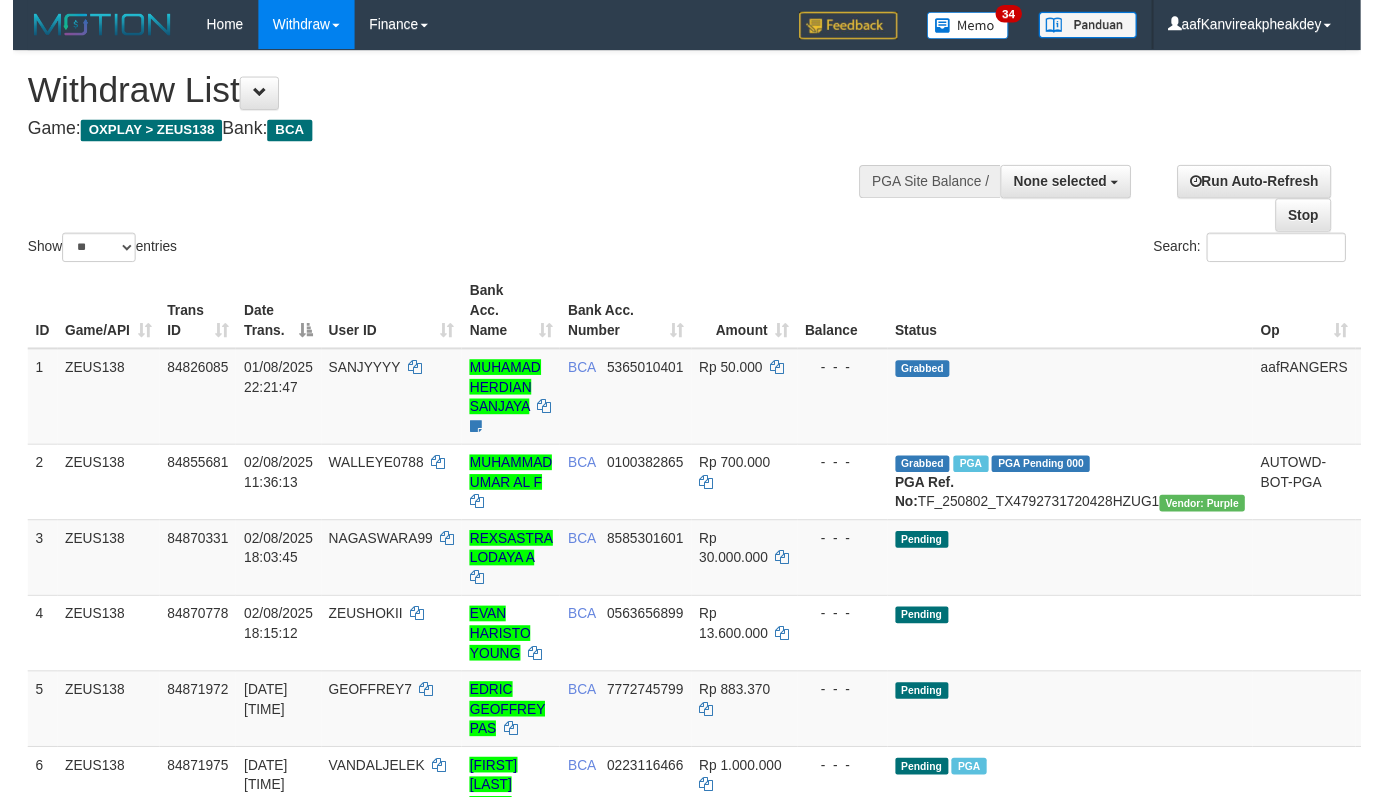 scroll, scrollTop: 198, scrollLeft: 0, axis: vertical 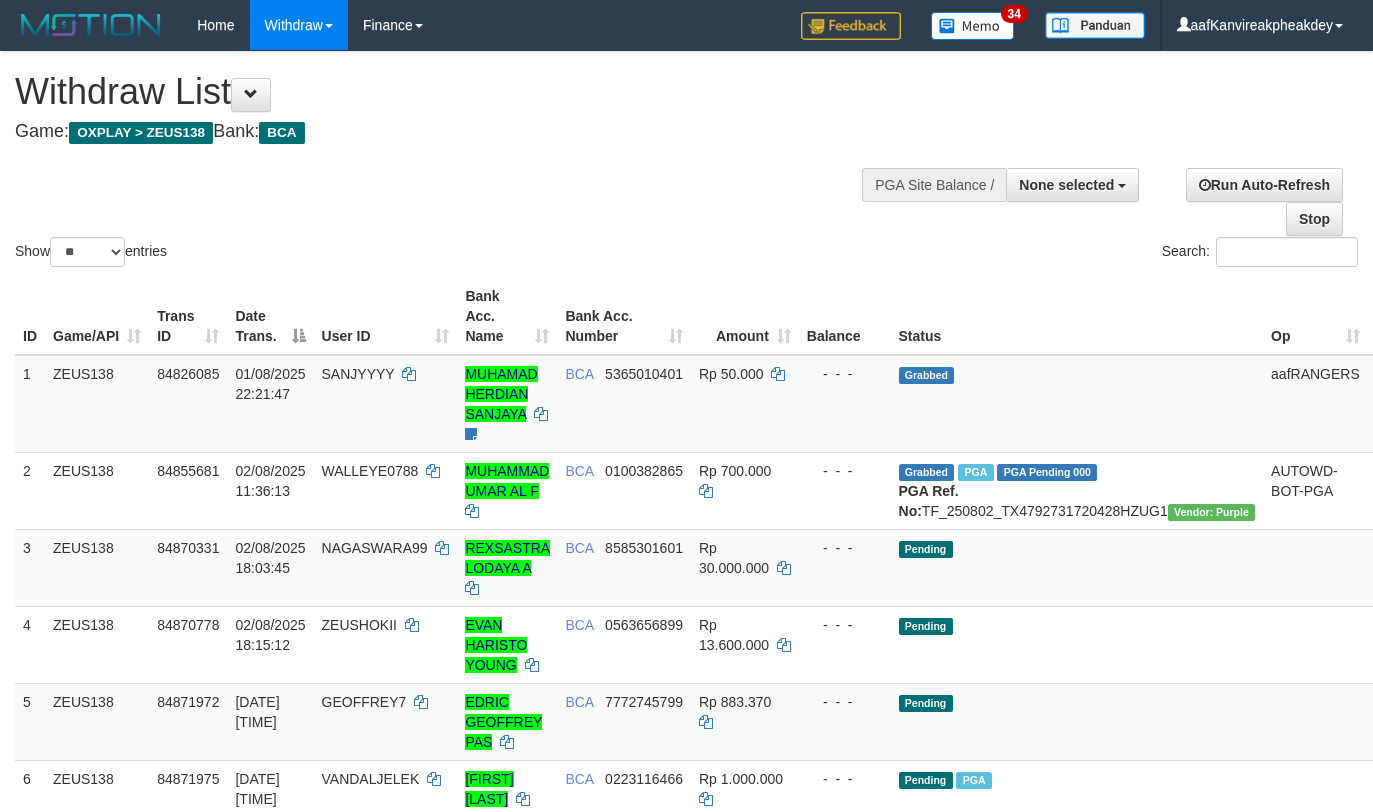 select 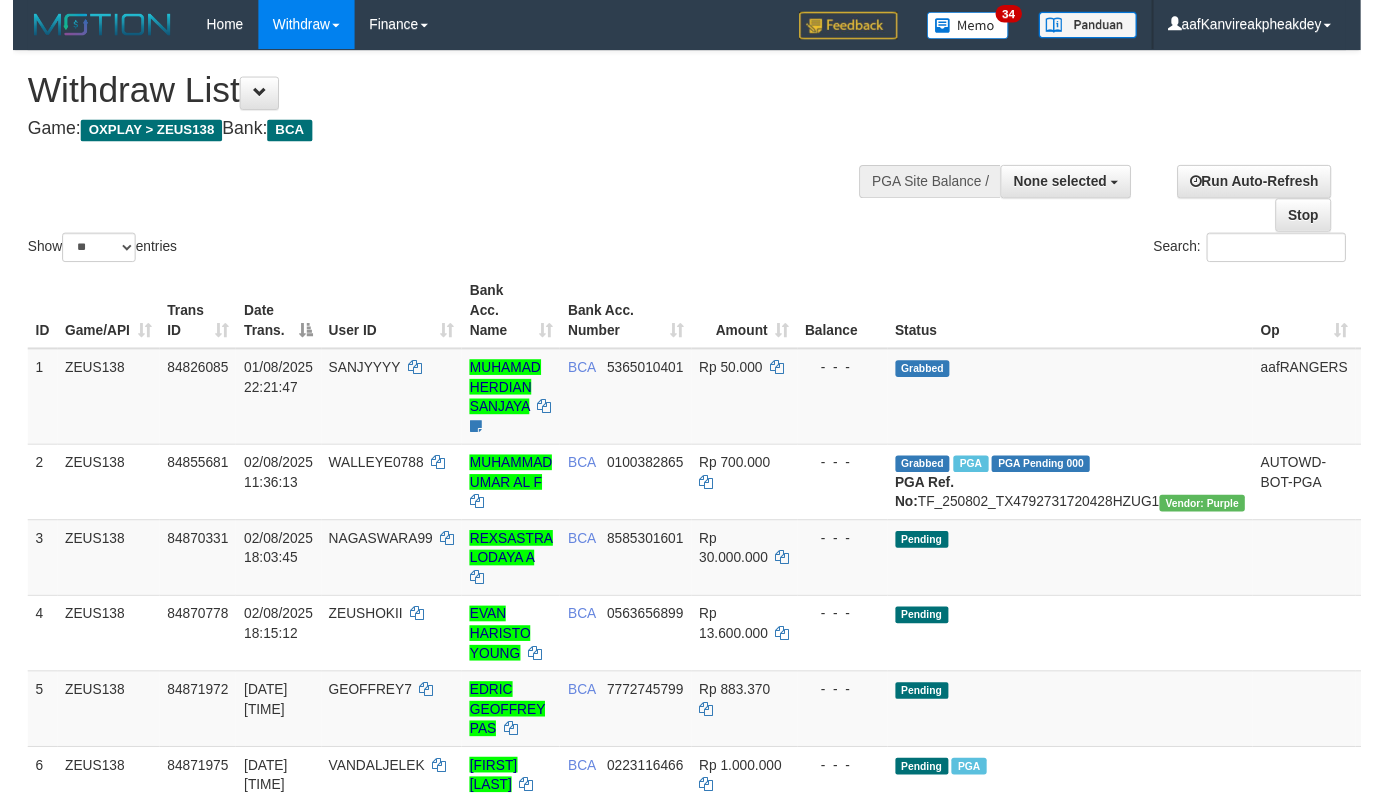scroll, scrollTop: 198, scrollLeft: 0, axis: vertical 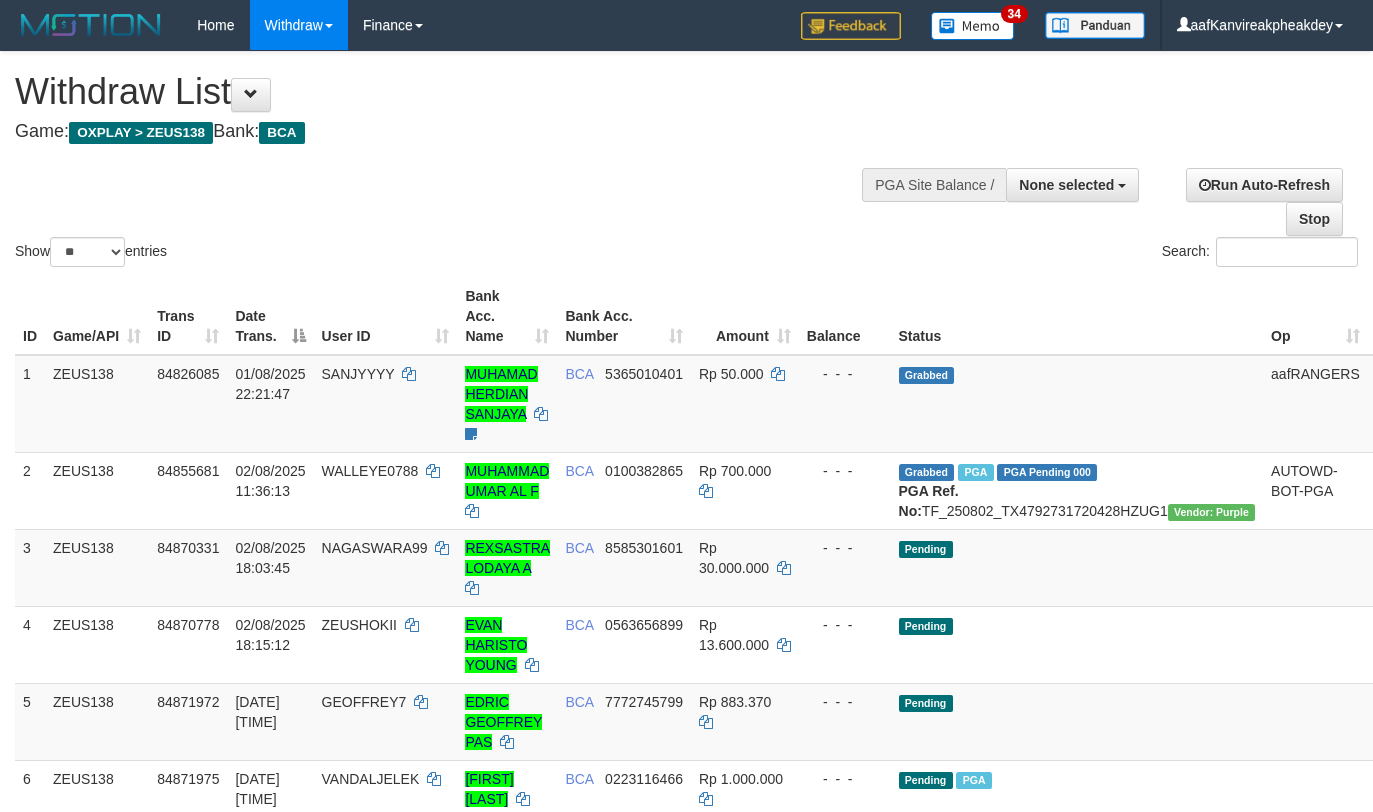select 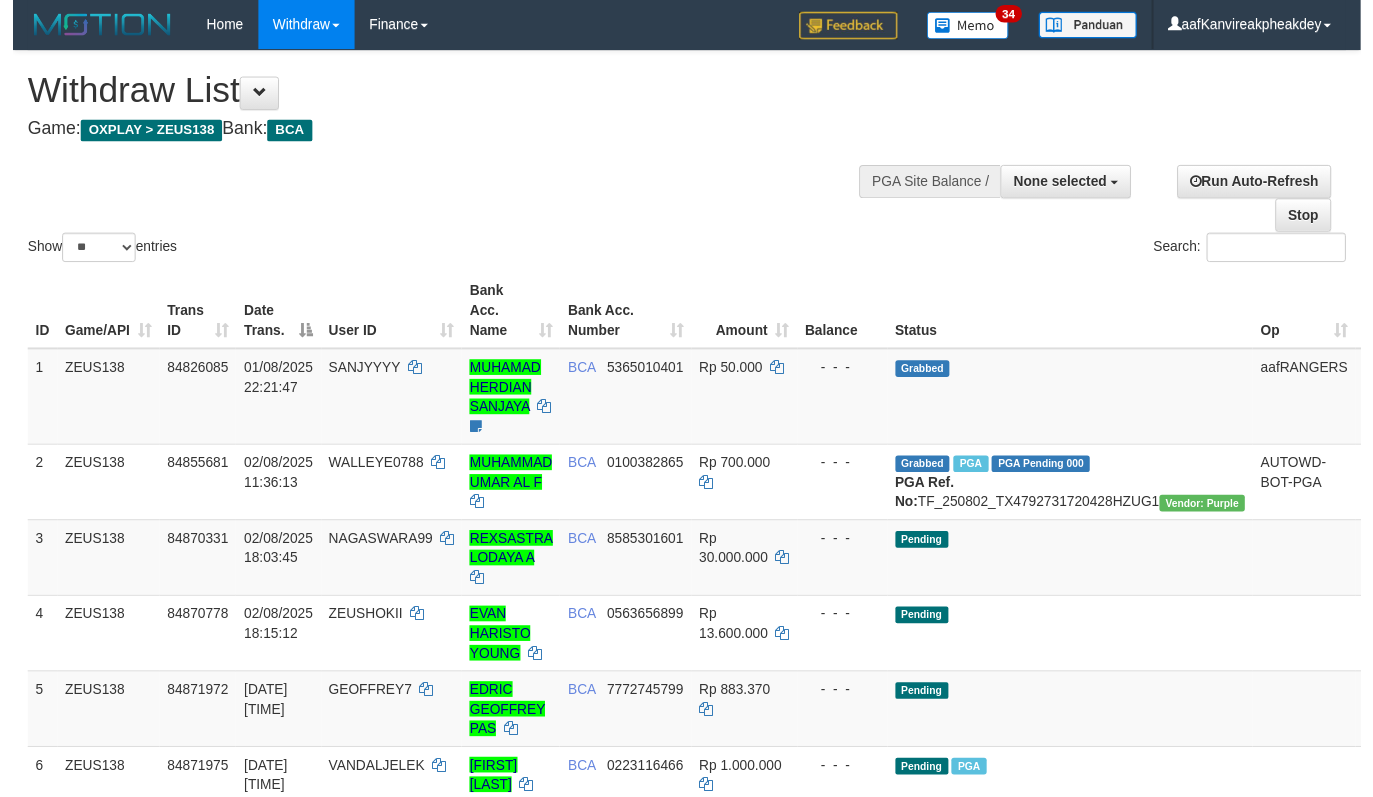 scroll, scrollTop: 198, scrollLeft: 0, axis: vertical 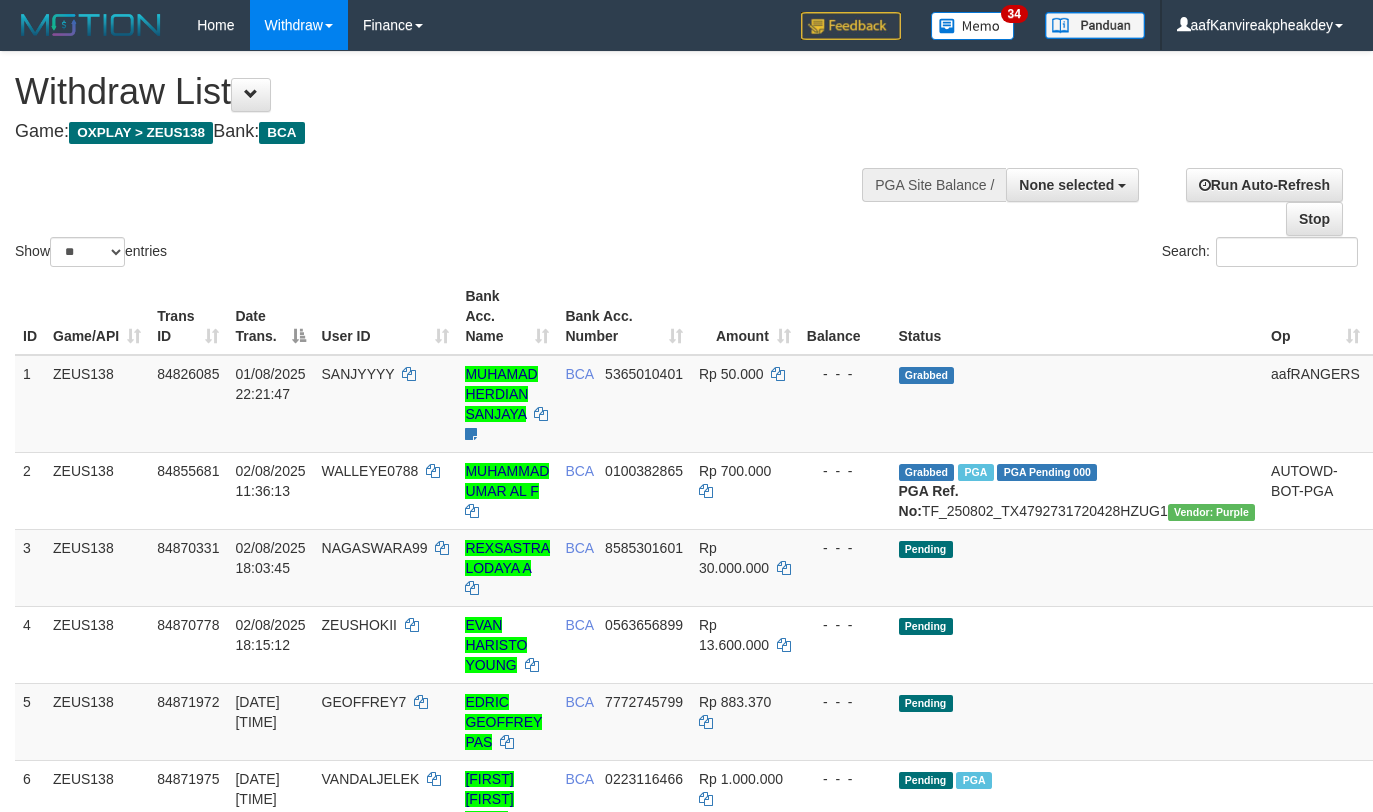 select 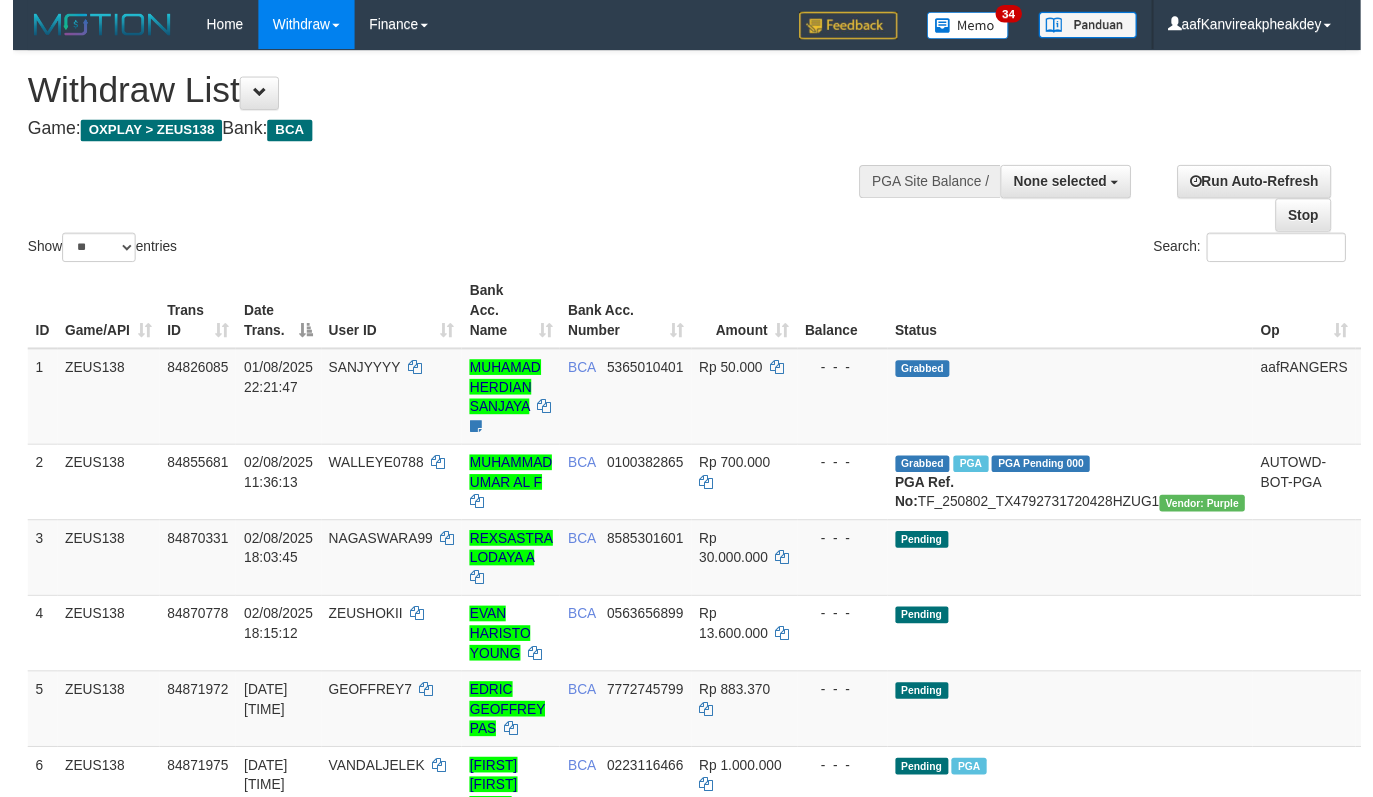 scroll, scrollTop: 198, scrollLeft: 0, axis: vertical 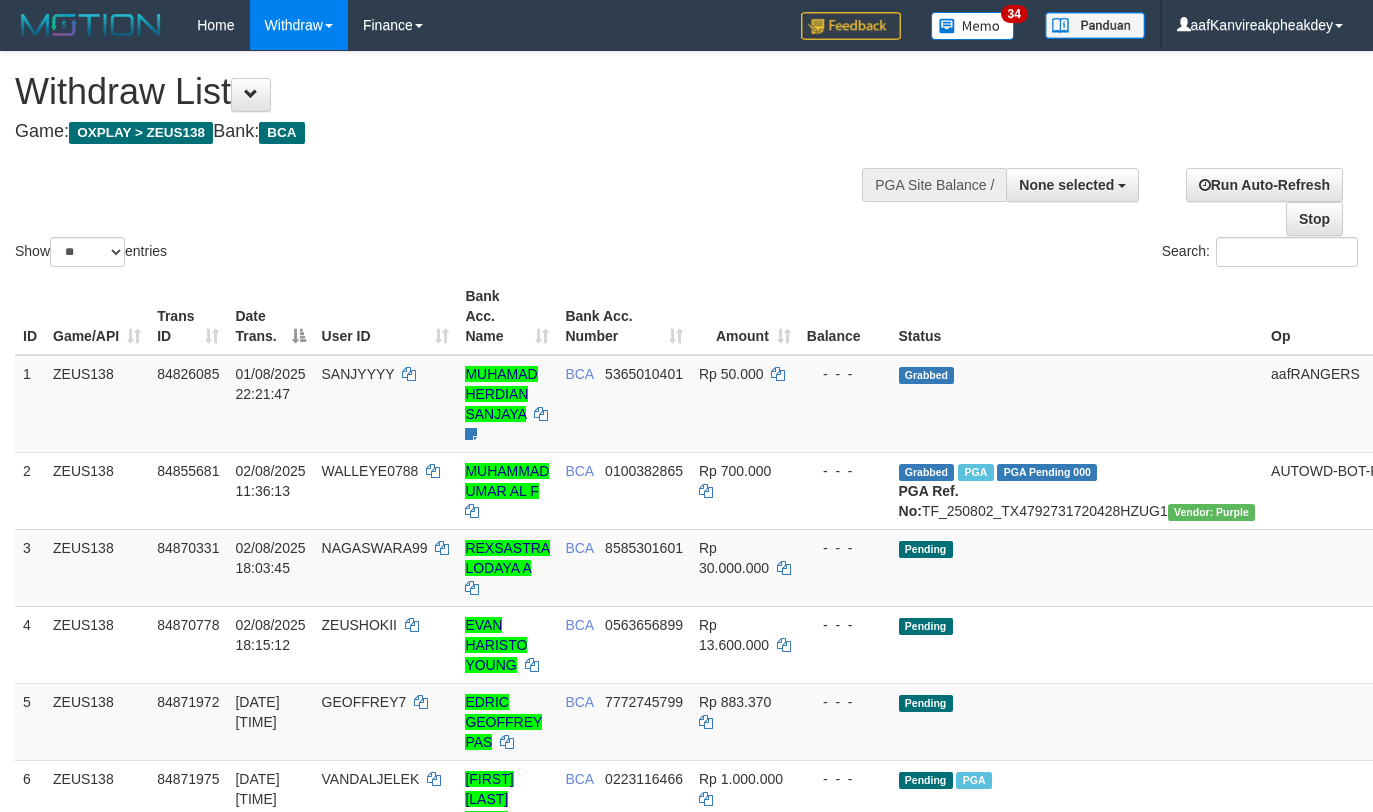 select 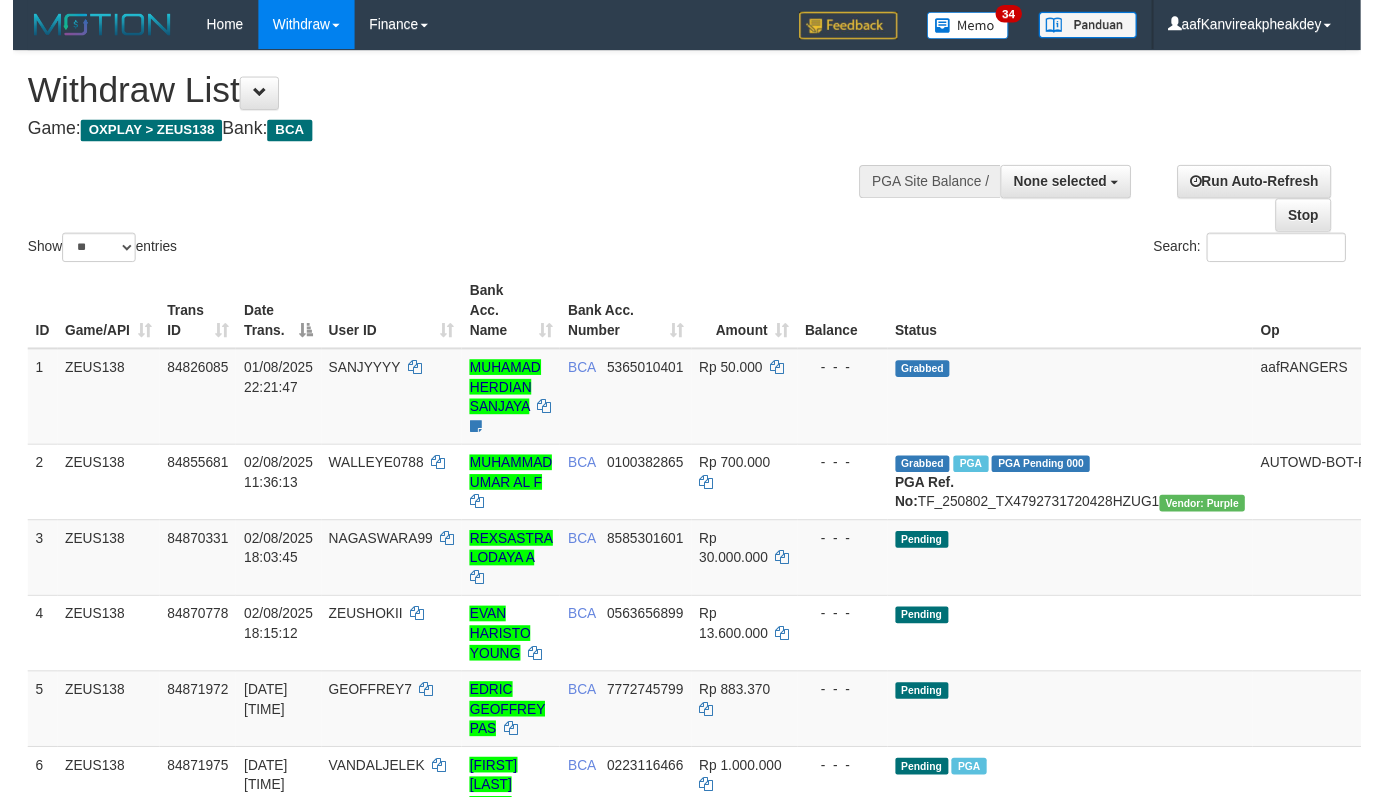 scroll, scrollTop: 198, scrollLeft: 0, axis: vertical 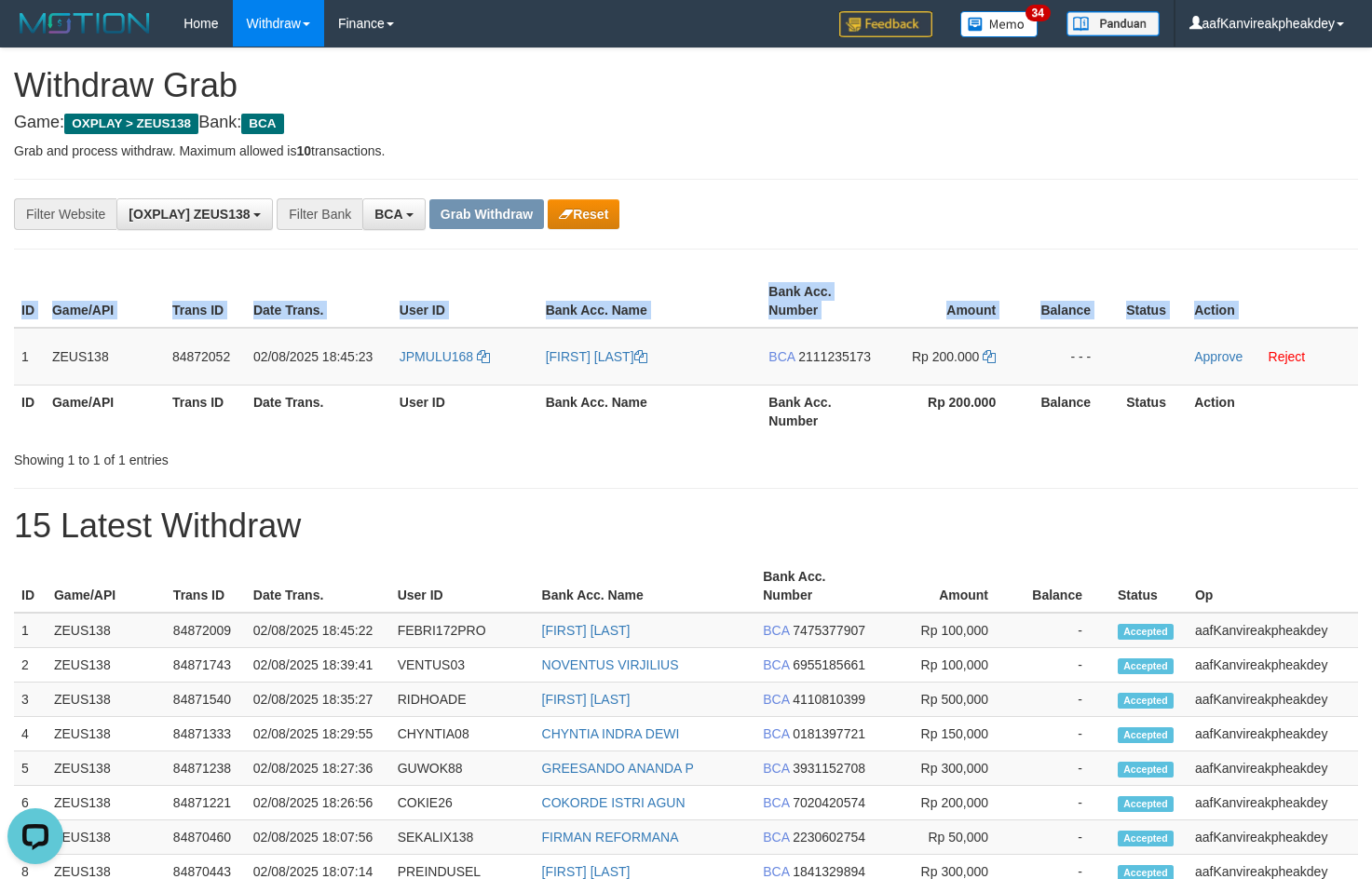 copy on "ID Game/API Trans ID Date Trans. User ID Bank Acc. Name Bank Acc. Number Amount Balance Status Action" 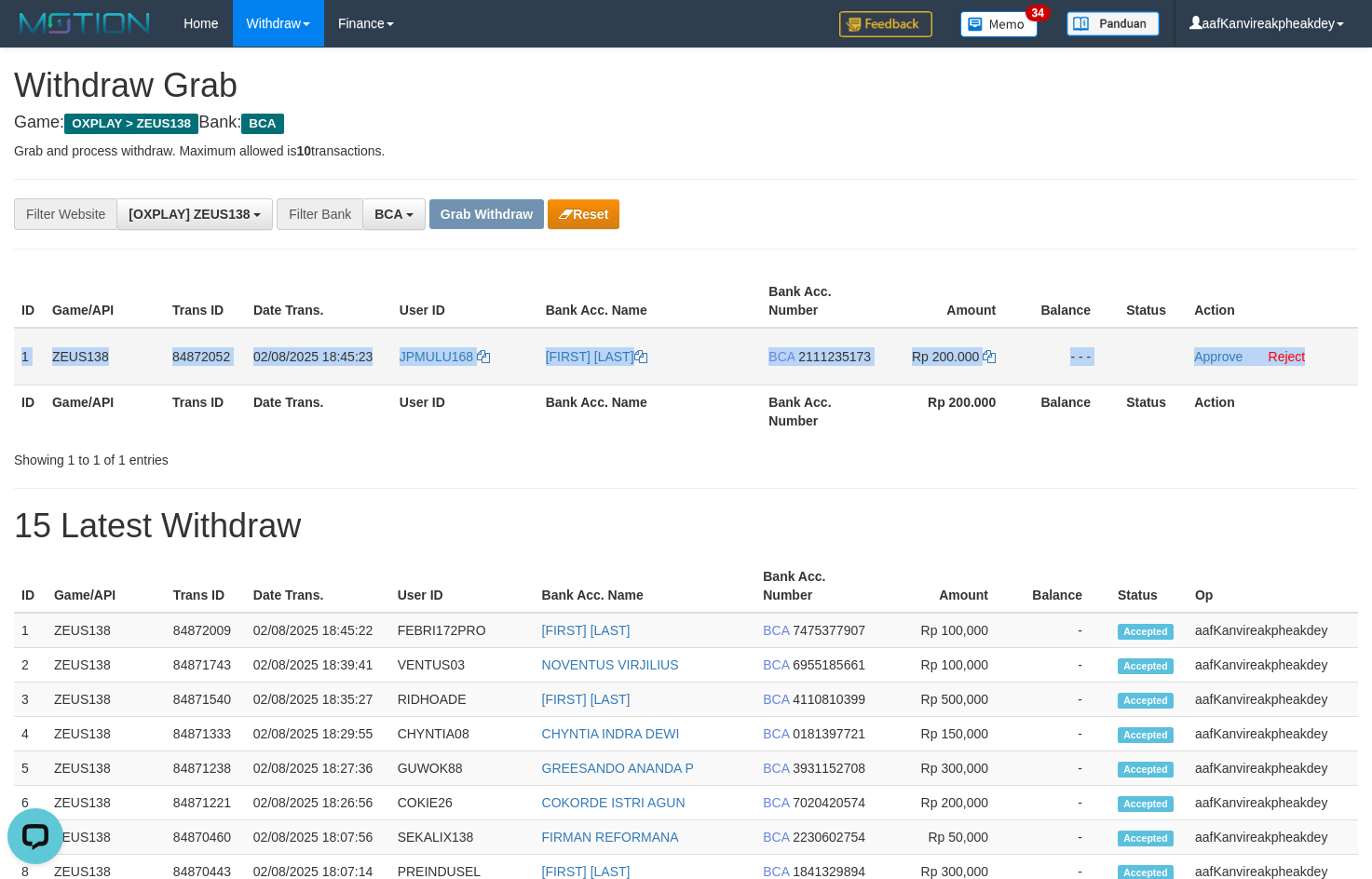 copy on "1
[USERNAME]
84872052
[DATE] [TIME]
[BANK_CODE]
[FIRST] [LAST]
BCA
2111235173
Rp 200.000
- - -
Approve
Reject" 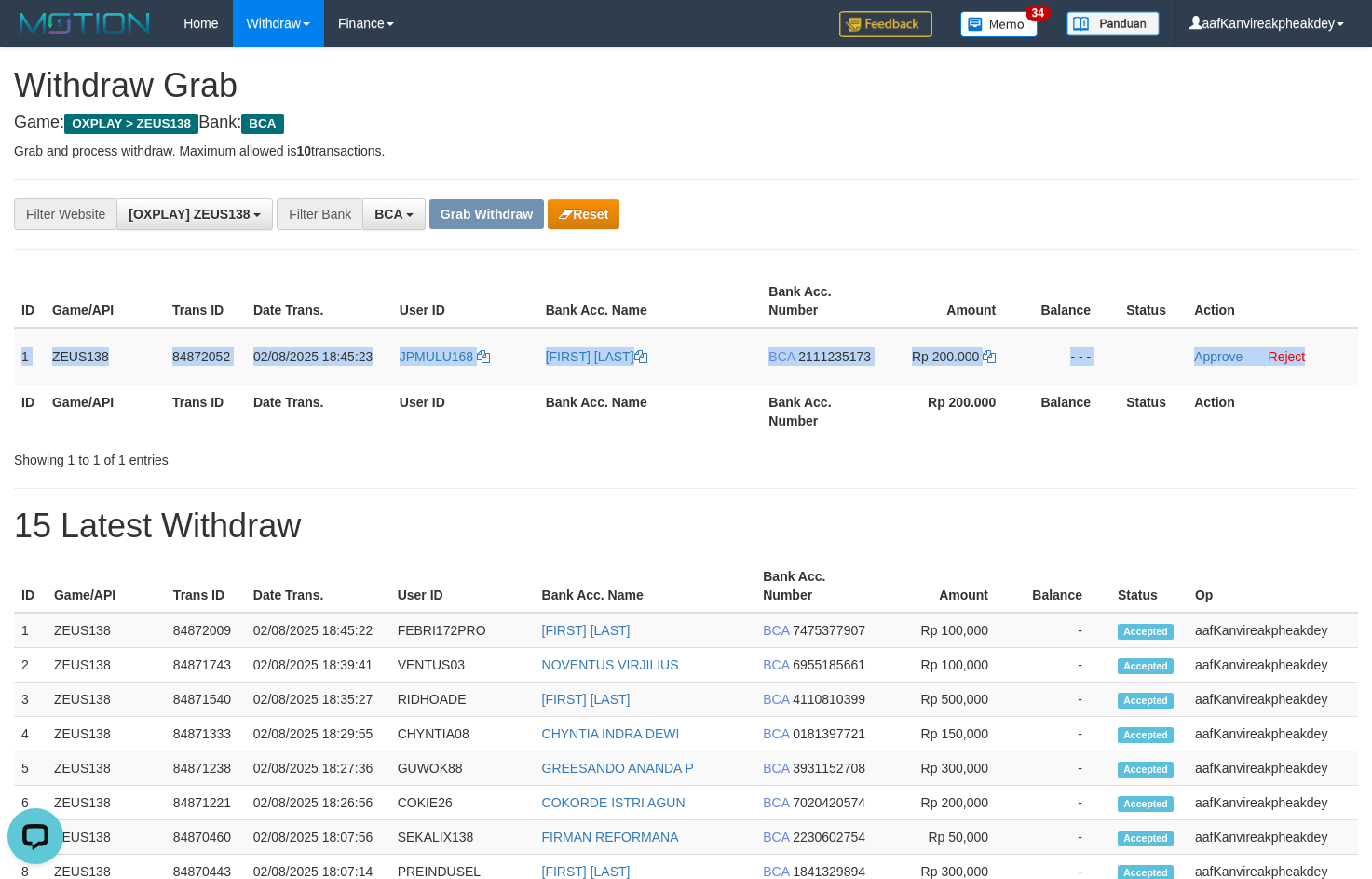 drag, startPoint x: 20, startPoint y: 357, endPoint x: 1380, endPoint y: 366, distance: 1360.0298 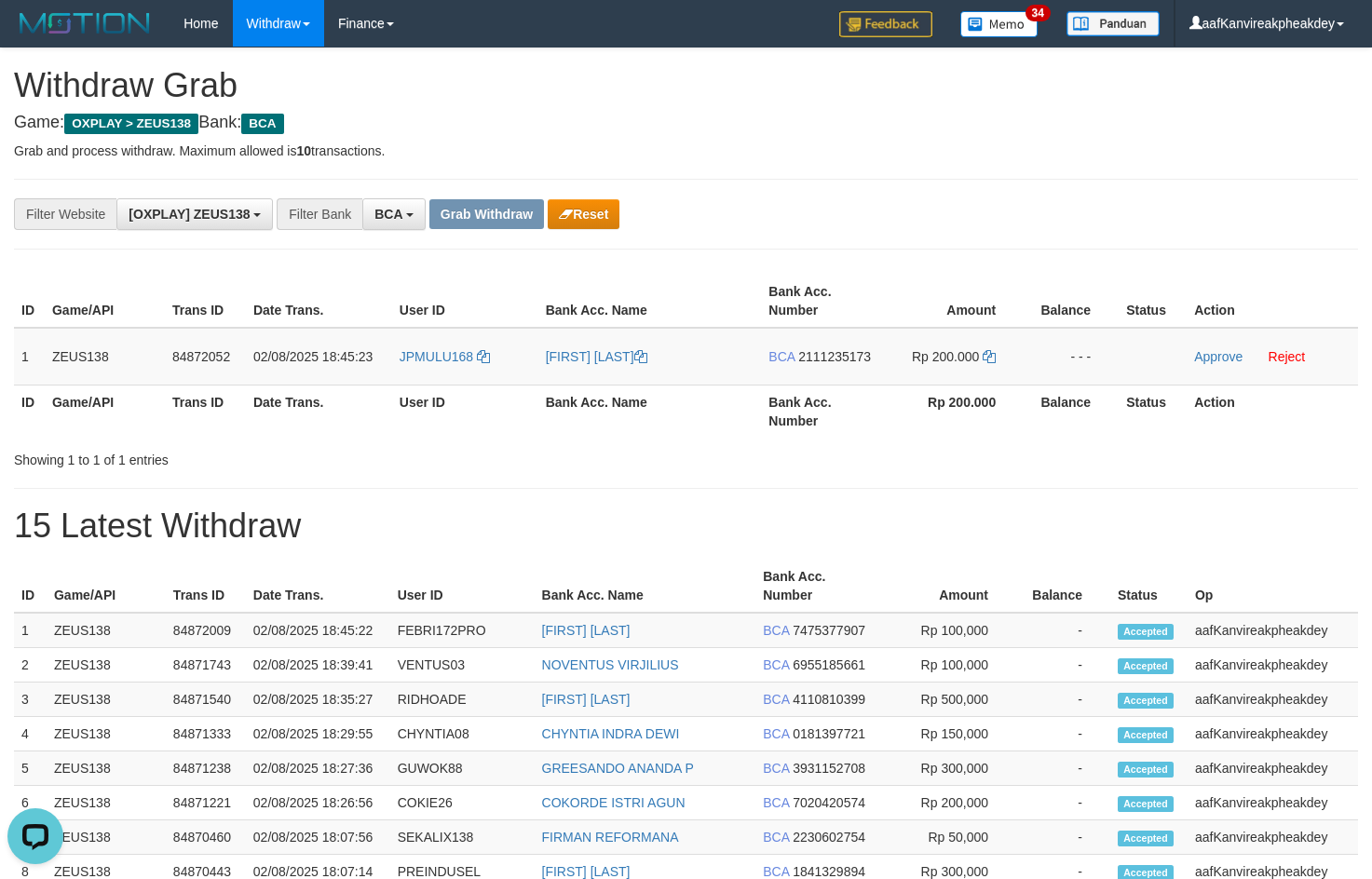 click on "**********" at bounding box center [686, 804] 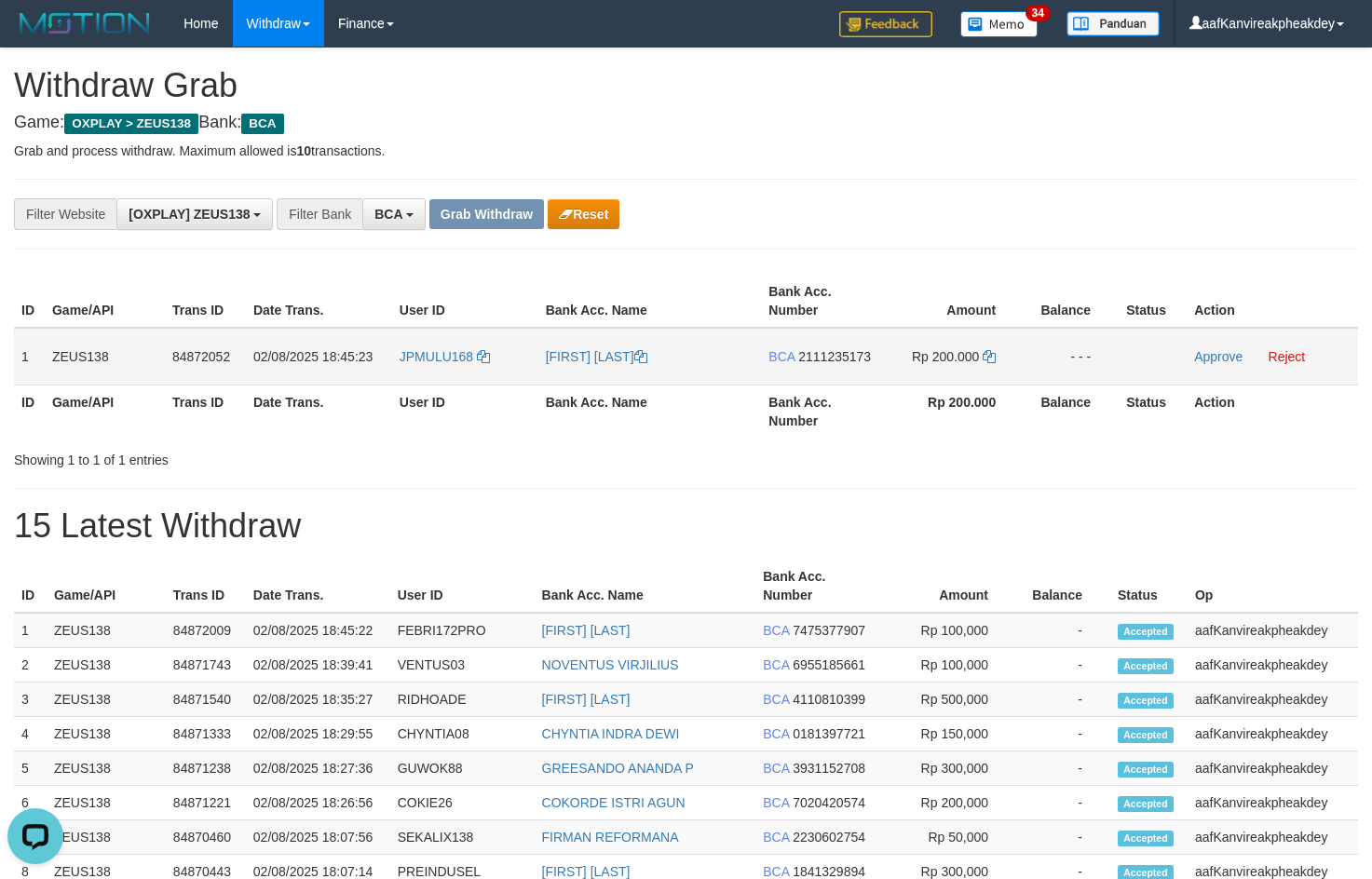 click on "BCA
2111235173" at bounding box center (821, 357) 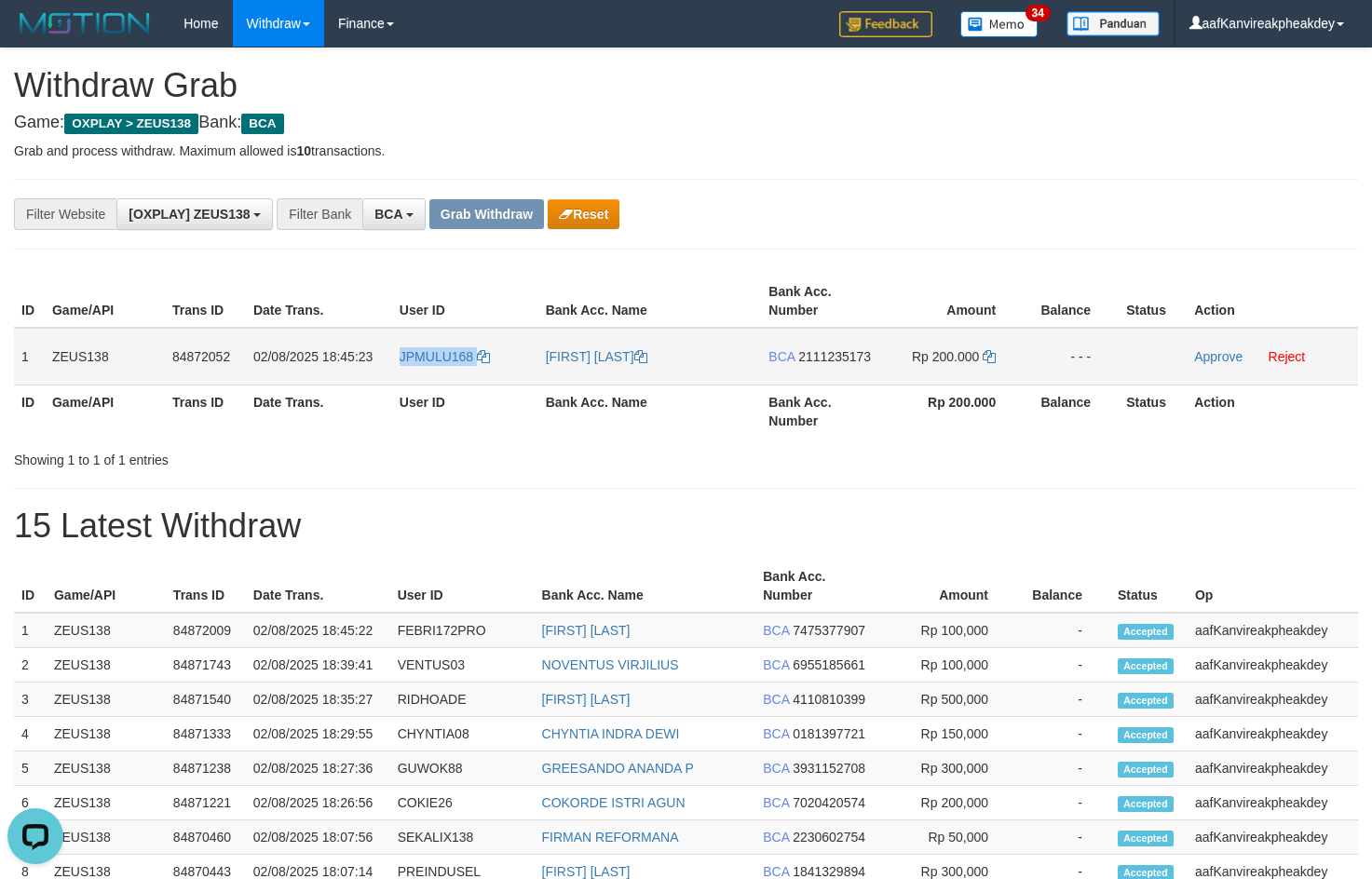 click on "JPMULU168" at bounding box center [465, 357] 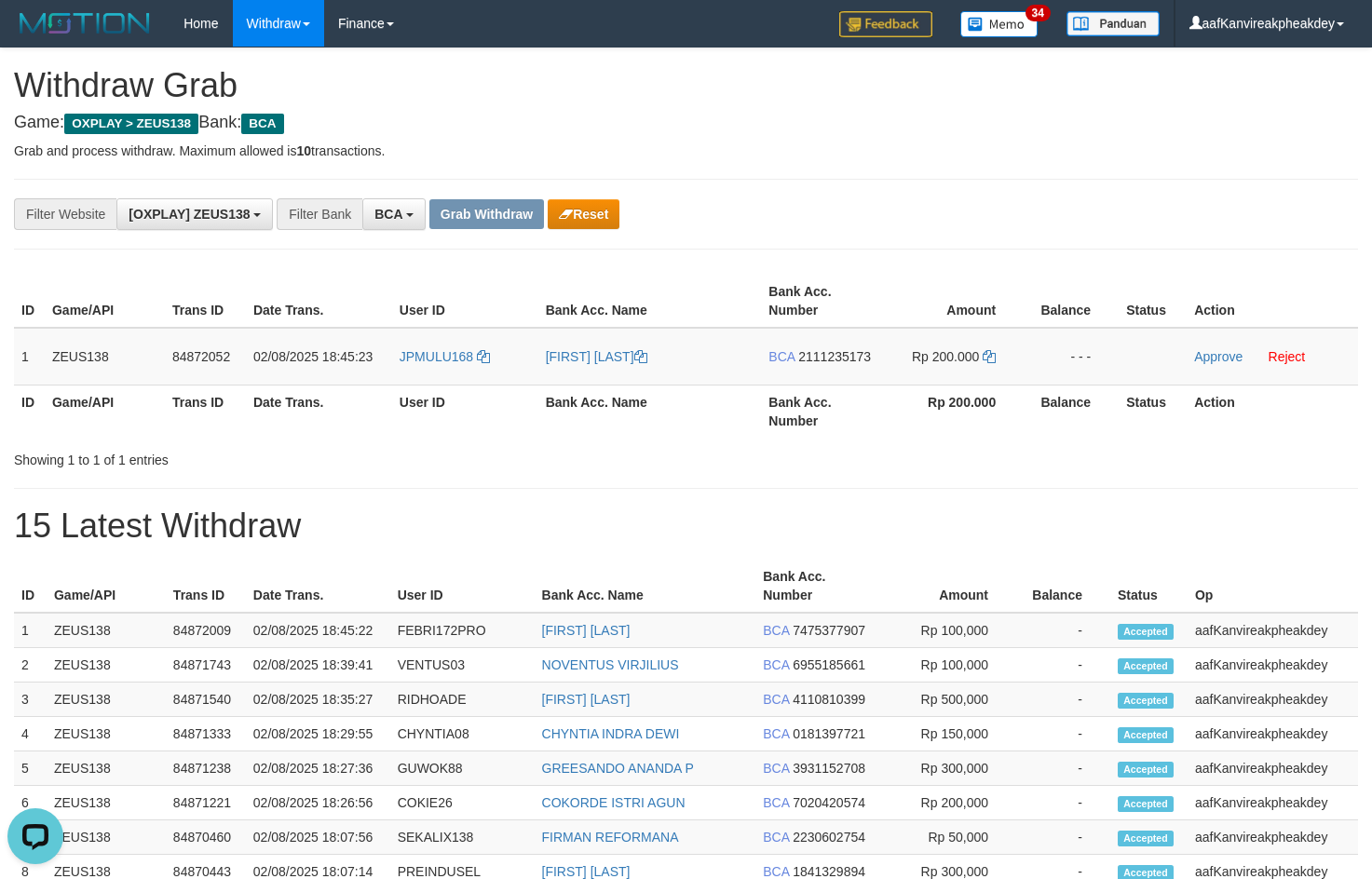 drag, startPoint x: 1189, startPoint y: 208, endPoint x: 1376, endPoint y: 305, distance: 210.66086 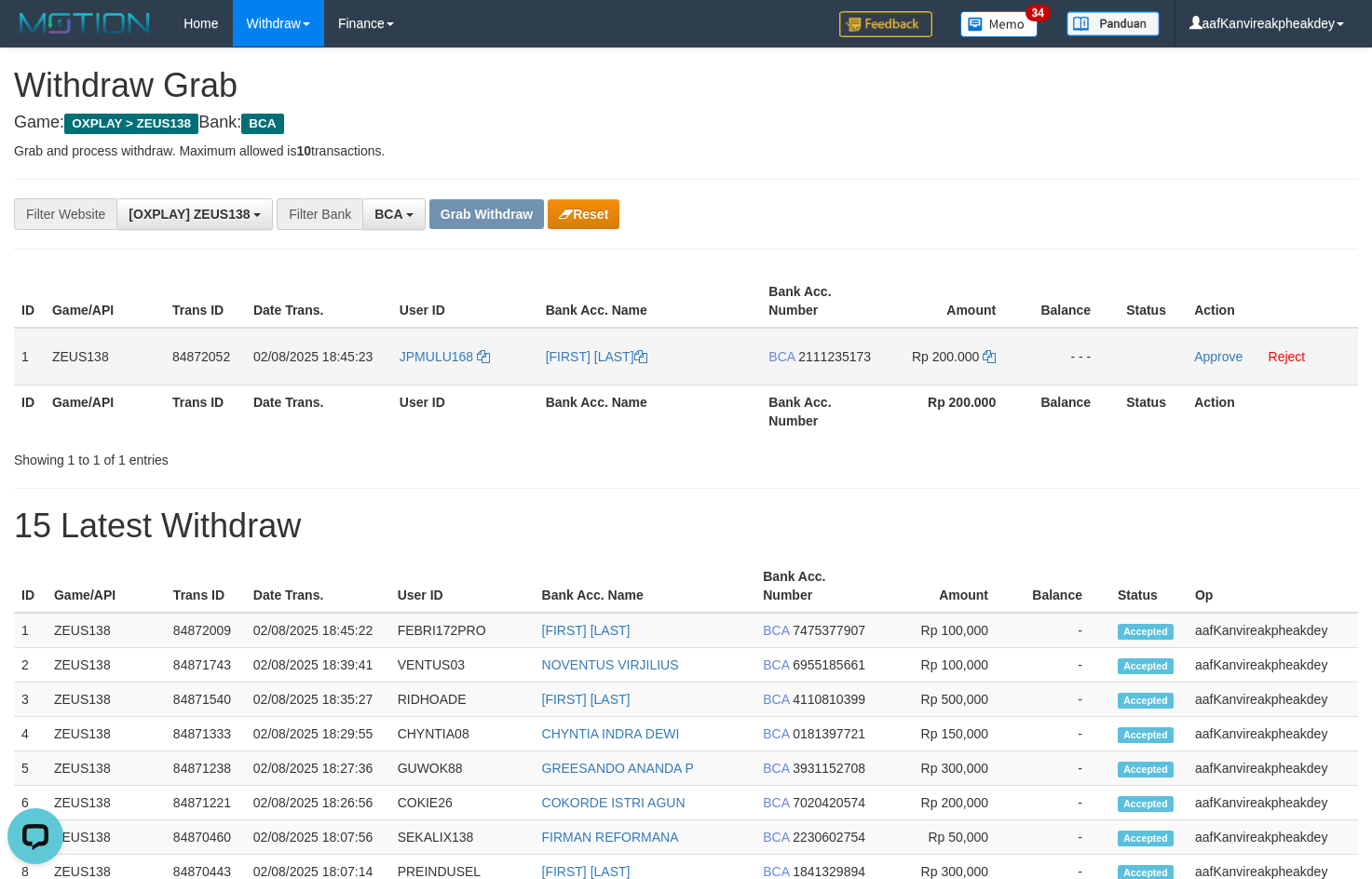 click on "2111235173" at bounding box center [835, 357] 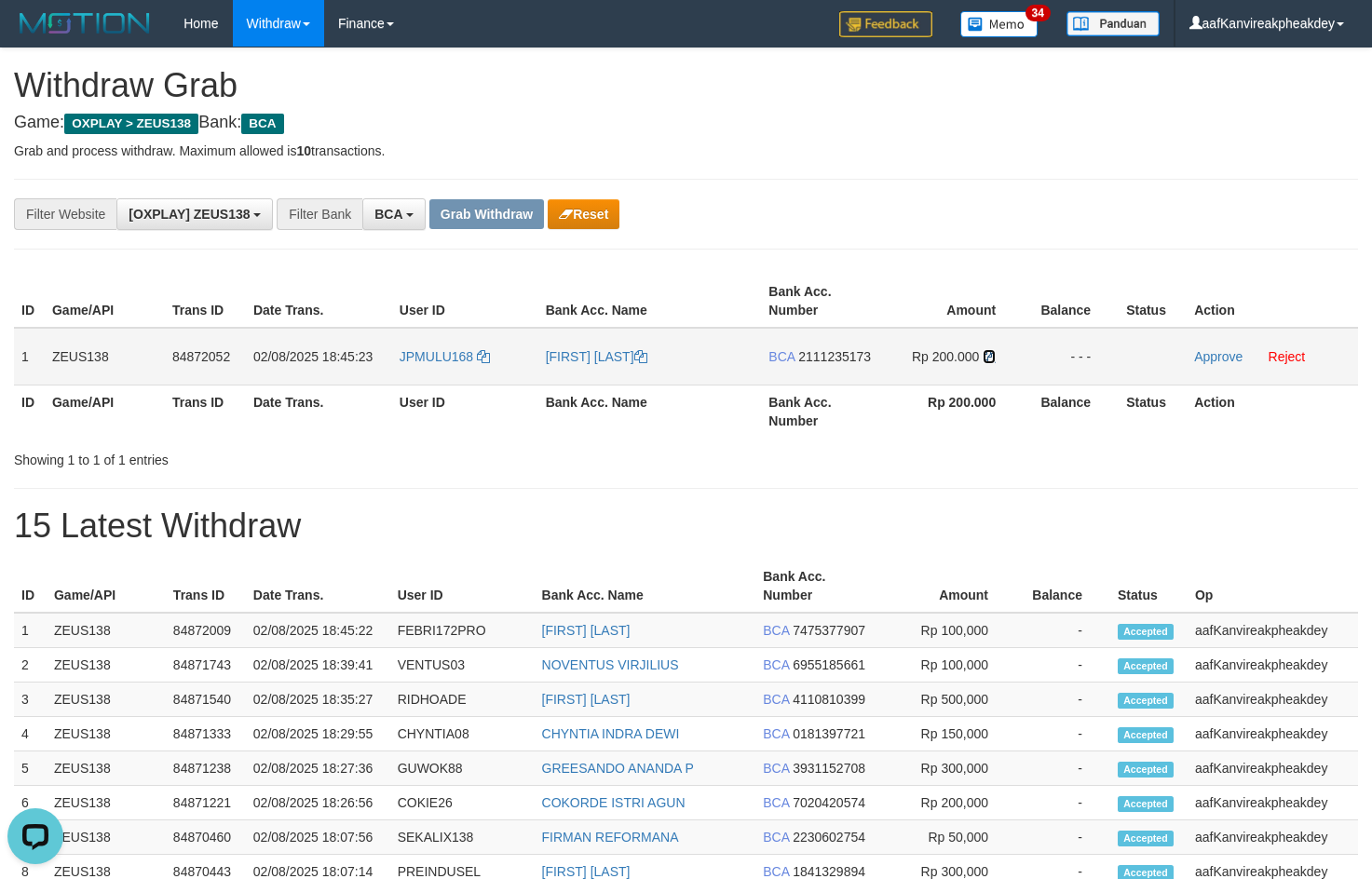 click at bounding box center (989, 357) 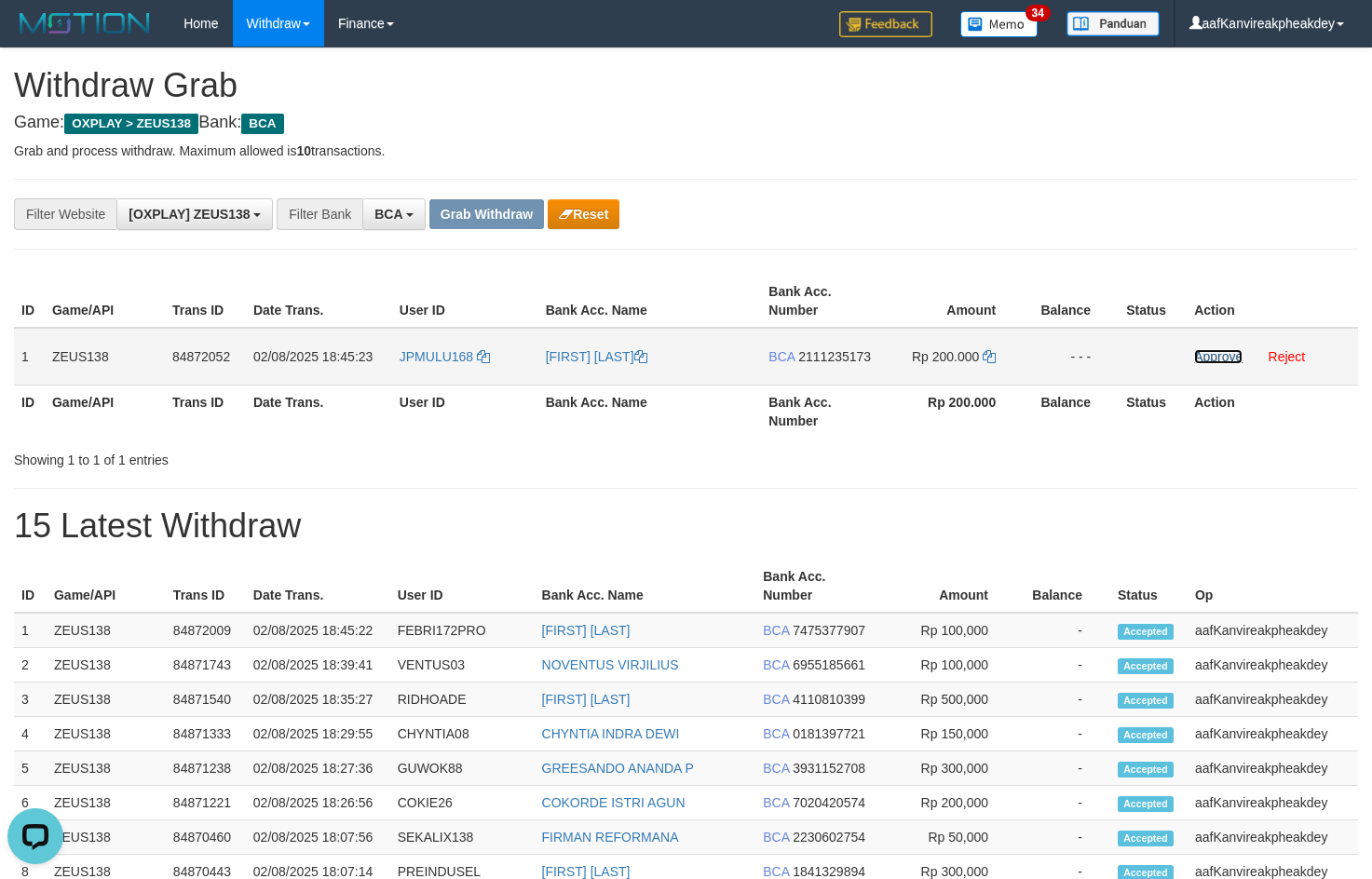 click on "Approve" at bounding box center (1218, 357) 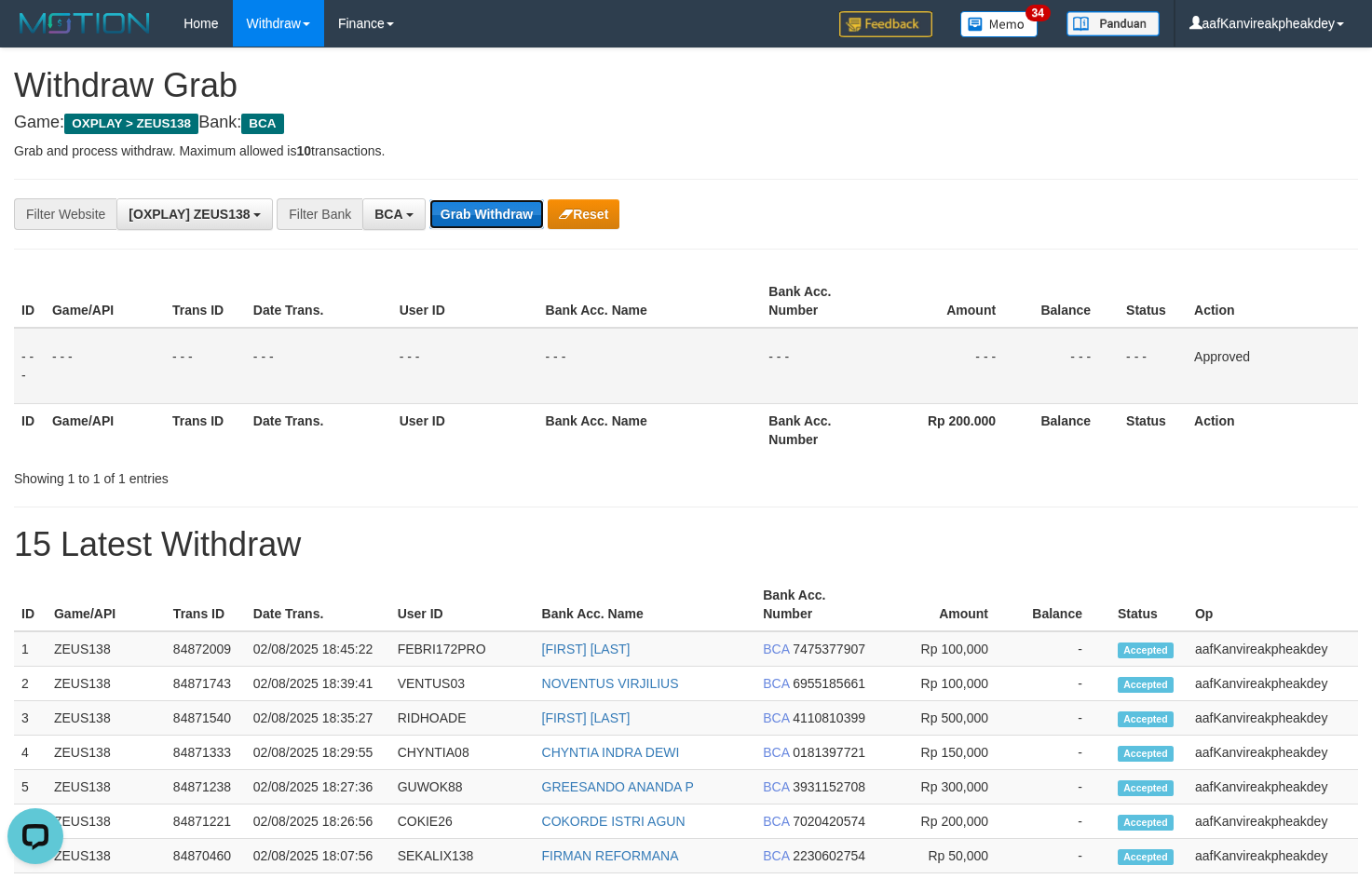 click on "Grab Withdraw" at bounding box center [486, 214] 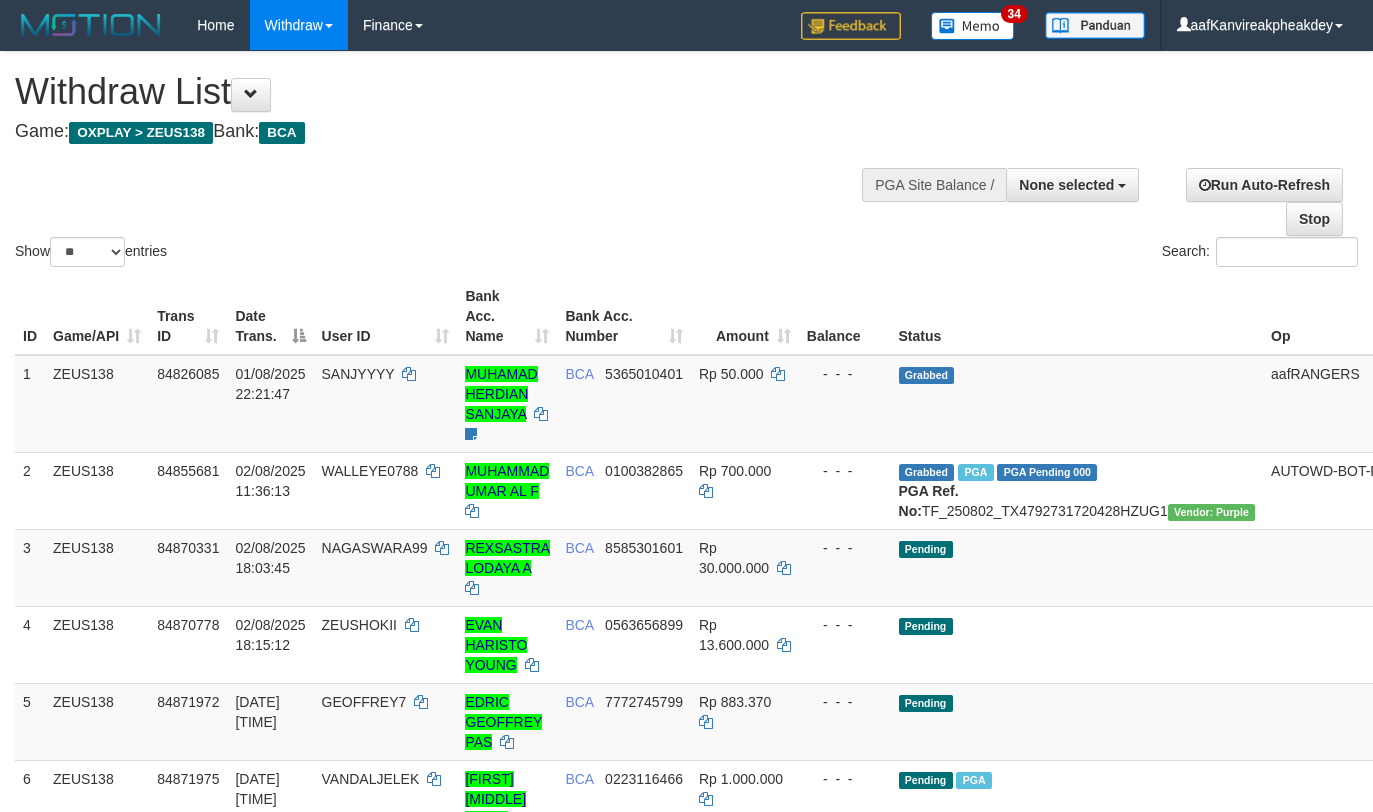 select 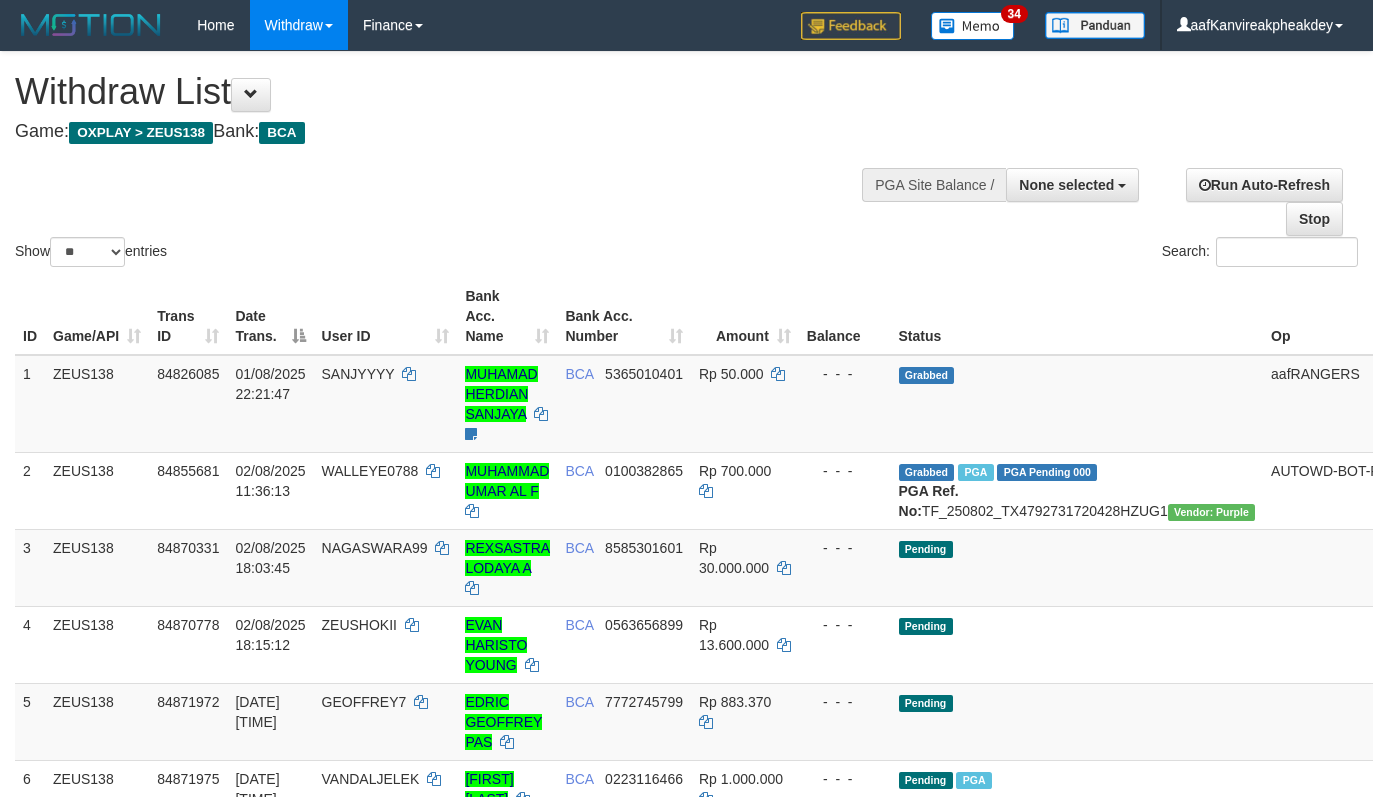 select 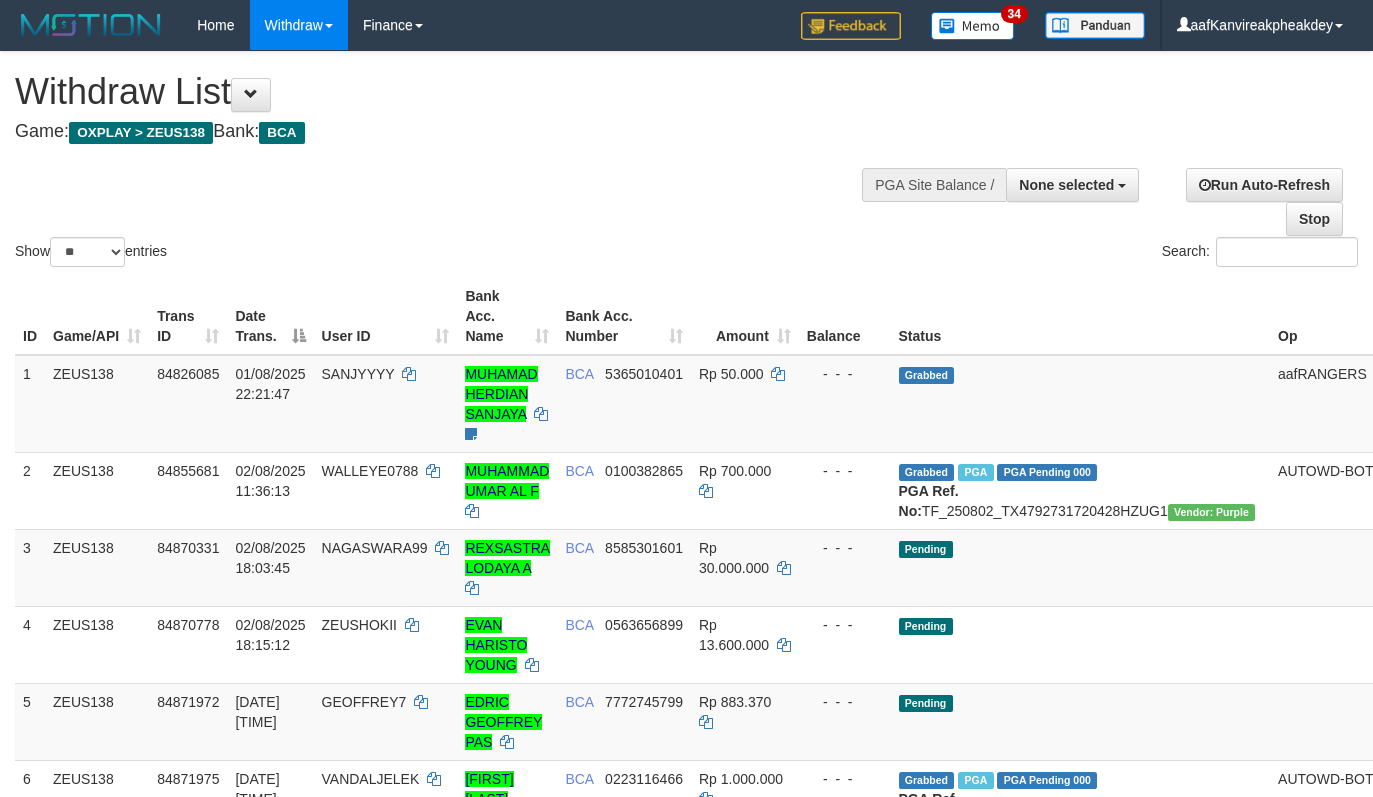 select 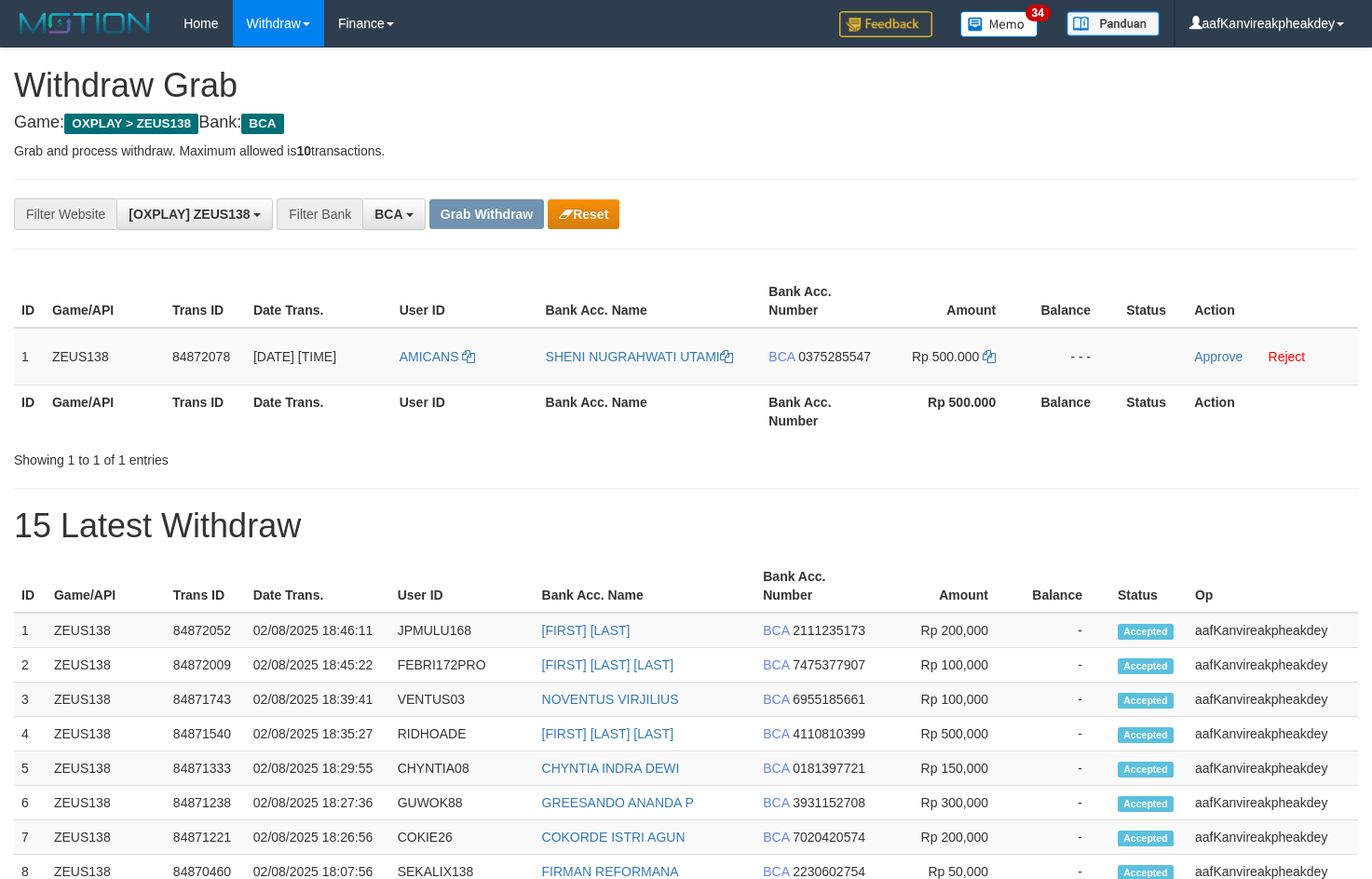 scroll, scrollTop: 0, scrollLeft: 0, axis: both 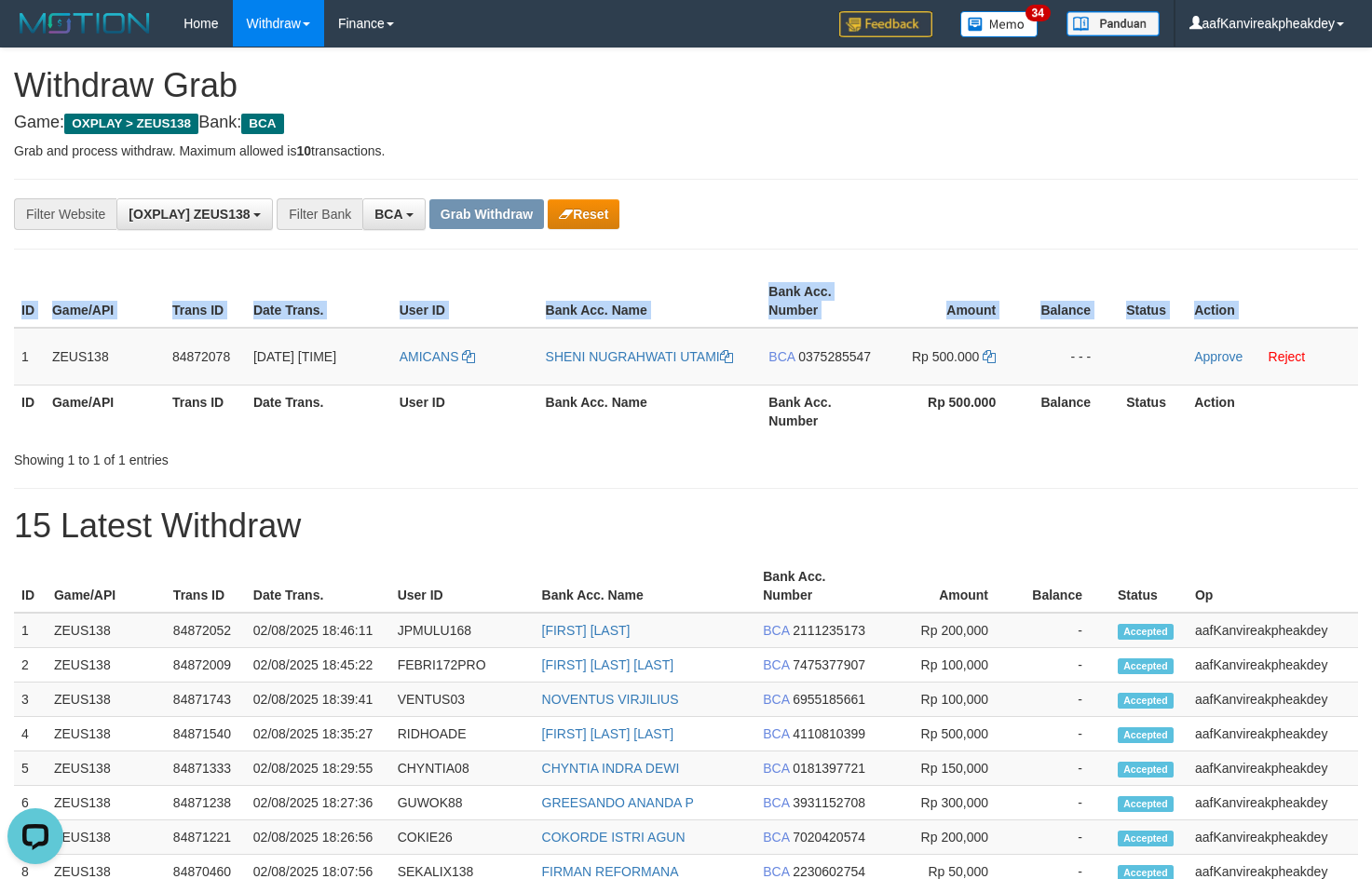 copy on "ID Game/API Trans ID Date Trans. User ID Bank Acc. Name Bank Acc. Number Amount Balance Status Action" 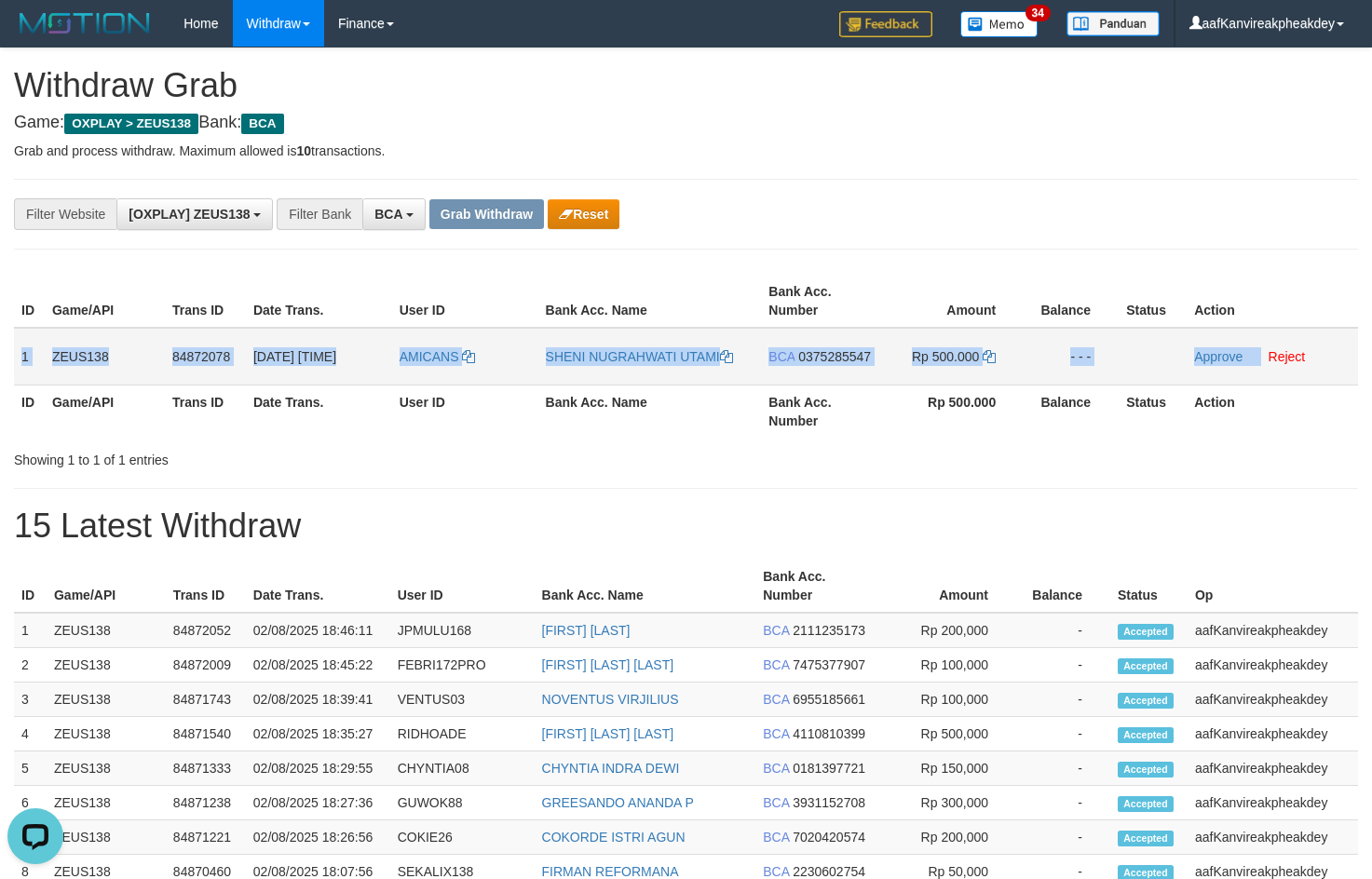 copy on "1
ZEUS138
84872078
02/08/2025 18:46:00
AMICANS
SHENI NUGRAHWATI UTAMI
BCA
0375285547
Rp 500.000
- - -
Approve" 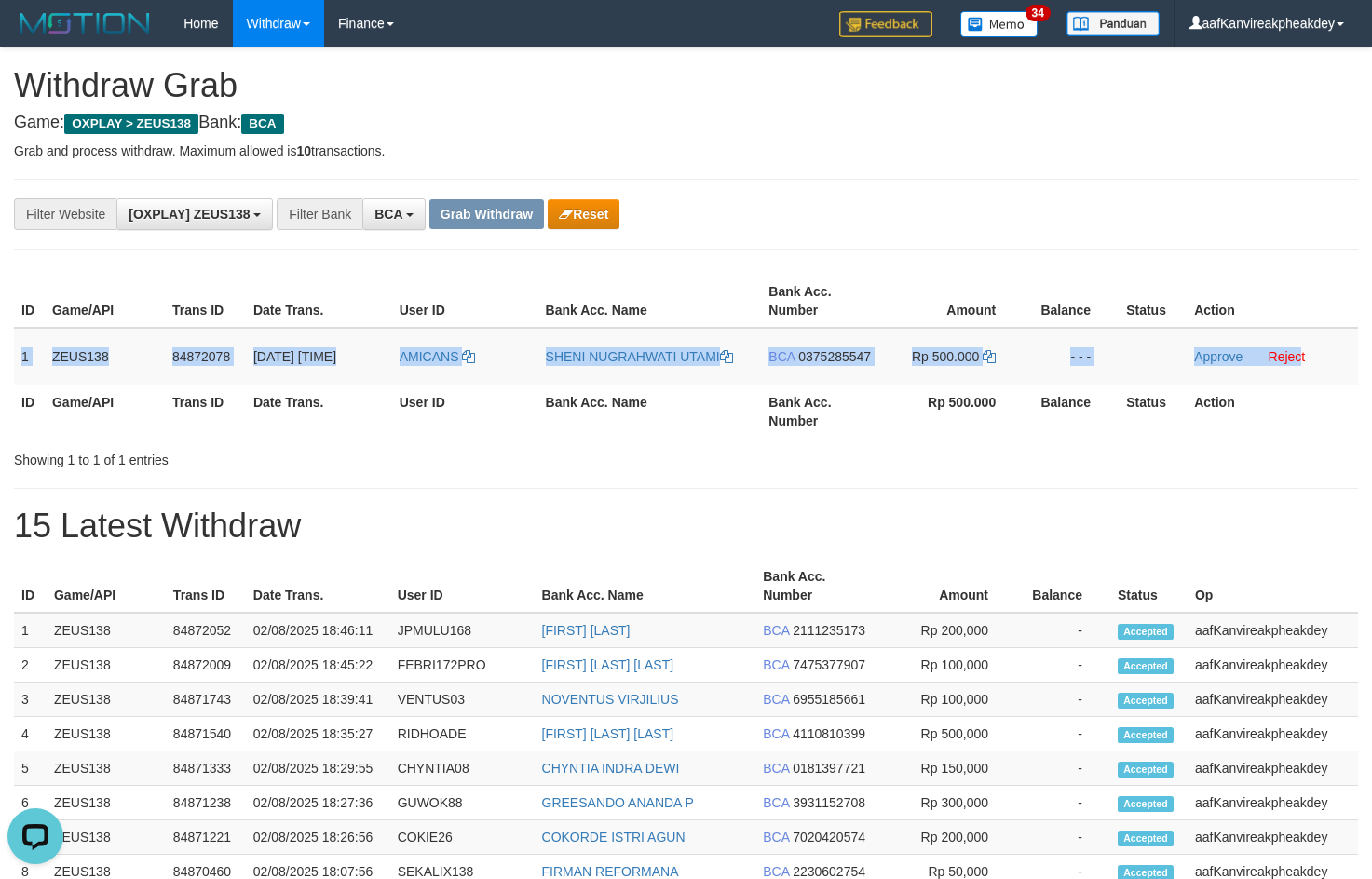 drag, startPoint x: 22, startPoint y: 358, endPoint x: 1383, endPoint y: 367, distance: 1361.0298 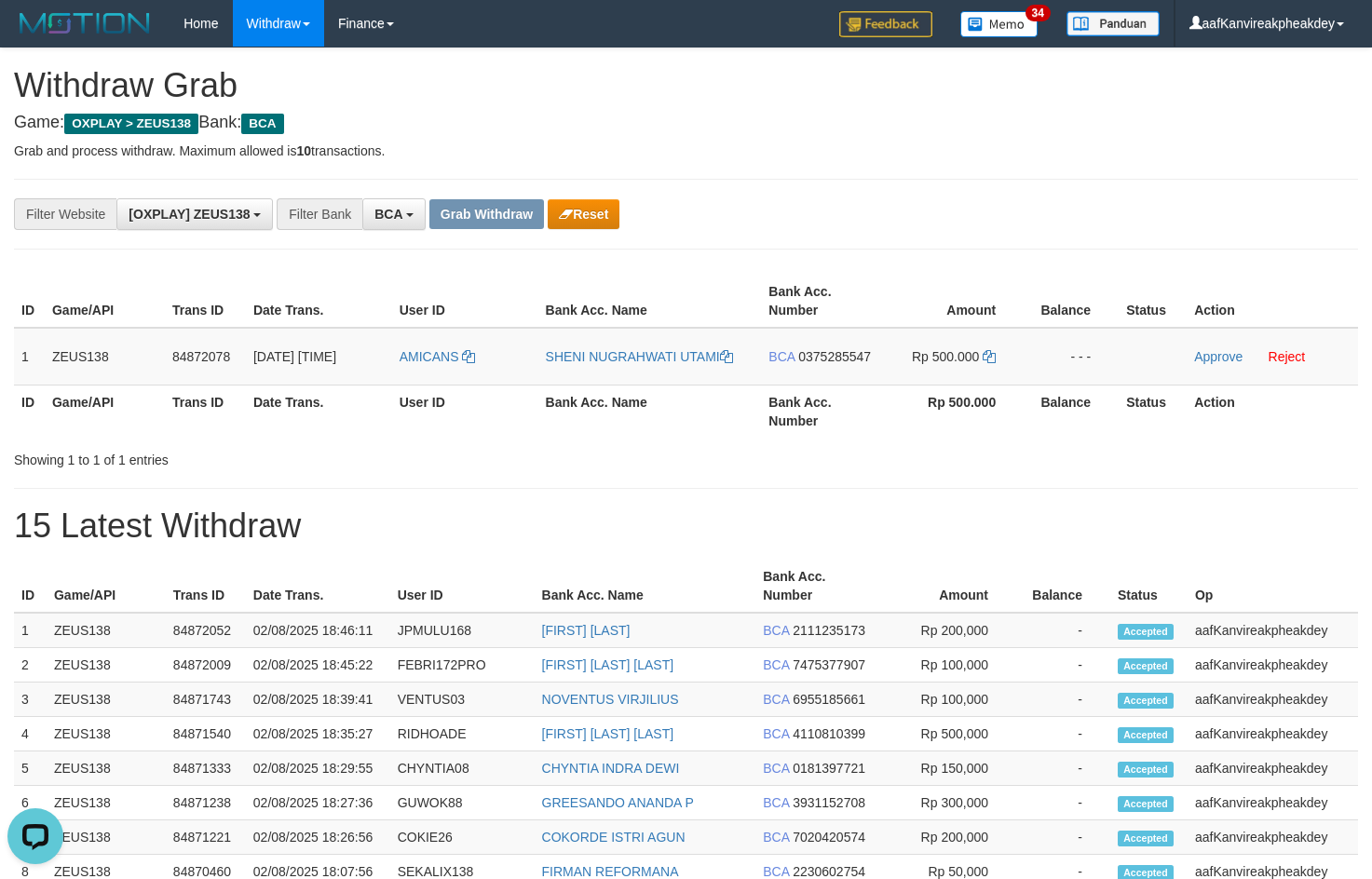 drag, startPoint x: 1108, startPoint y: 173, endPoint x: 1143, endPoint y: 181, distance: 35.90265 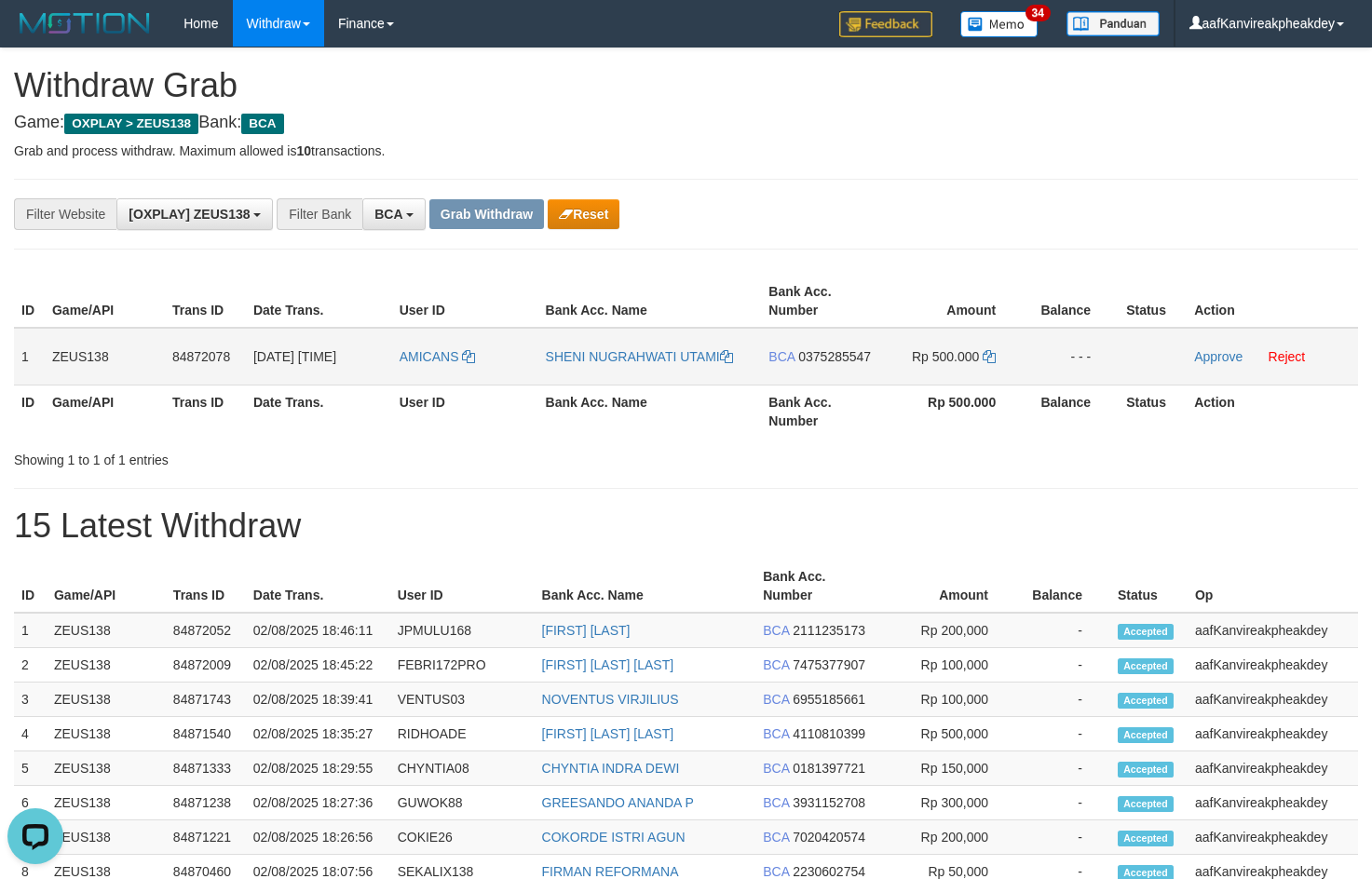 click on "BCA
0375285547" at bounding box center [821, 357] 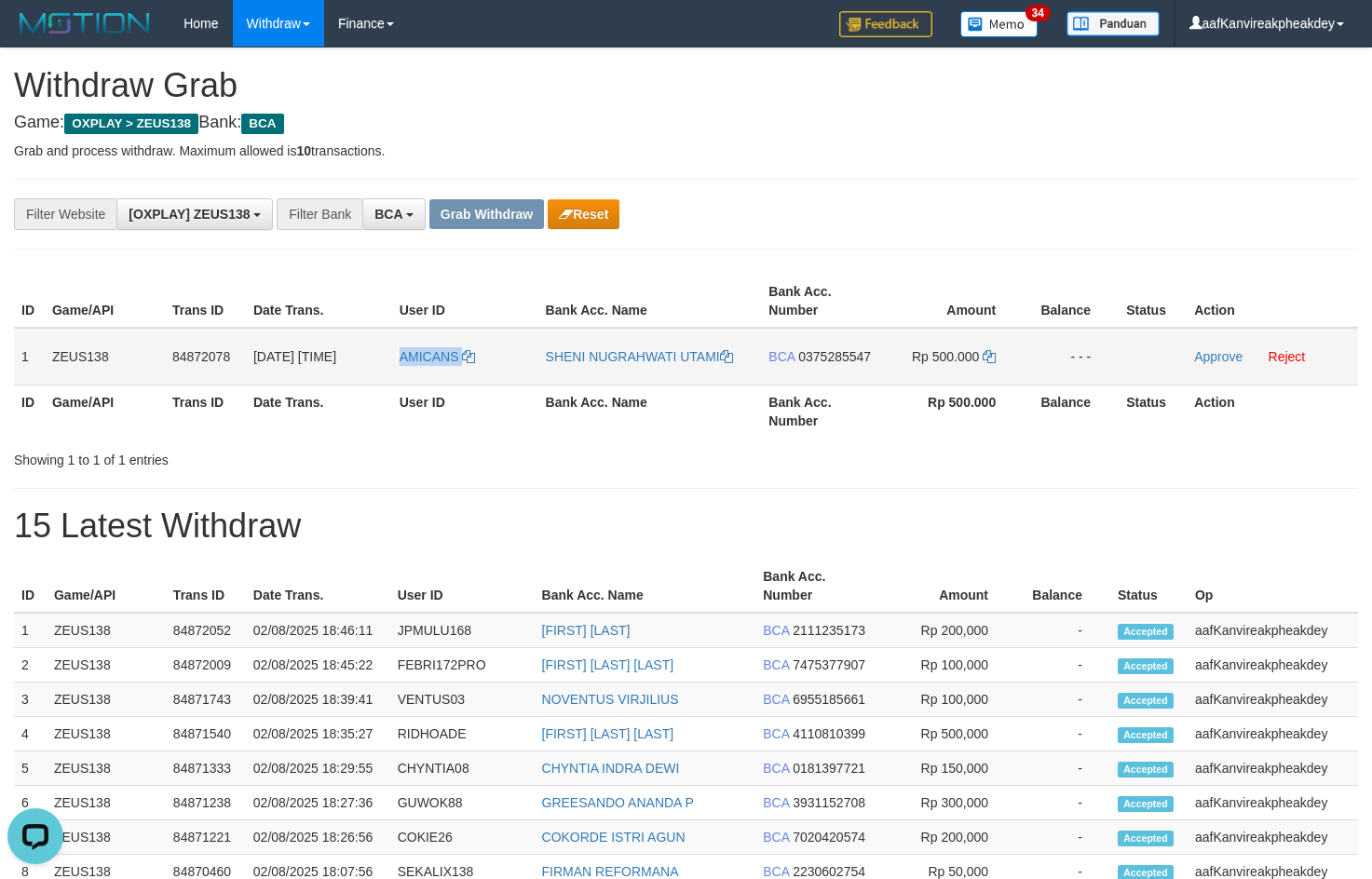 click on "AMICANS" at bounding box center (465, 357) 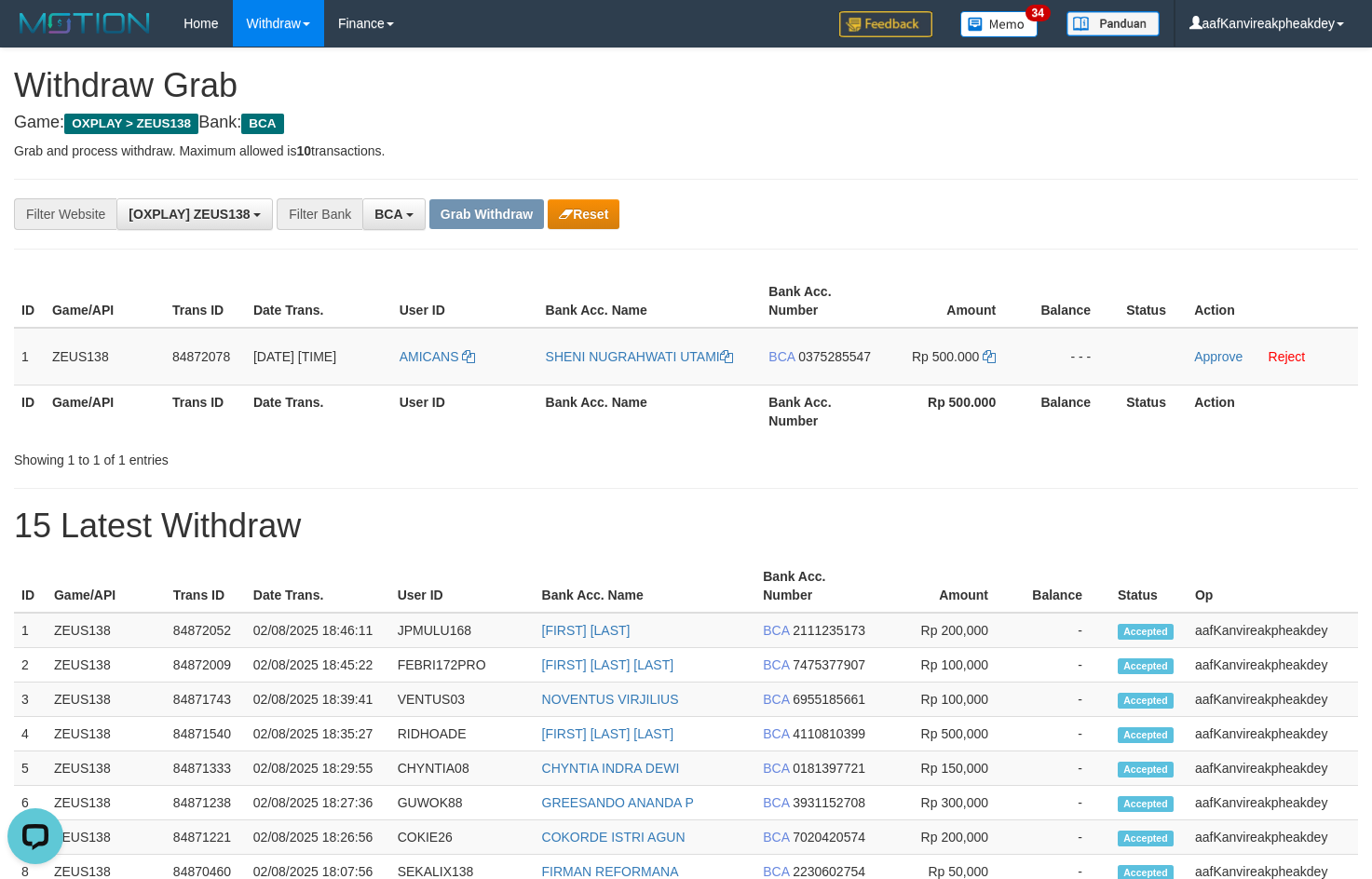 drag, startPoint x: 1023, startPoint y: 217, endPoint x: 1377, endPoint y: 367, distance: 384.46846 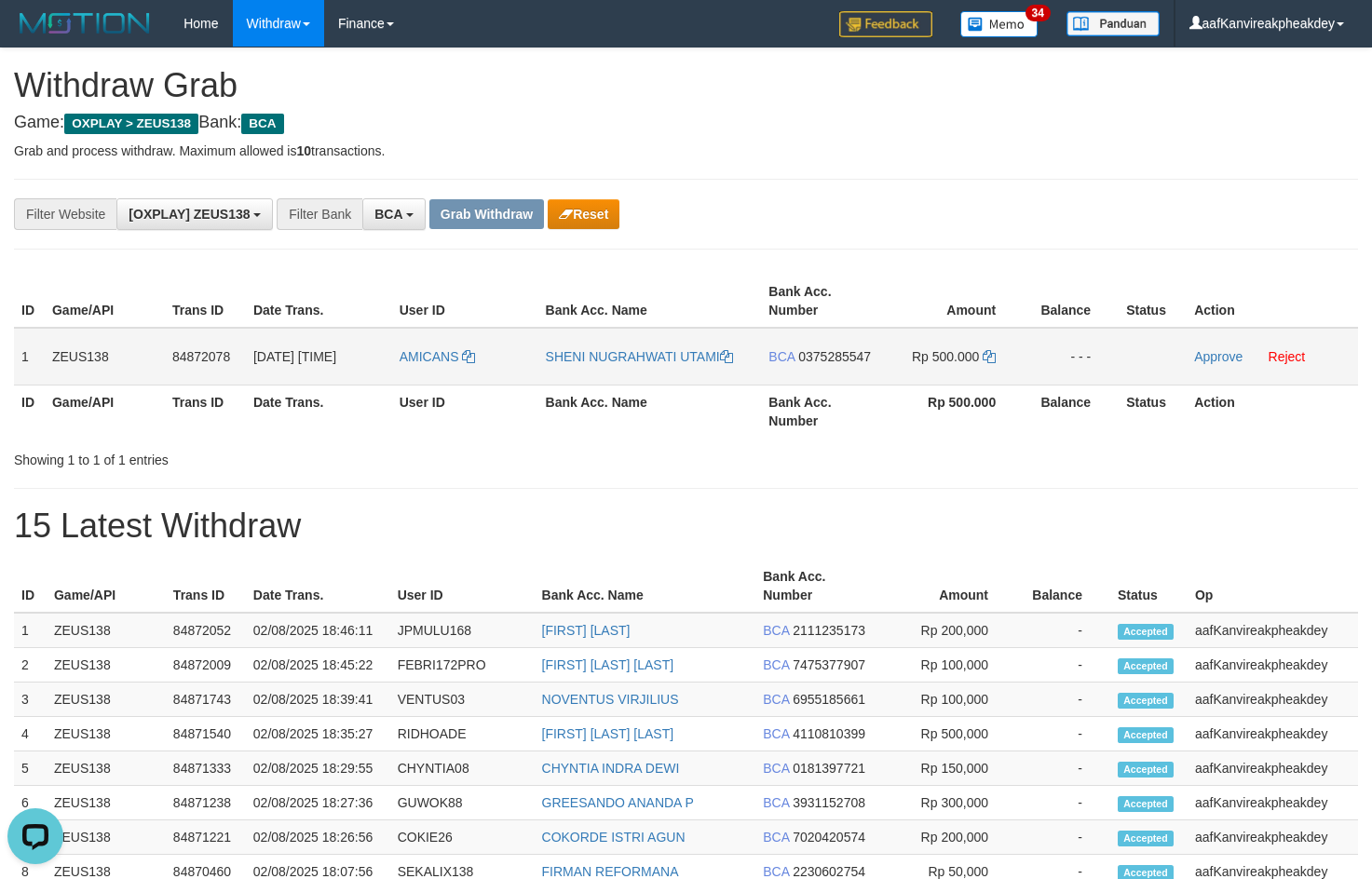 click on "0375285547" at bounding box center [835, 357] 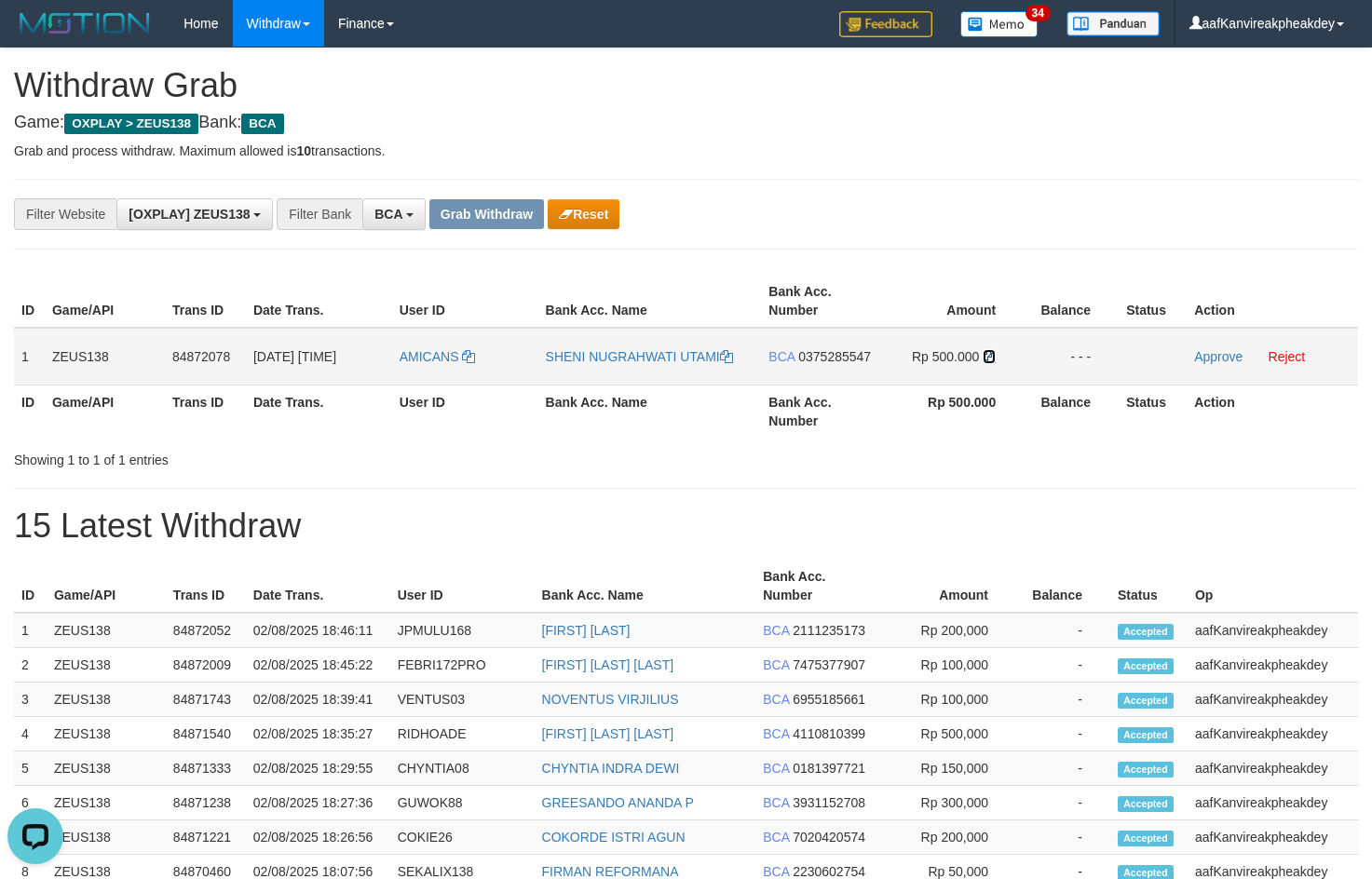 click at bounding box center [989, 357] 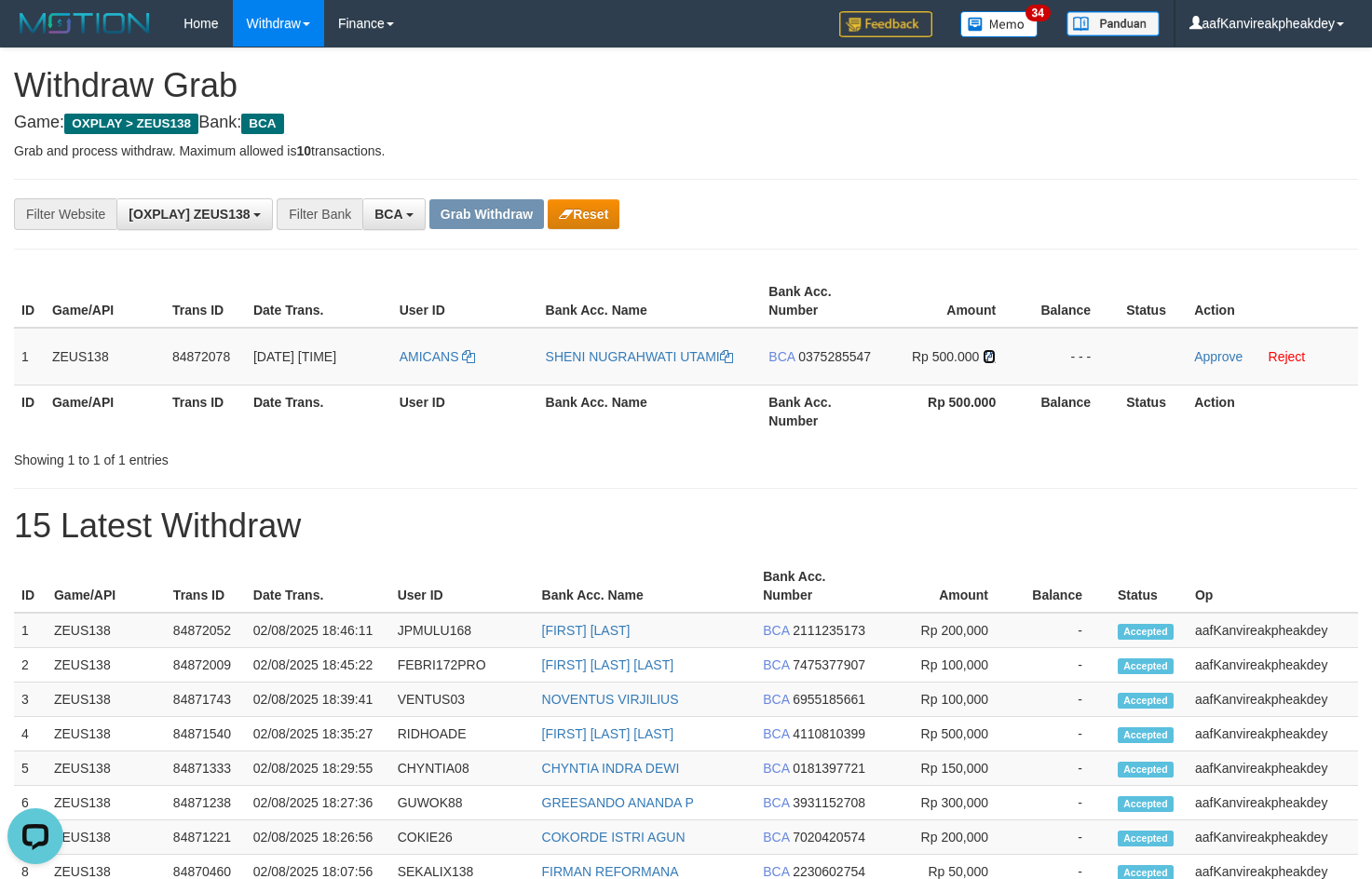 drag, startPoint x: 987, startPoint y: 358, endPoint x: 1383, endPoint y: 332, distance: 396.85262 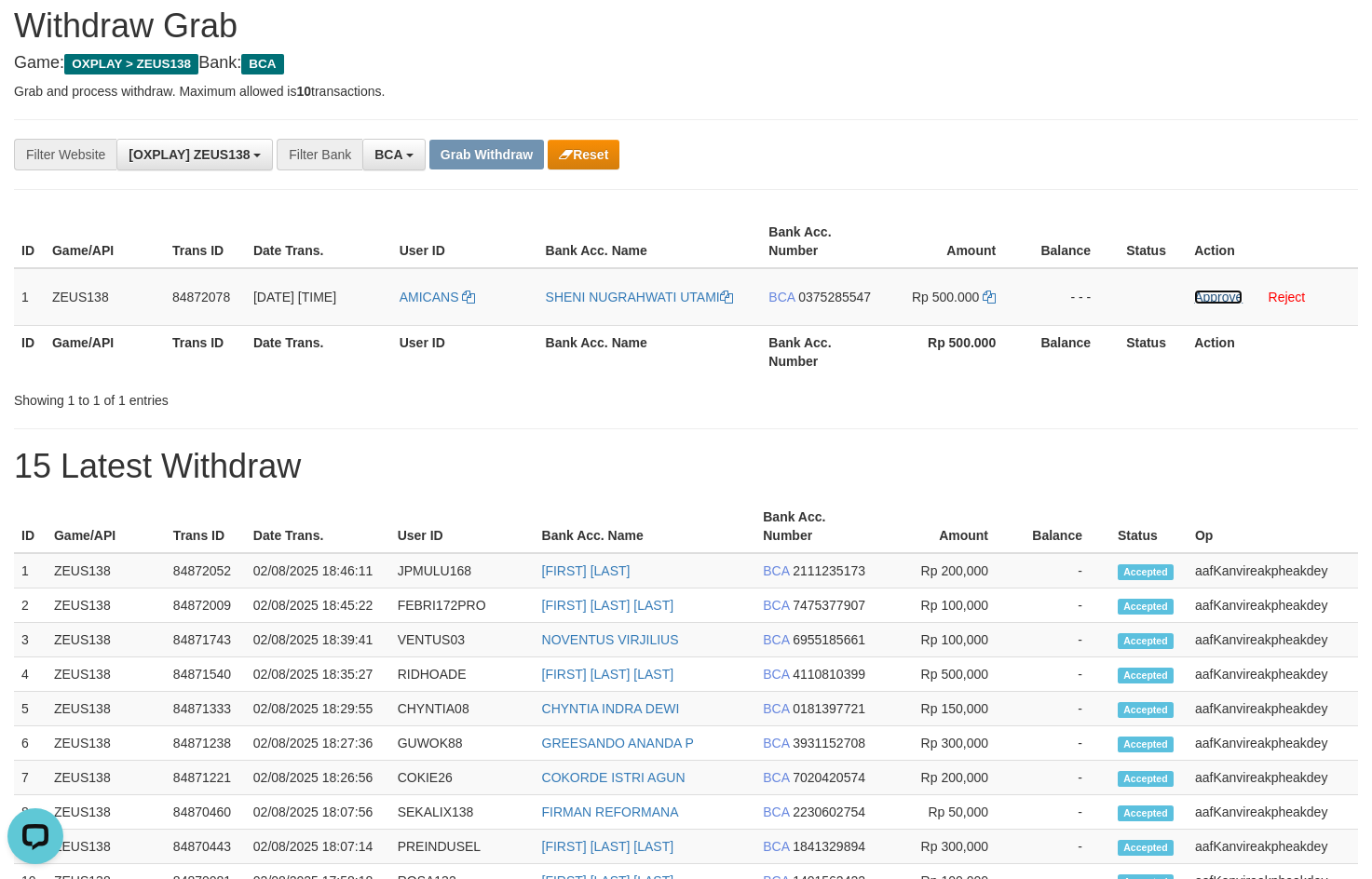 scroll, scrollTop: 0, scrollLeft: 0, axis: both 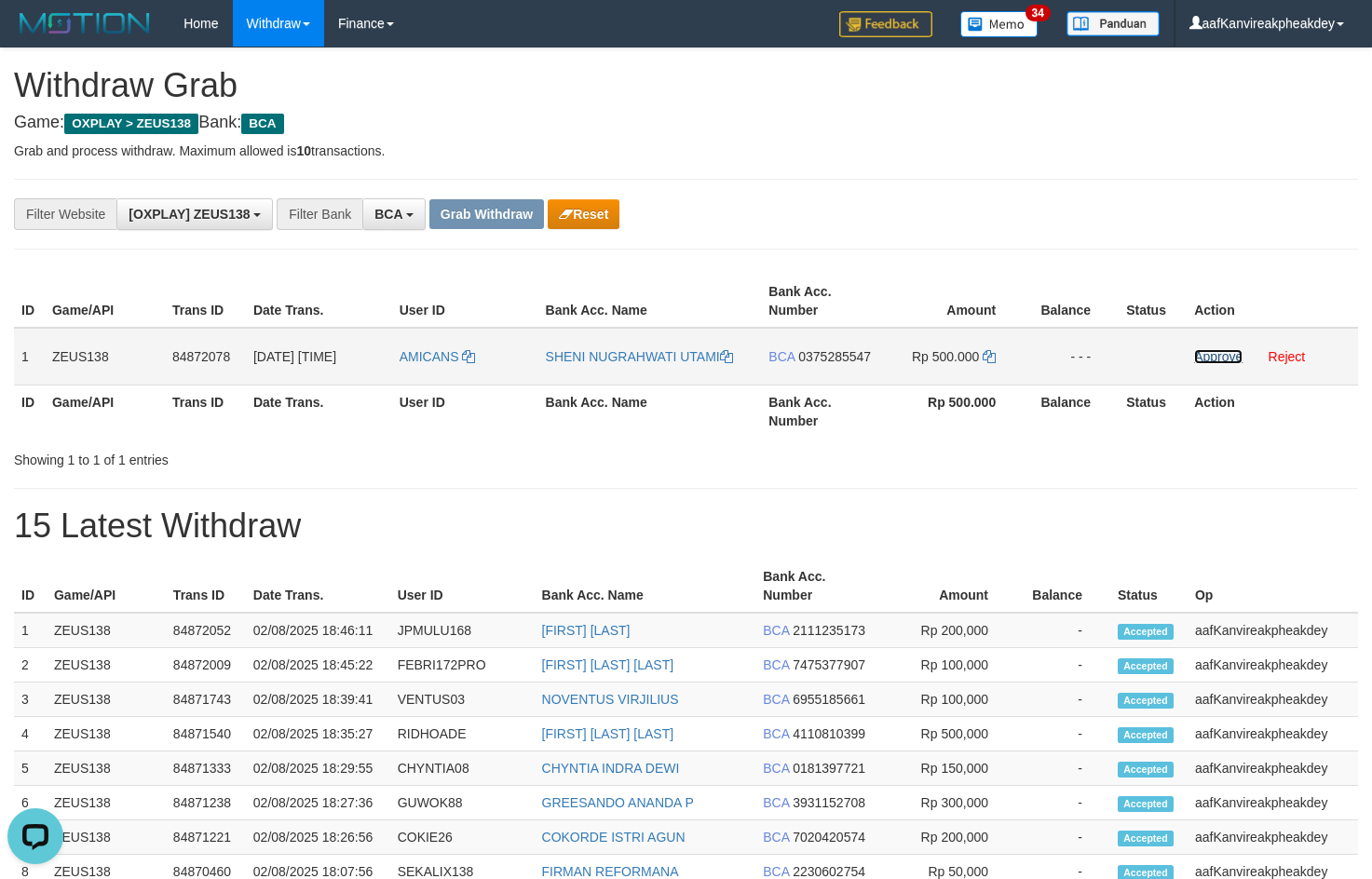 click on "Approve" at bounding box center [1218, 357] 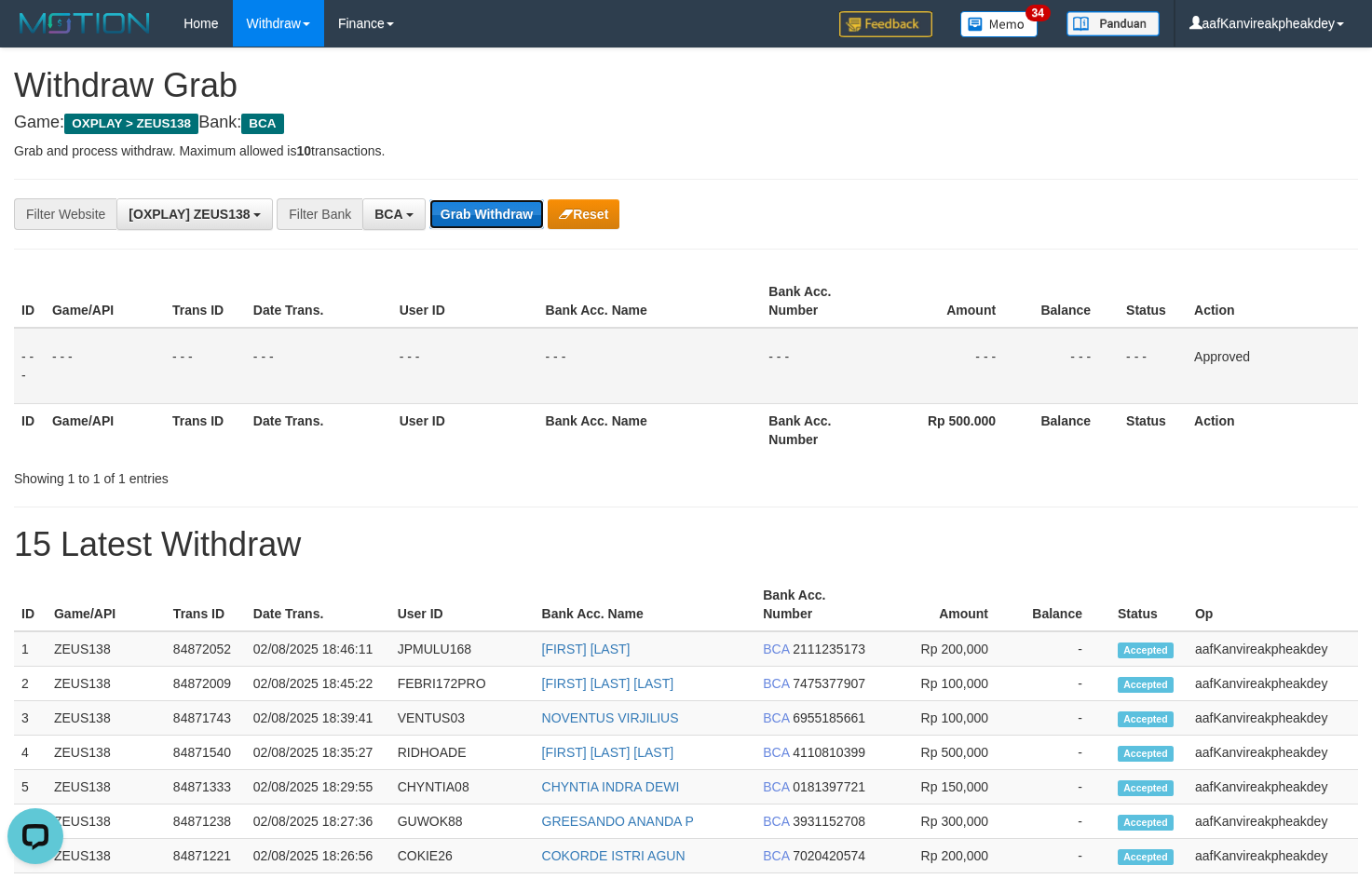 click on "Grab Withdraw" at bounding box center (486, 214) 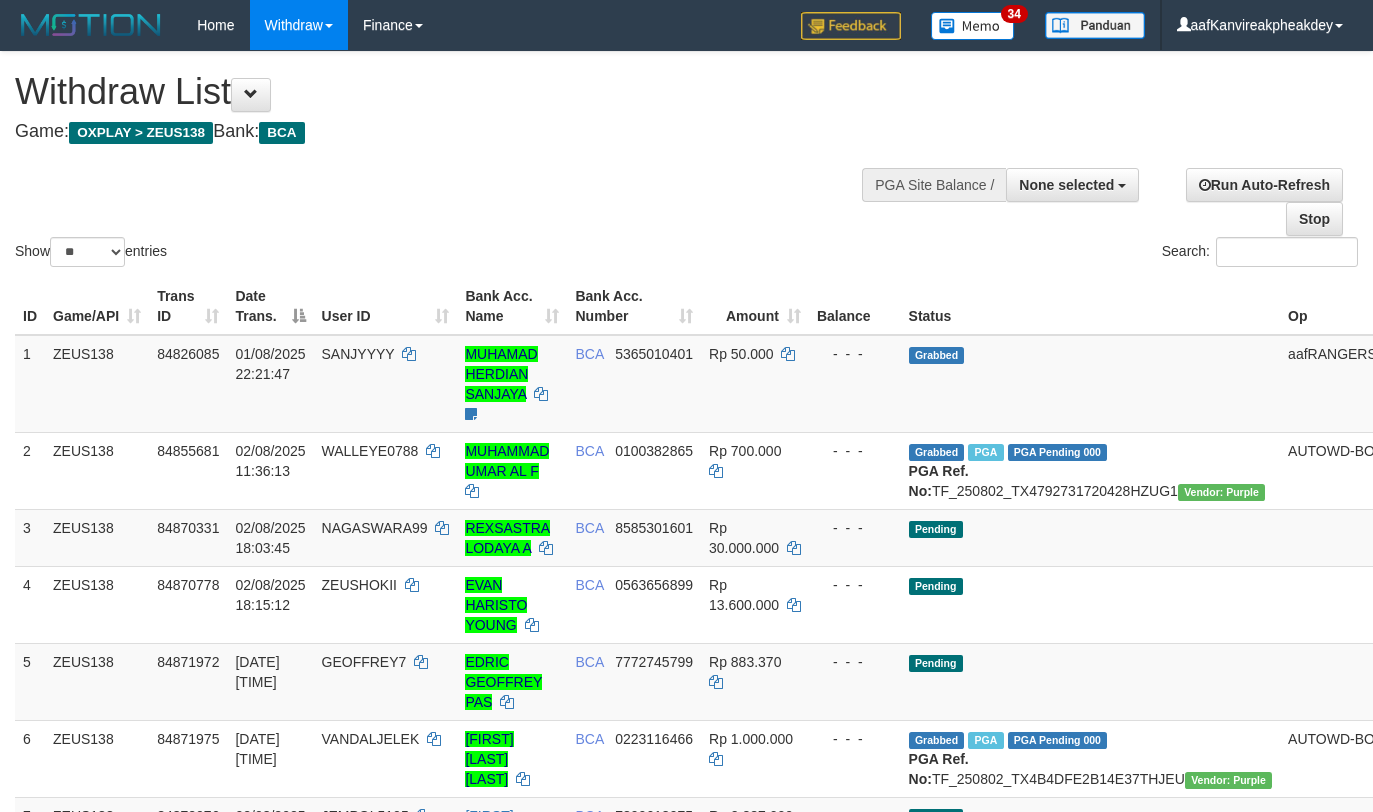 select 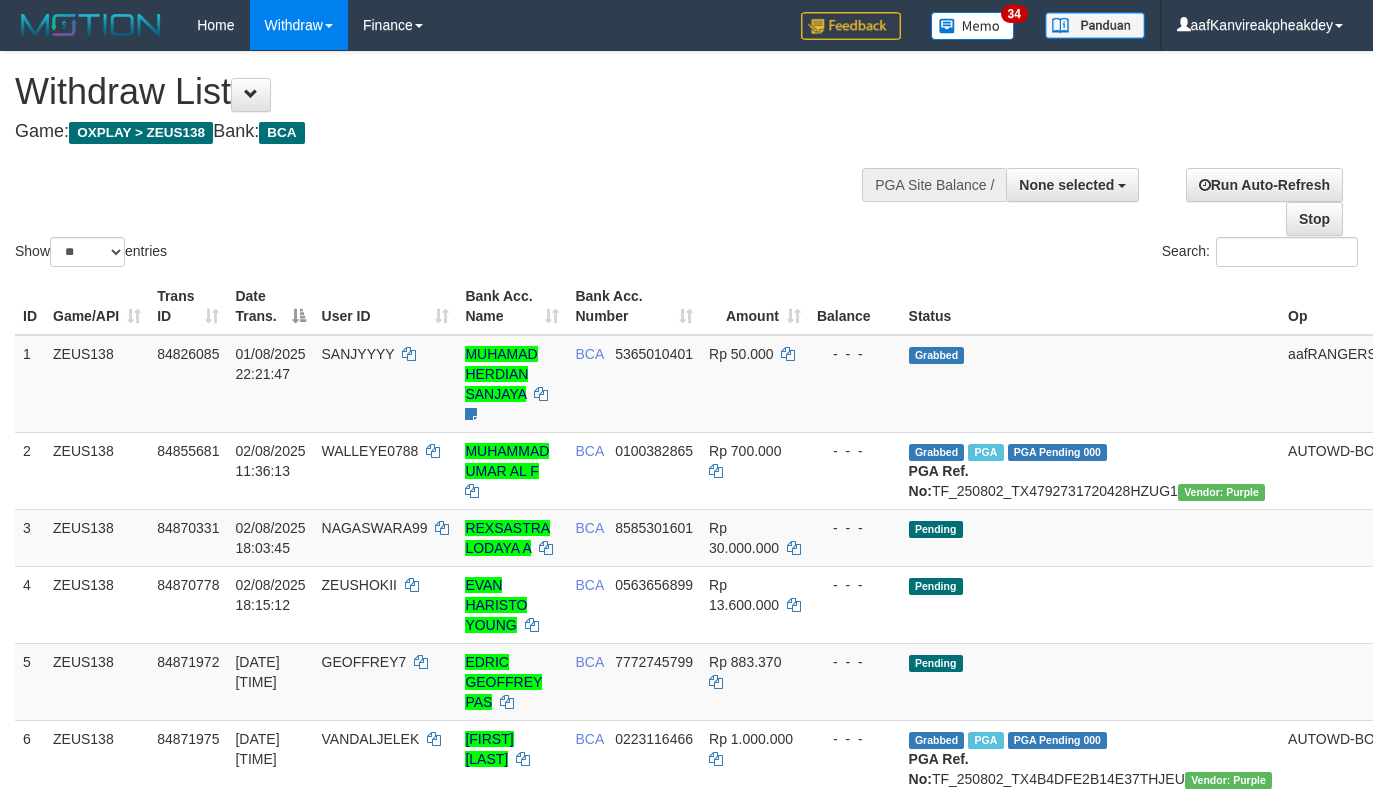 select 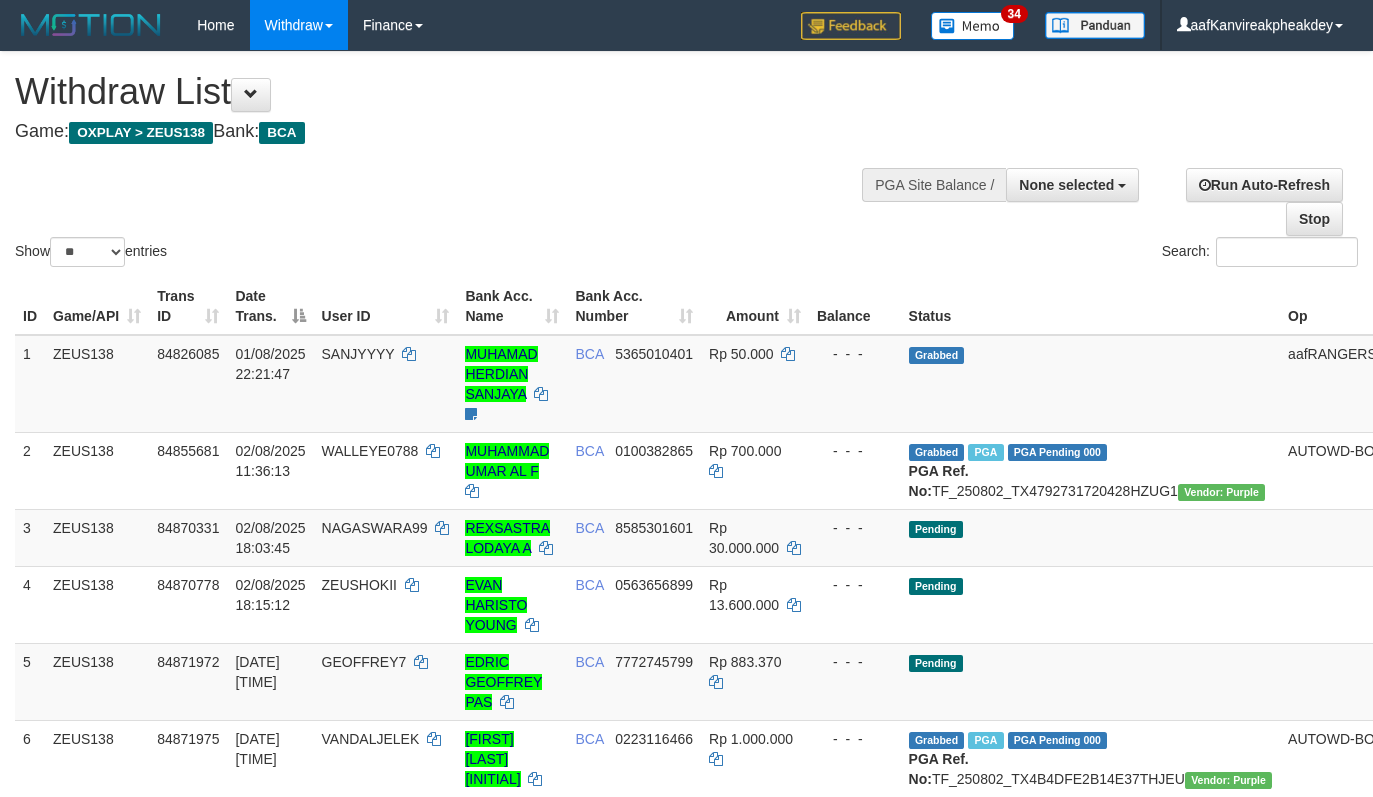 select 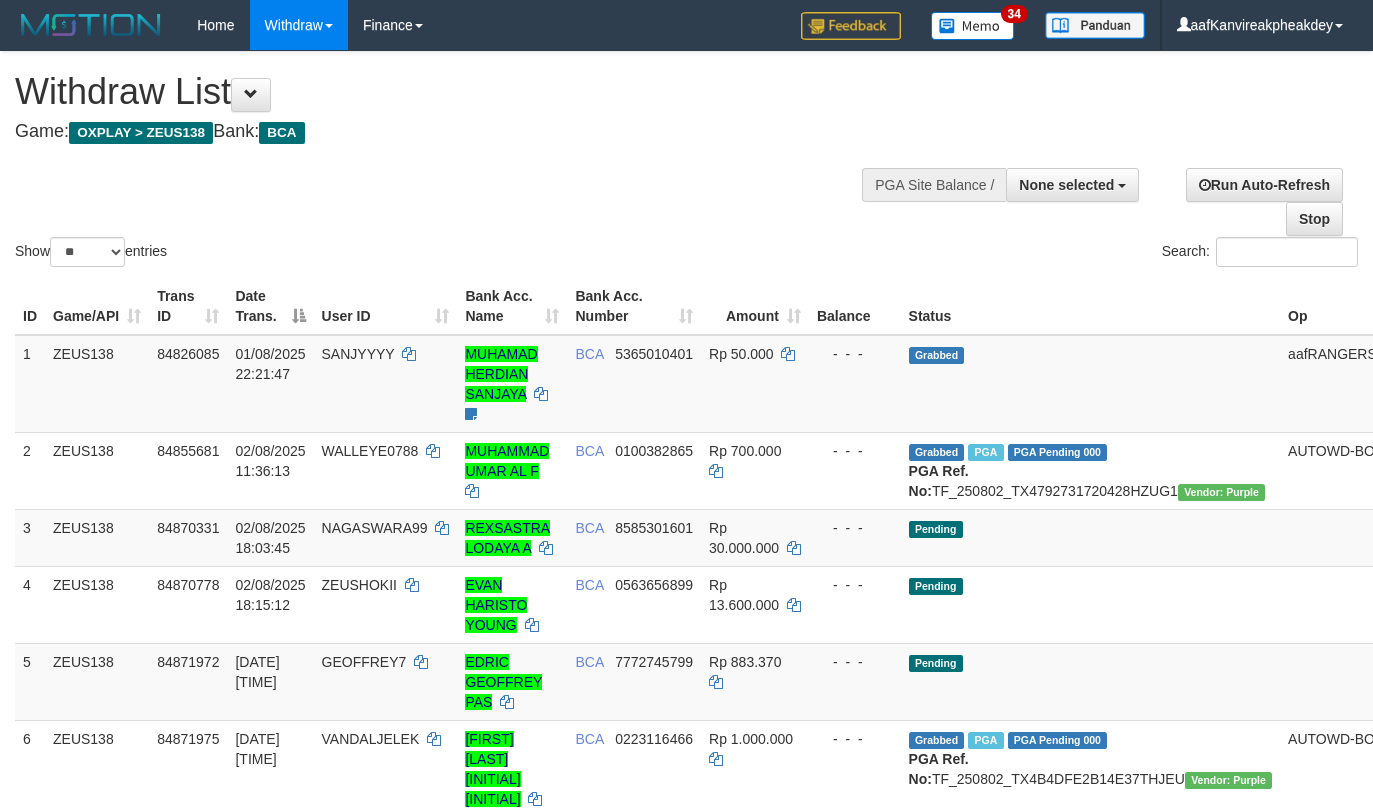 select 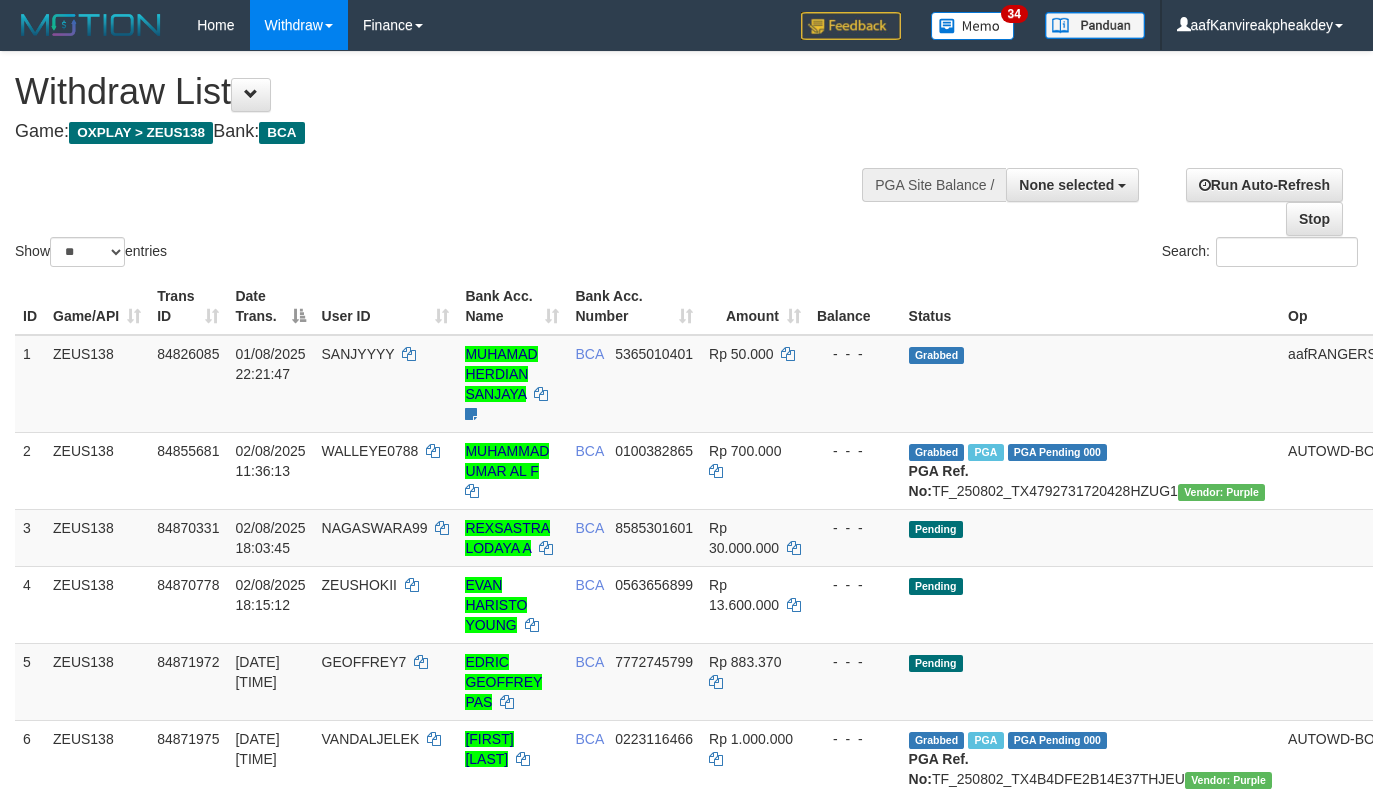 select 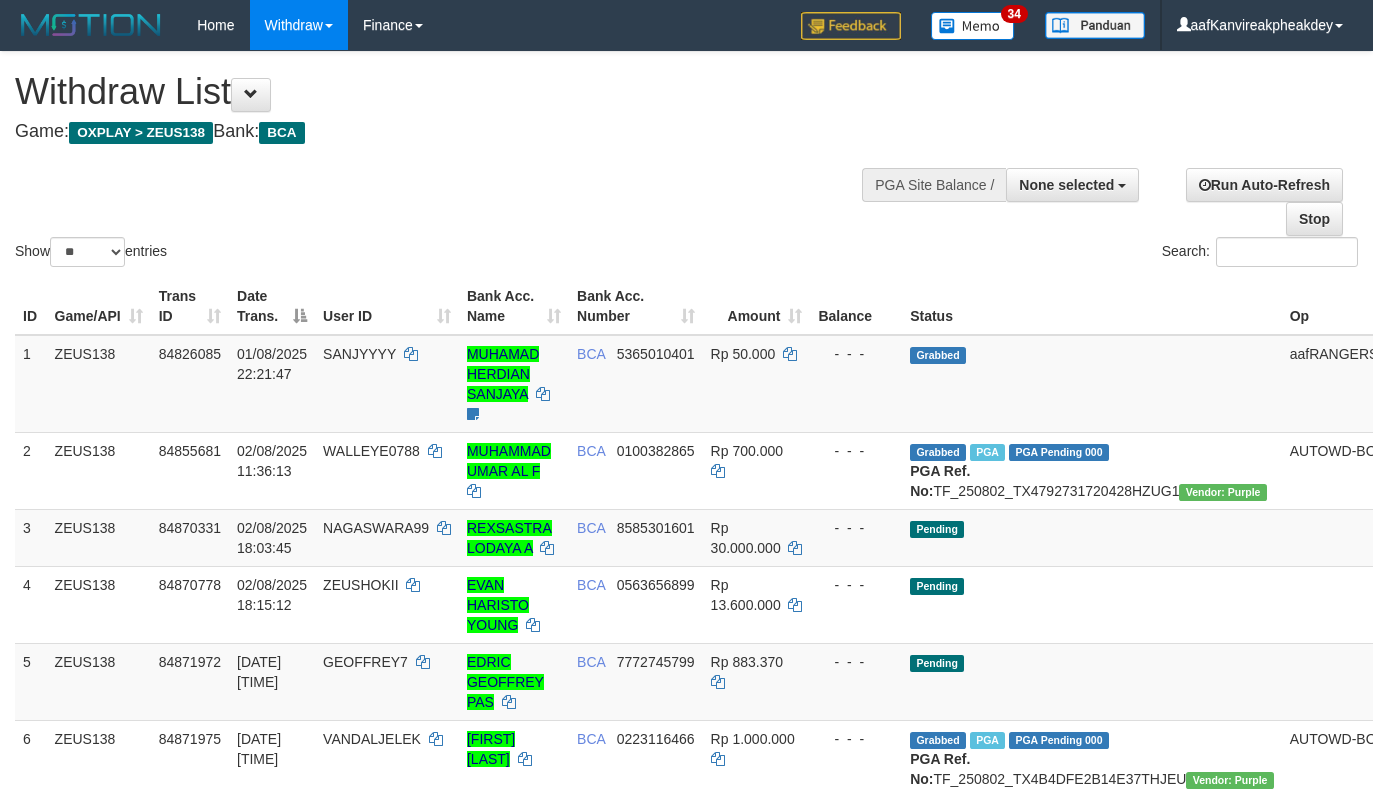 select 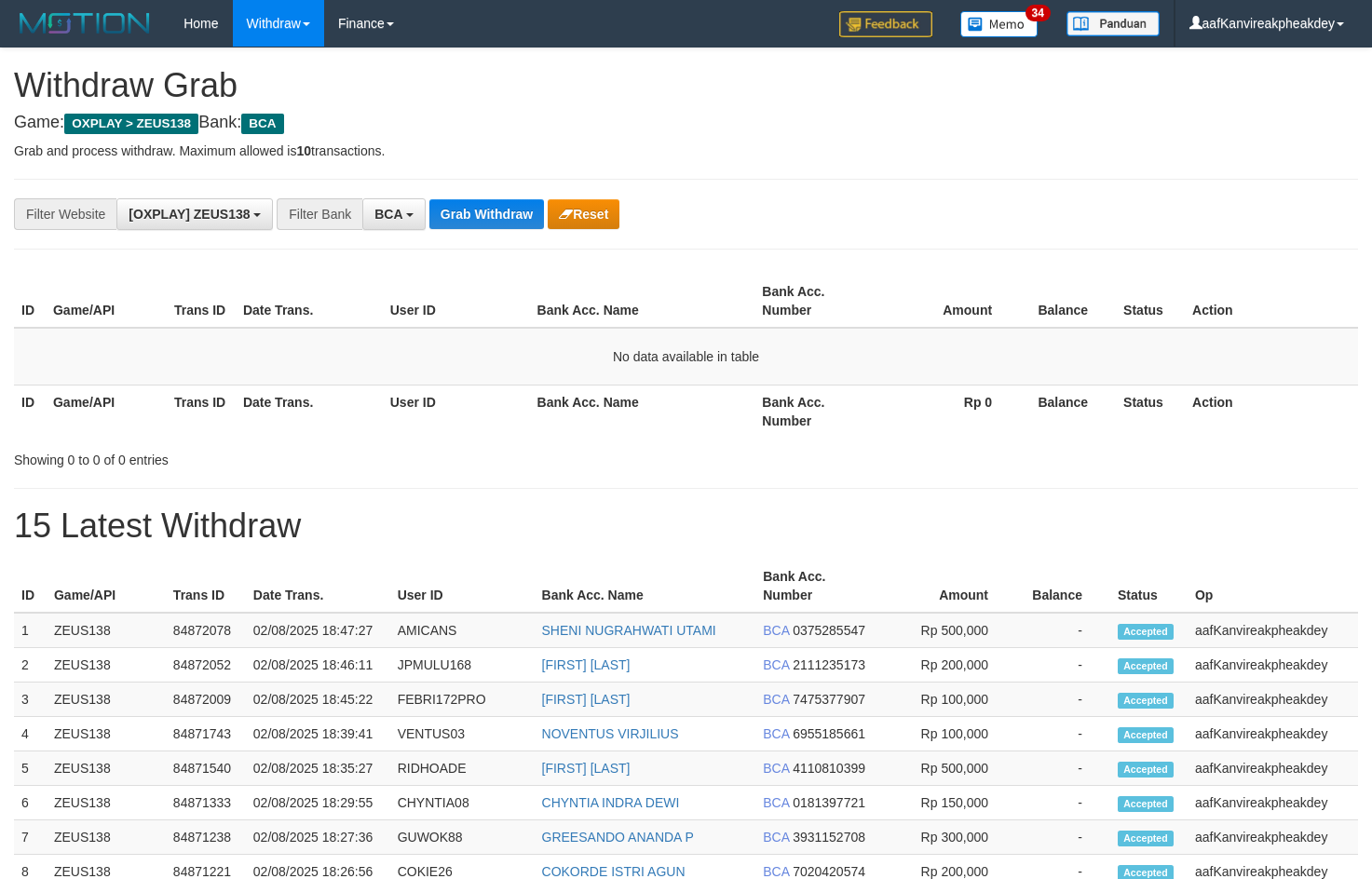 scroll, scrollTop: 0, scrollLeft: 0, axis: both 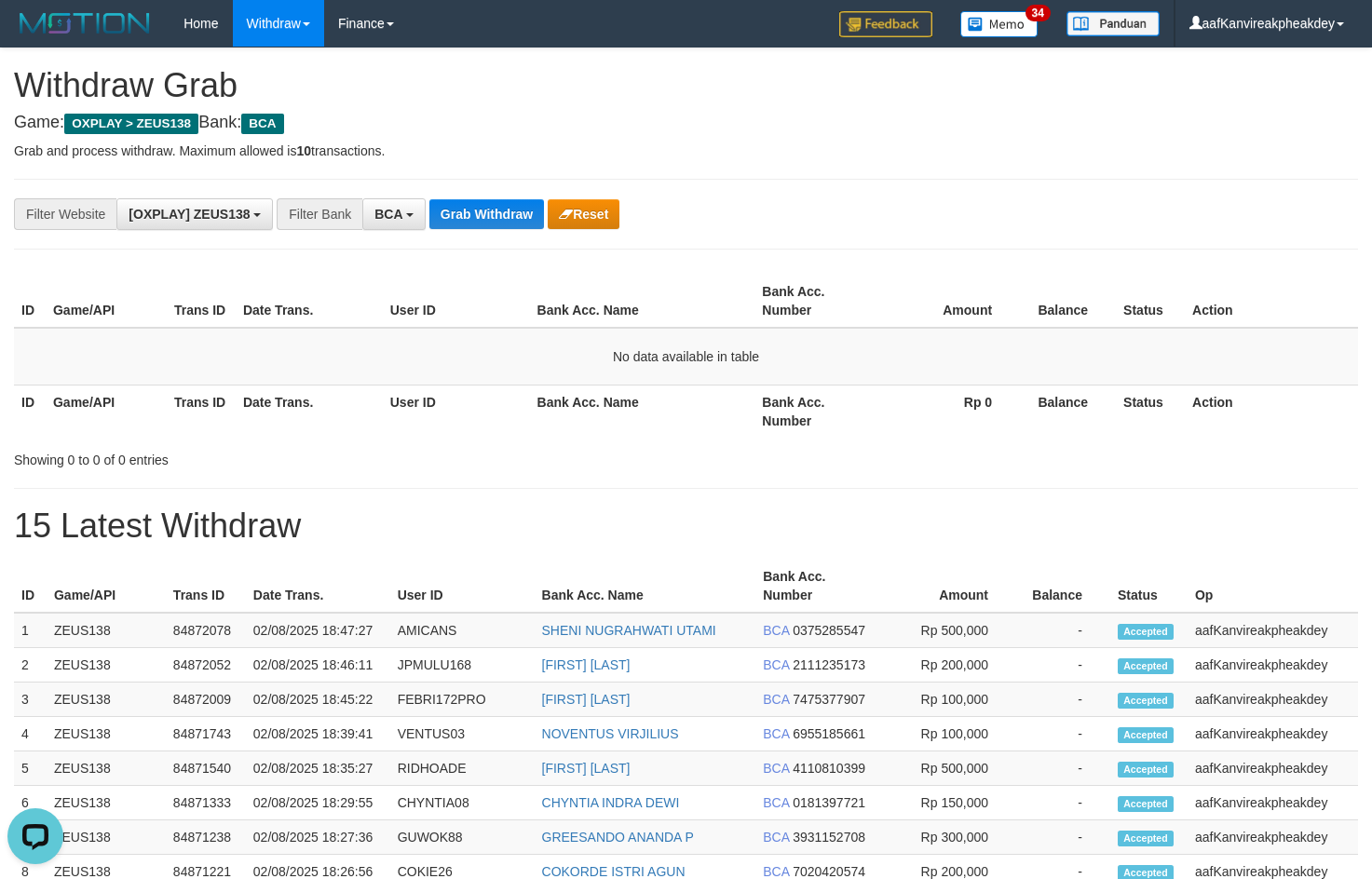click on "Showing 0 to 0 of 0 entries" at bounding box center [686, 456] 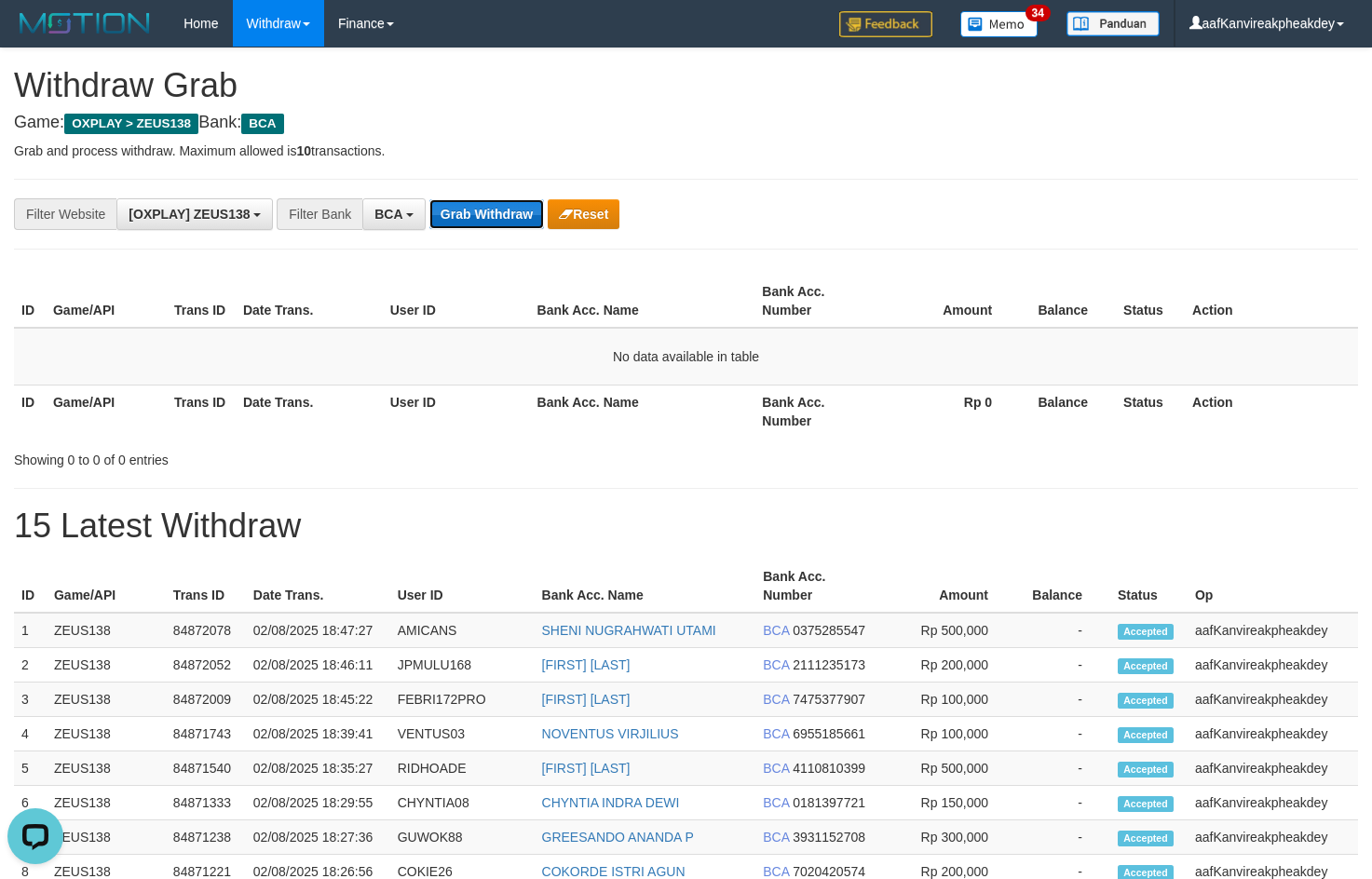 click on "Grab Withdraw" at bounding box center (486, 214) 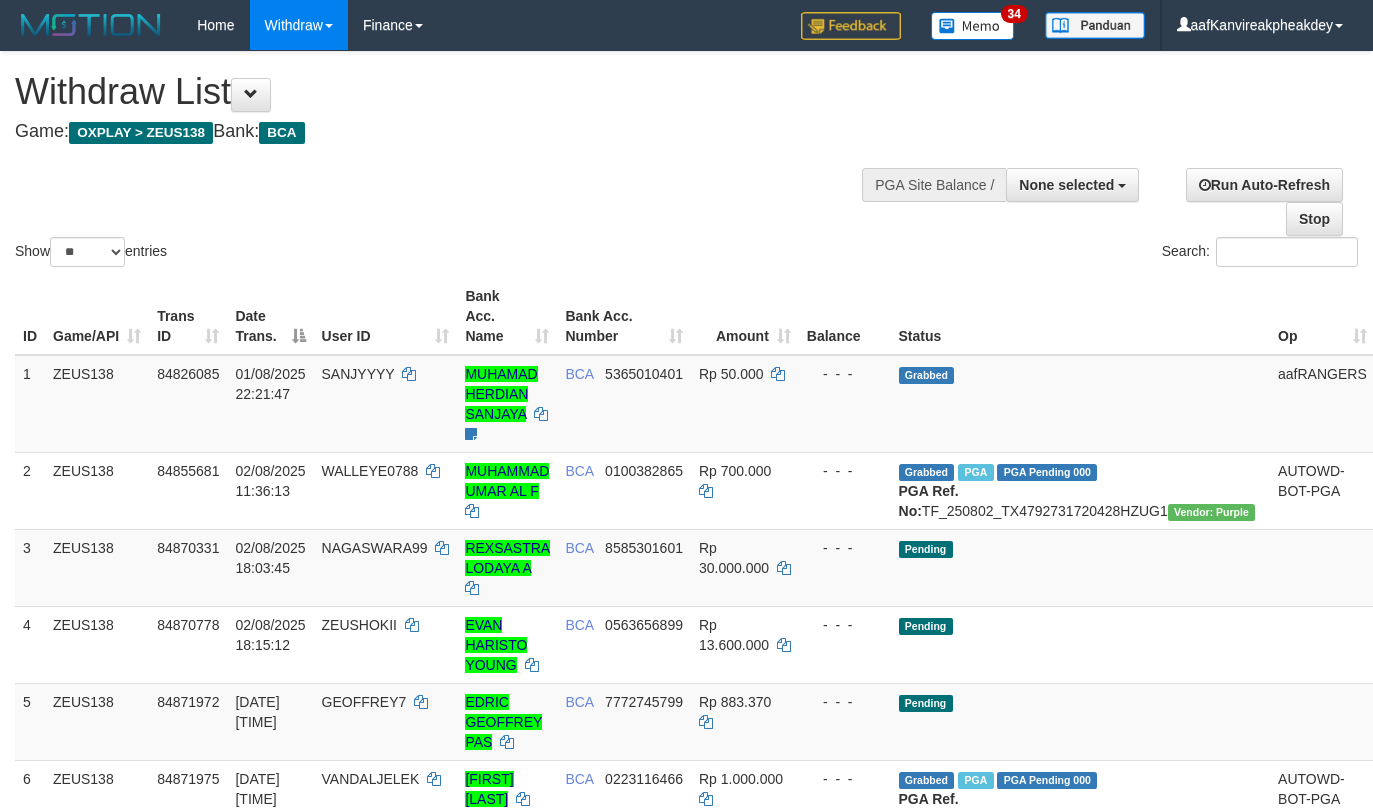 select 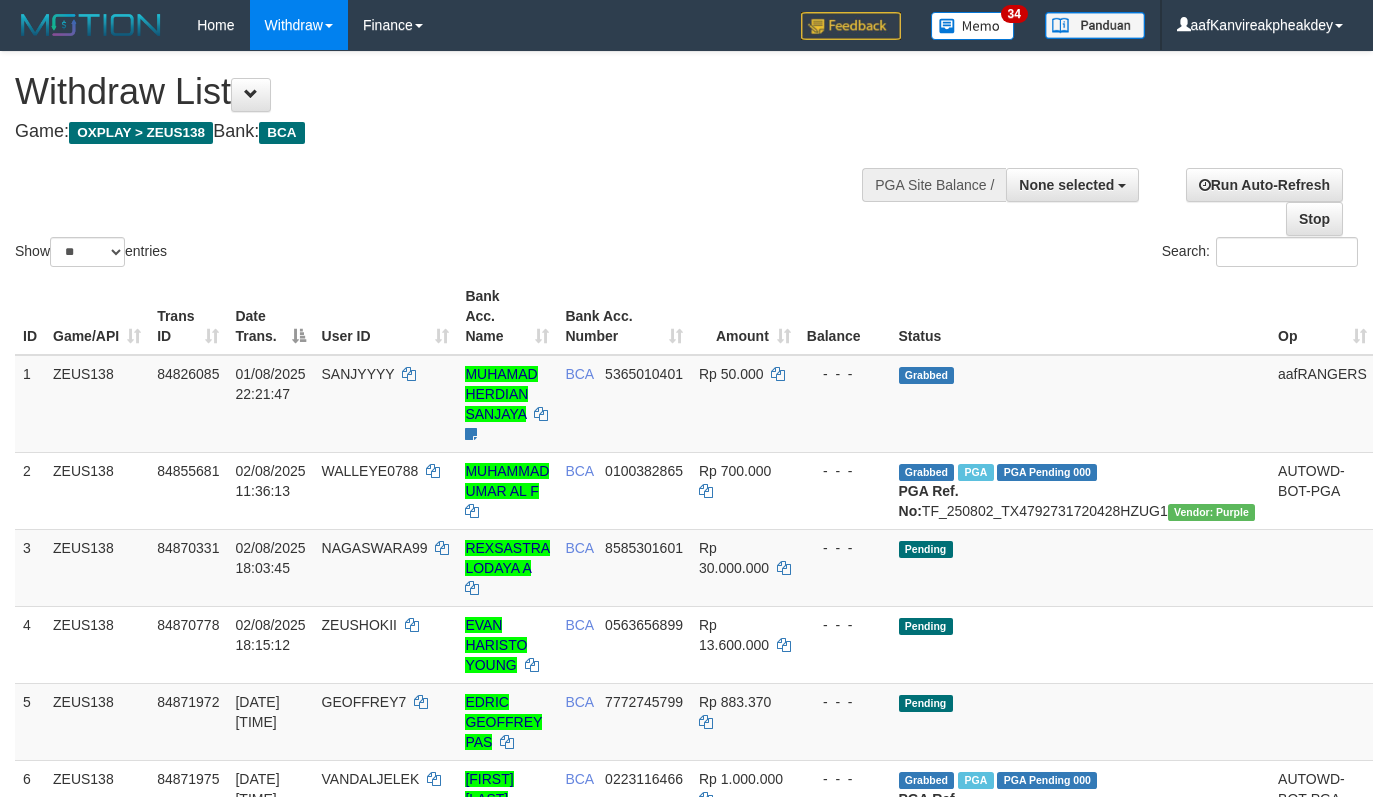 select 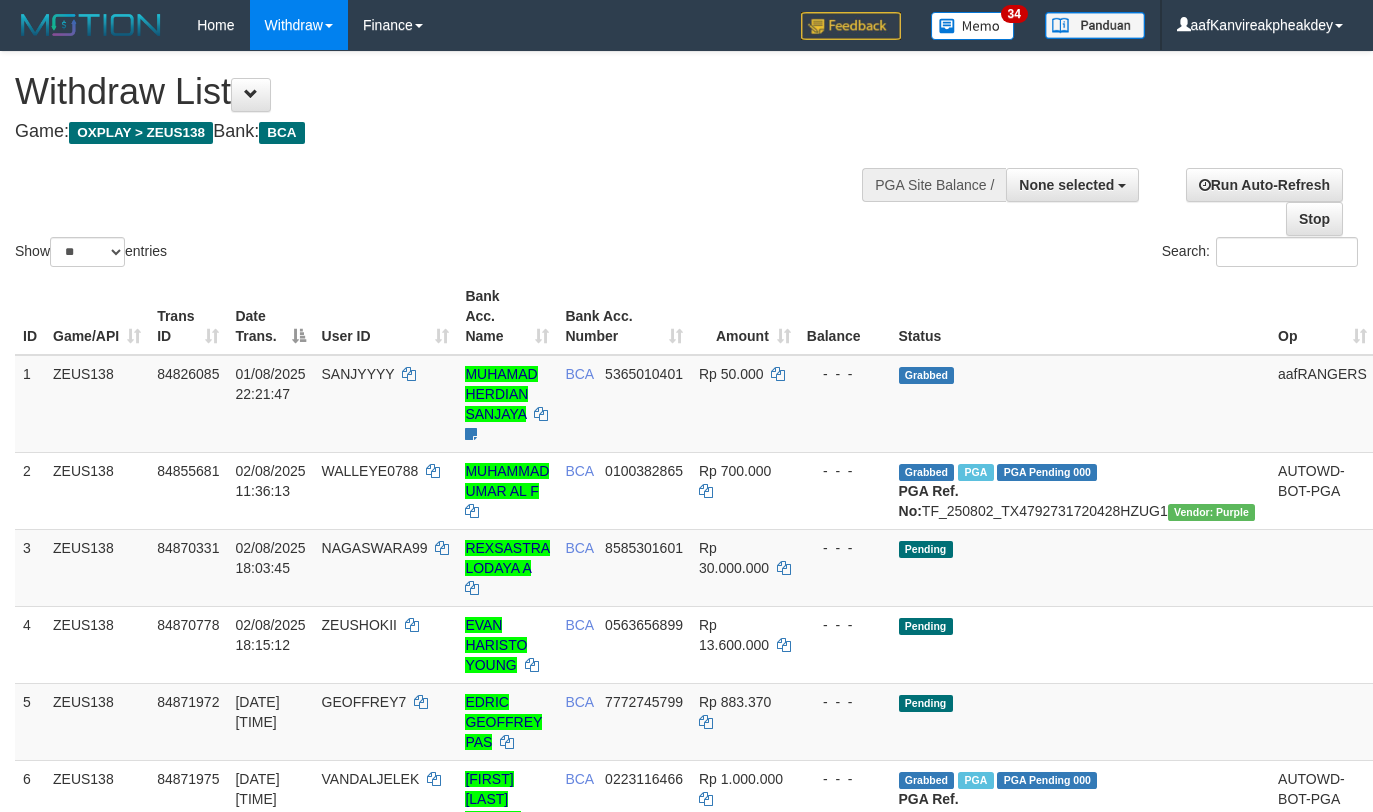select 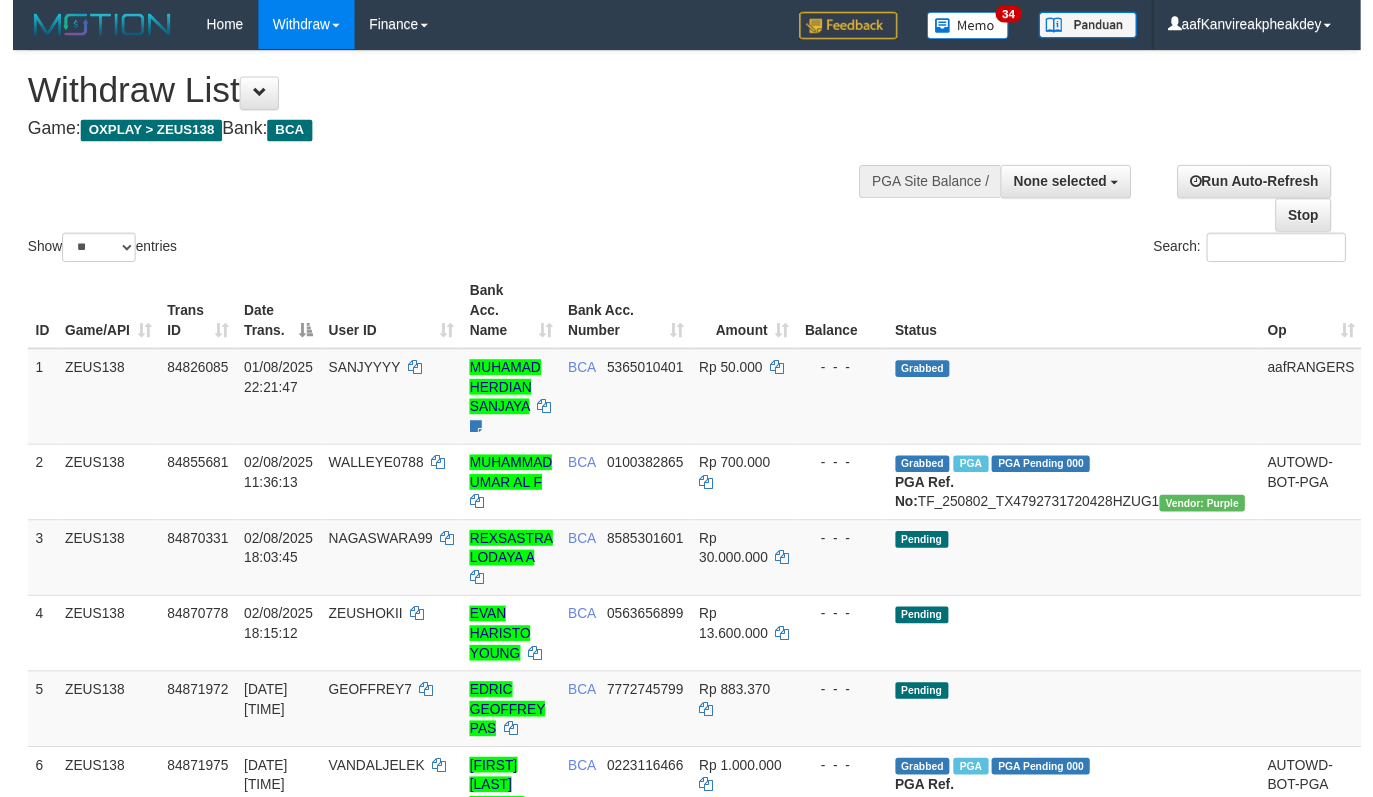 scroll, scrollTop: 96, scrollLeft: 0, axis: vertical 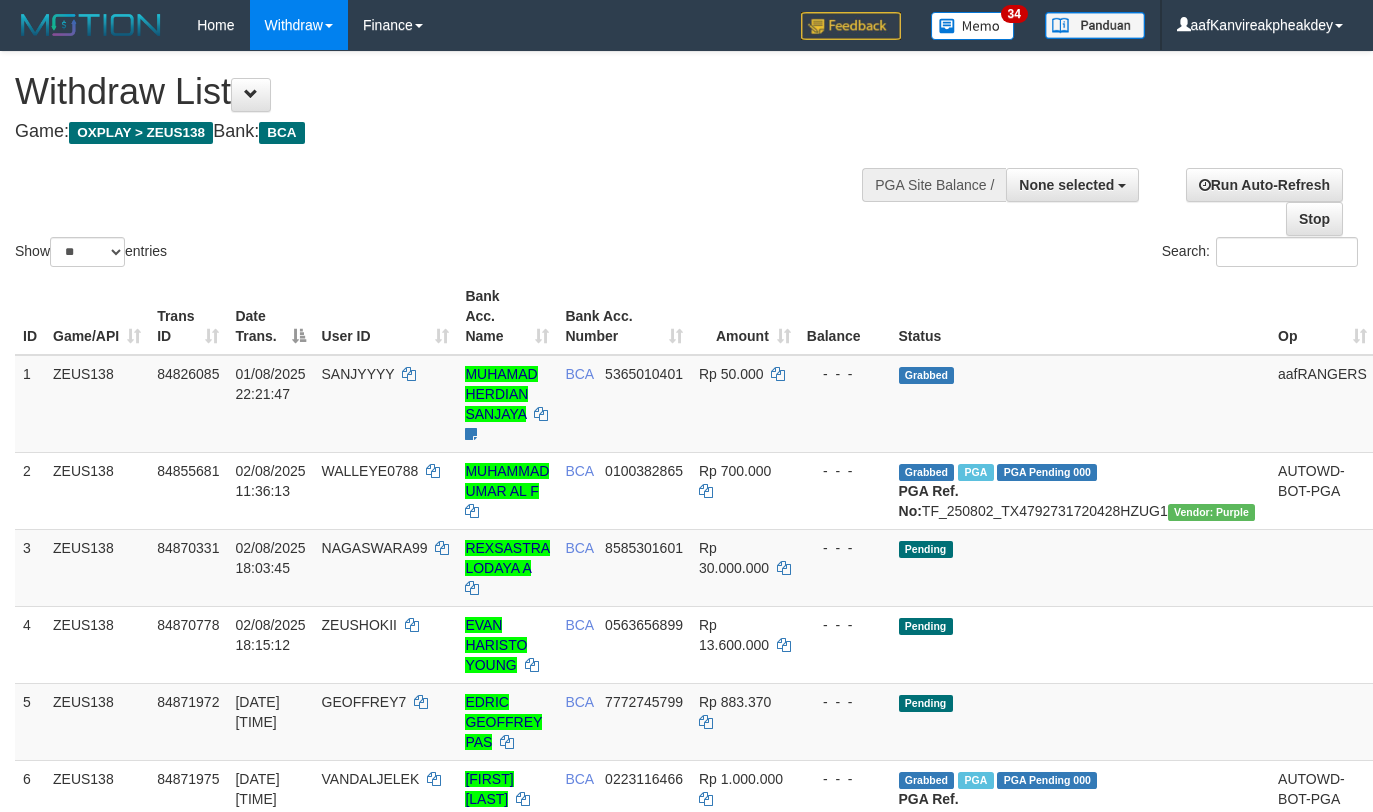 select 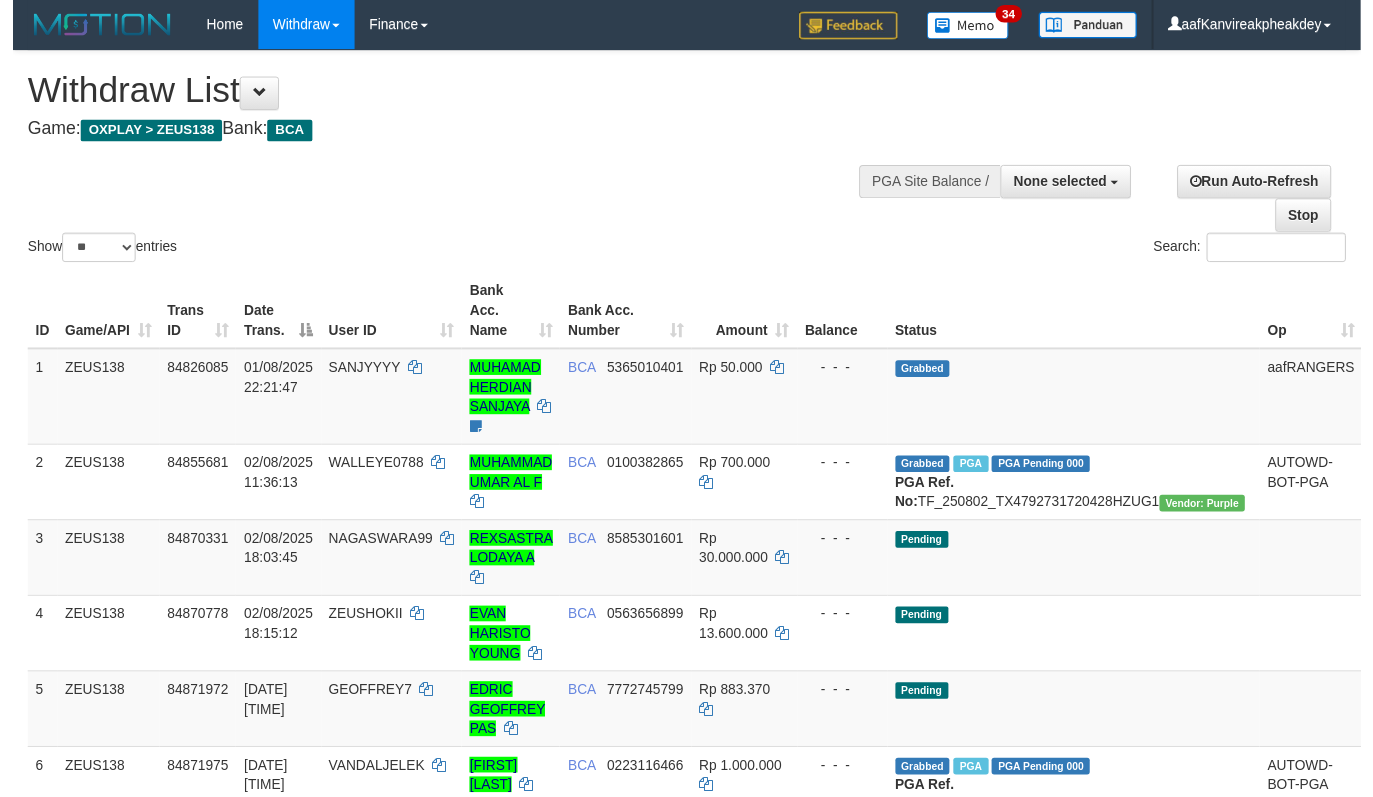 scroll, scrollTop: 96, scrollLeft: 0, axis: vertical 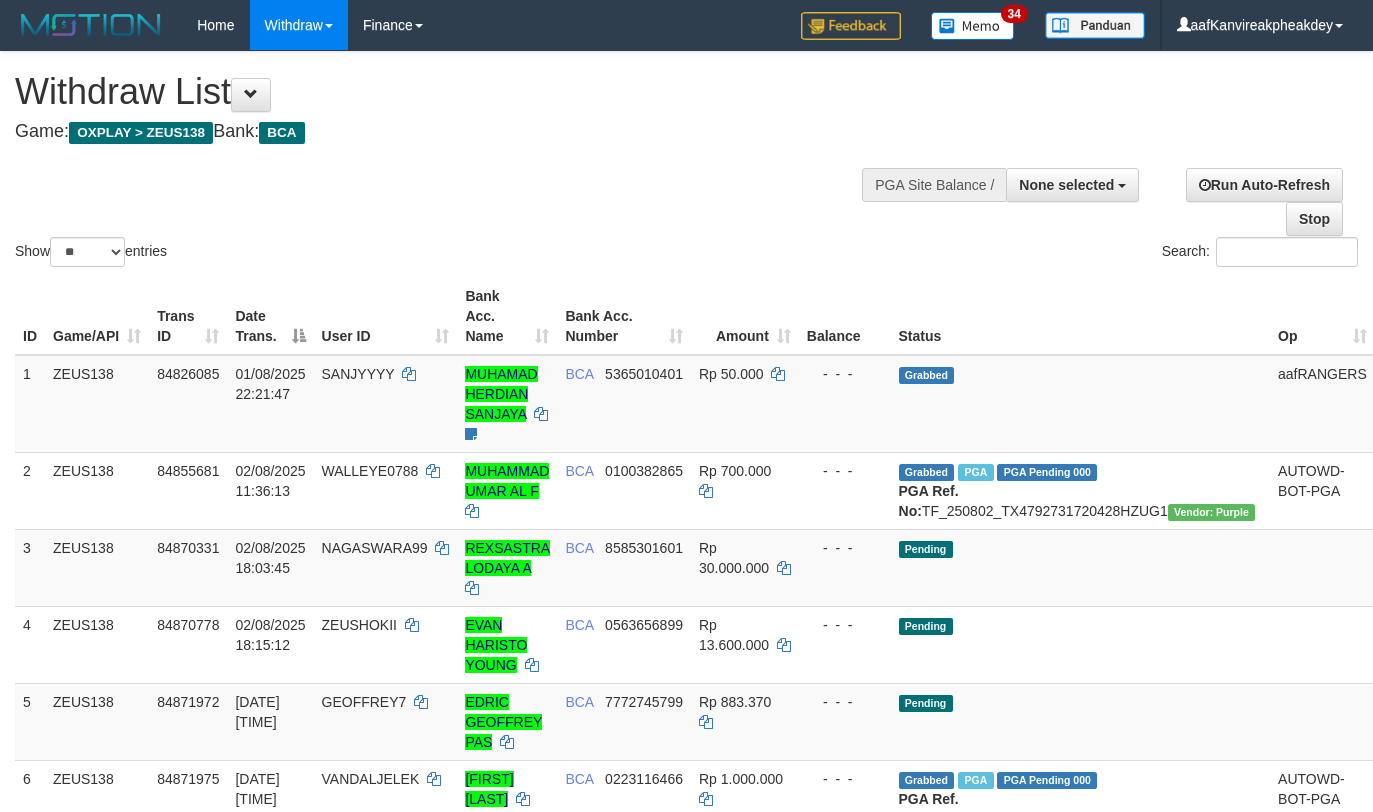 select 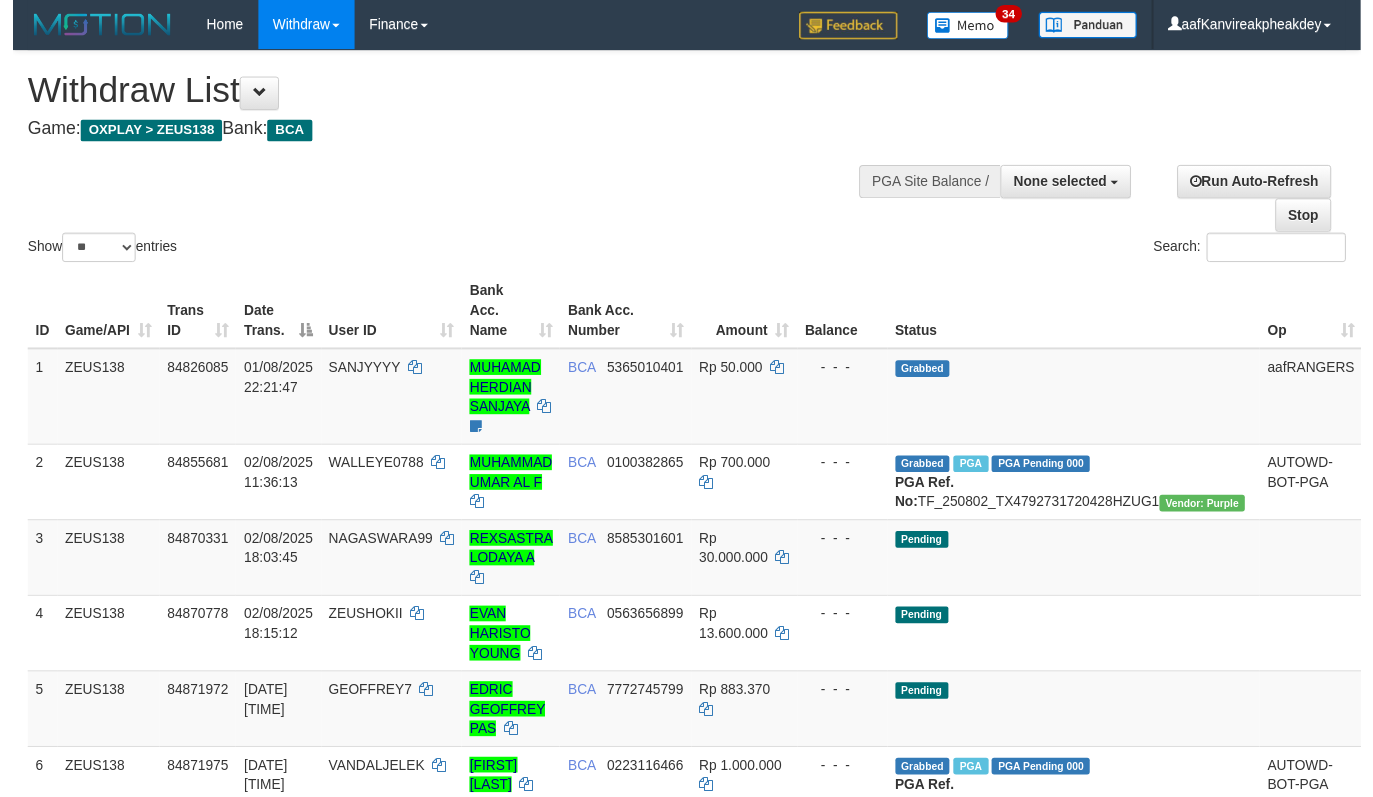 scroll, scrollTop: 96, scrollLeft: 0, axis: vertical 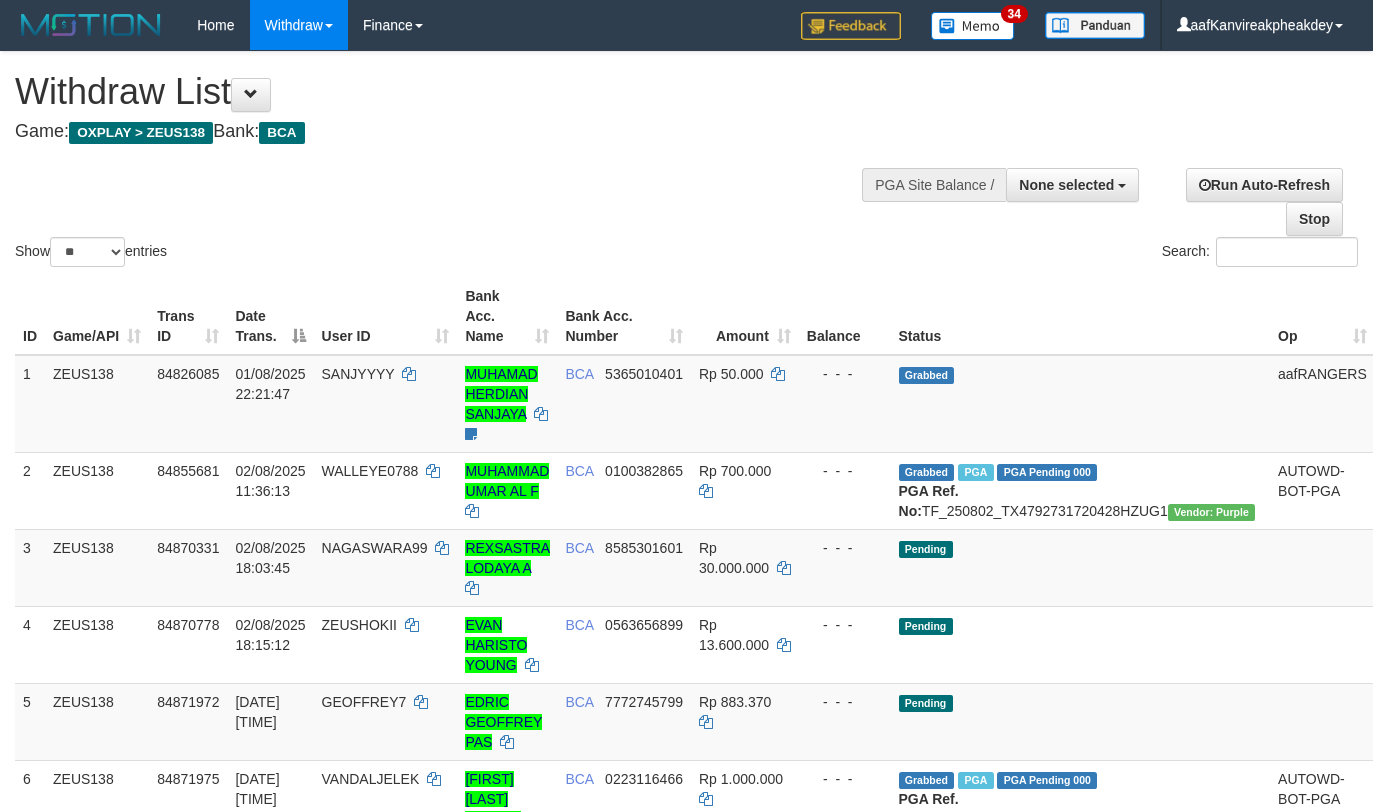 select 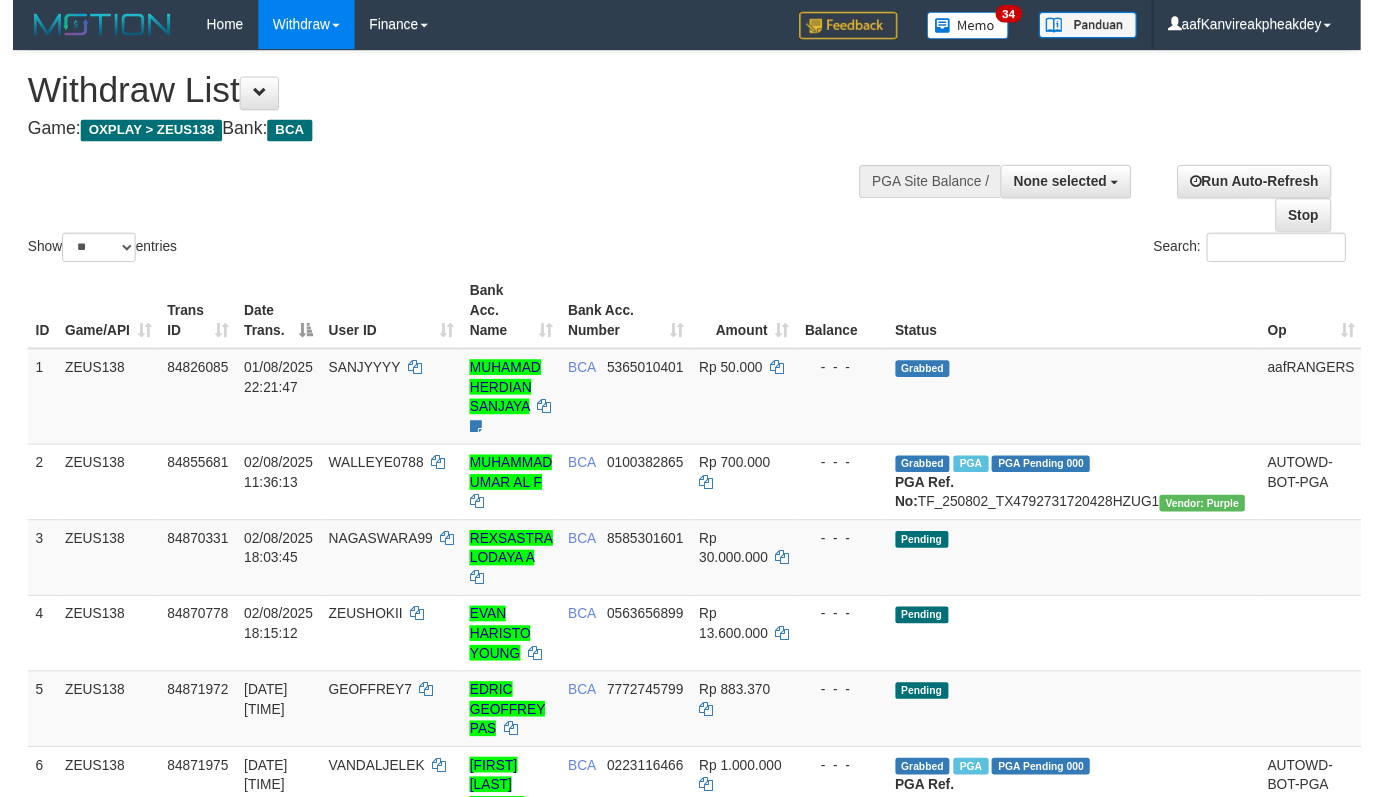 scroll, scrollTop: 96, scrollLeft: 0, axis: vertical 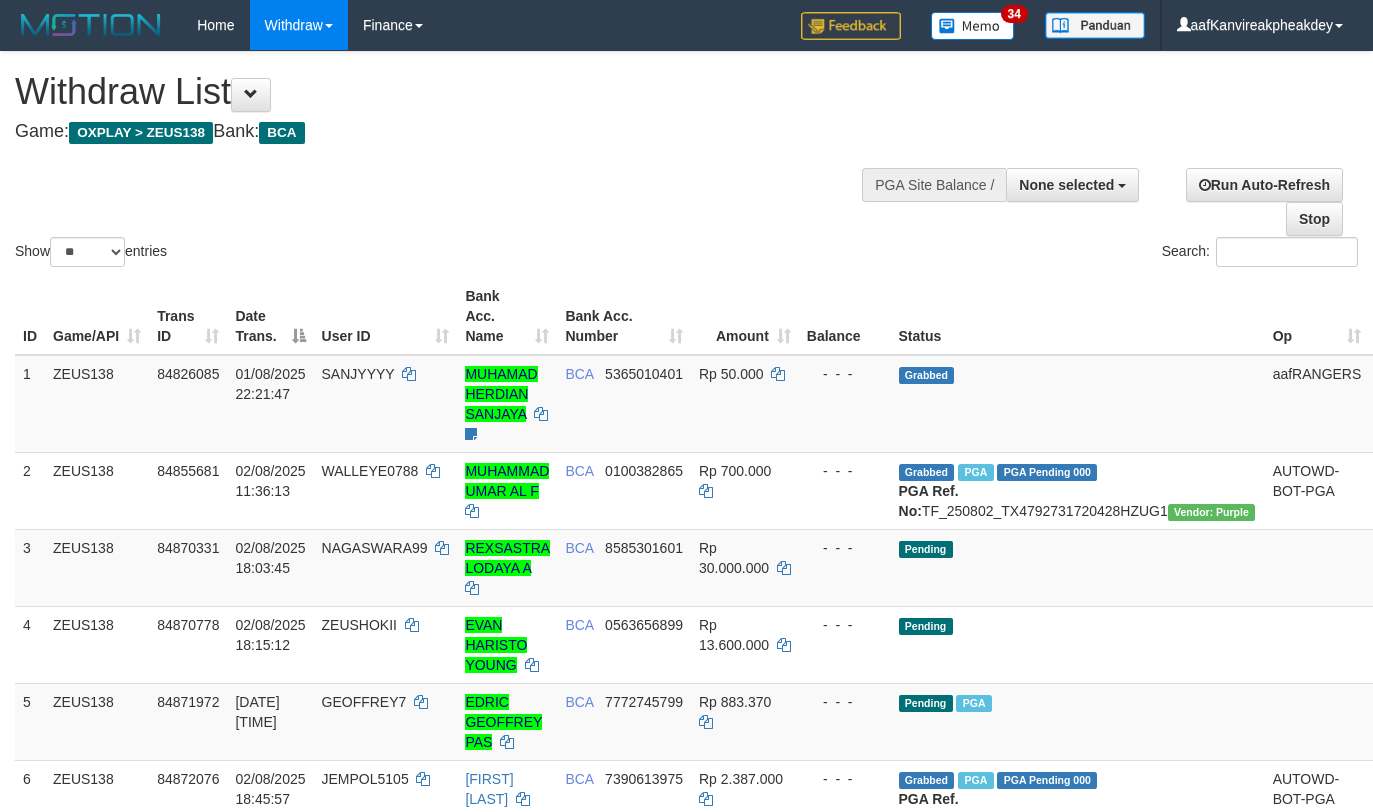 select 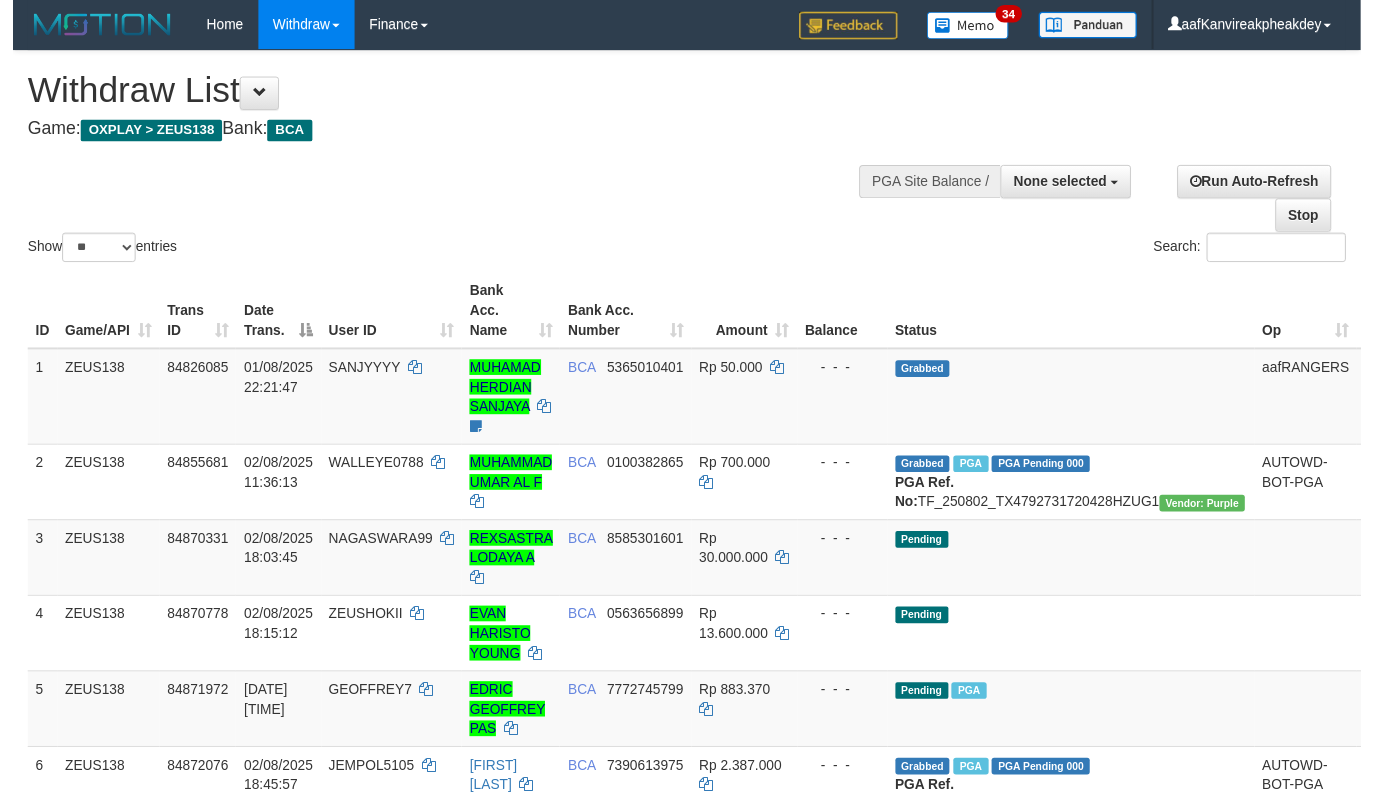 scroll, scrollTop: 96, scrollLeft: 0, axis: vertical 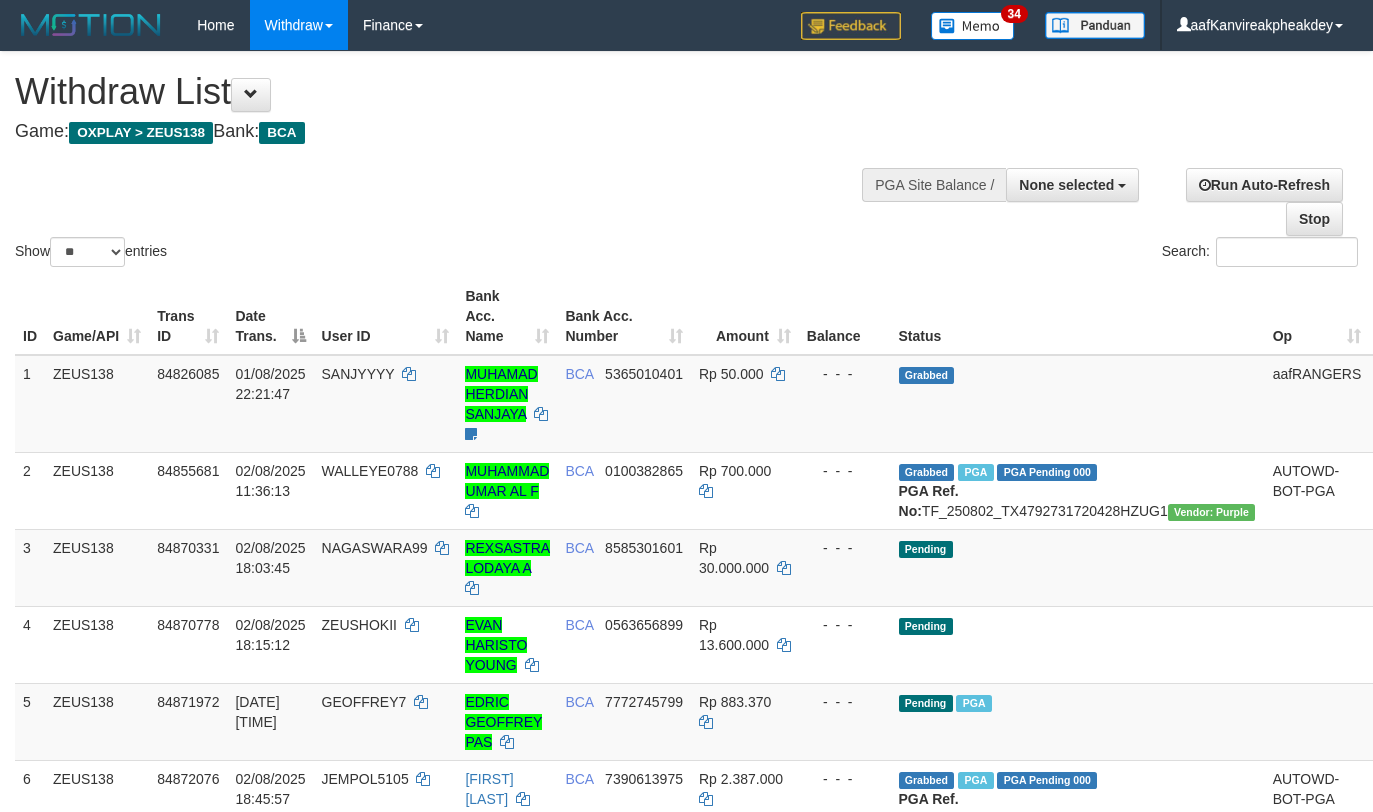 select 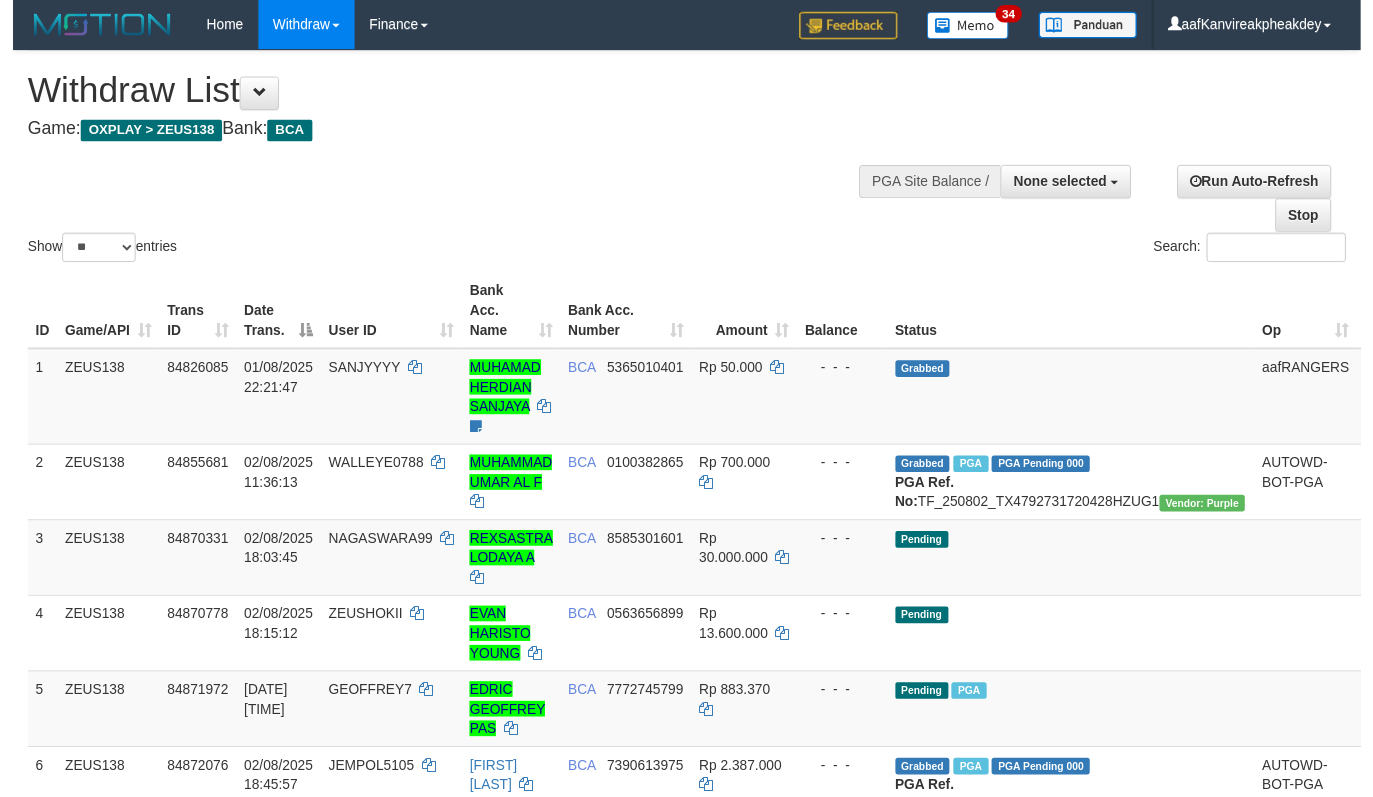 scroll, scrollTop: 96, scrollLeft: 0, axis: vertical 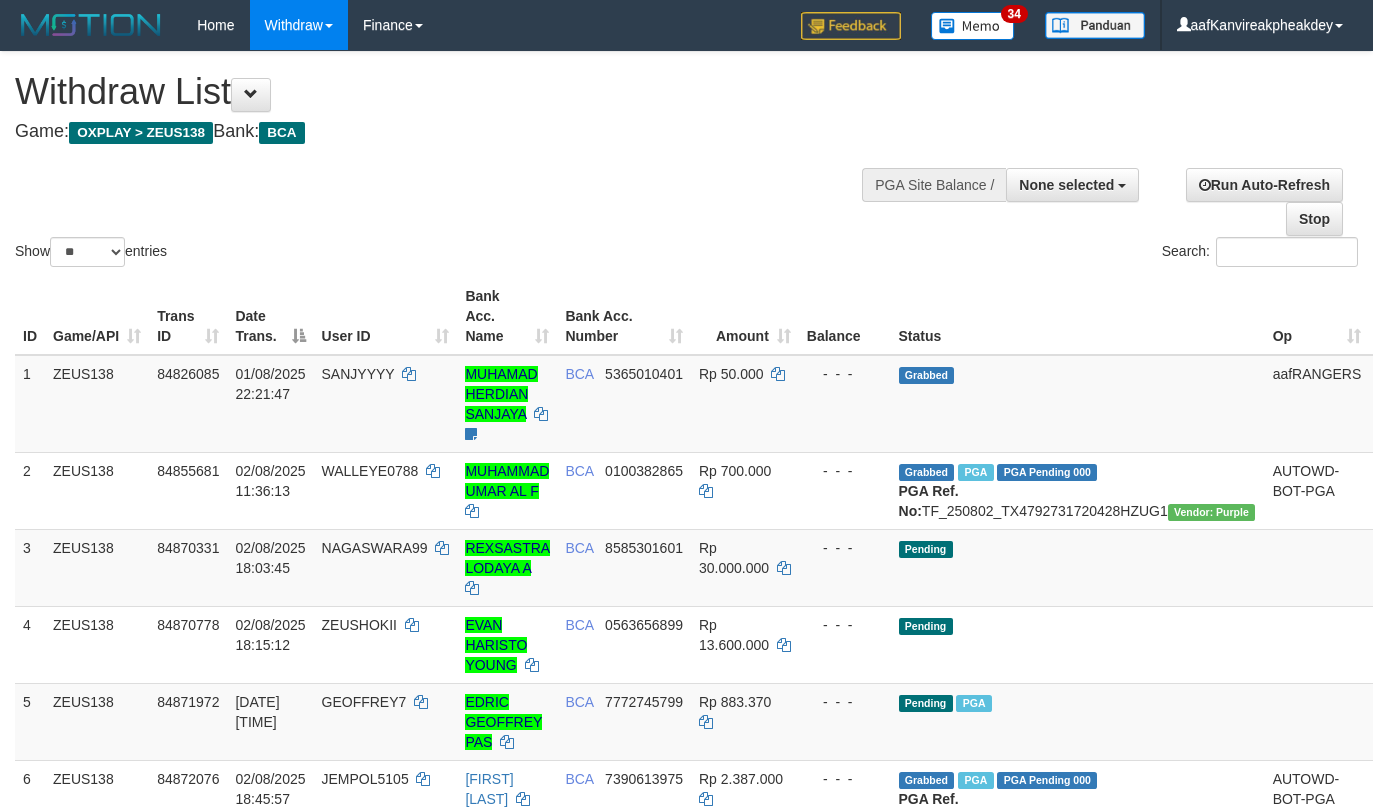 select 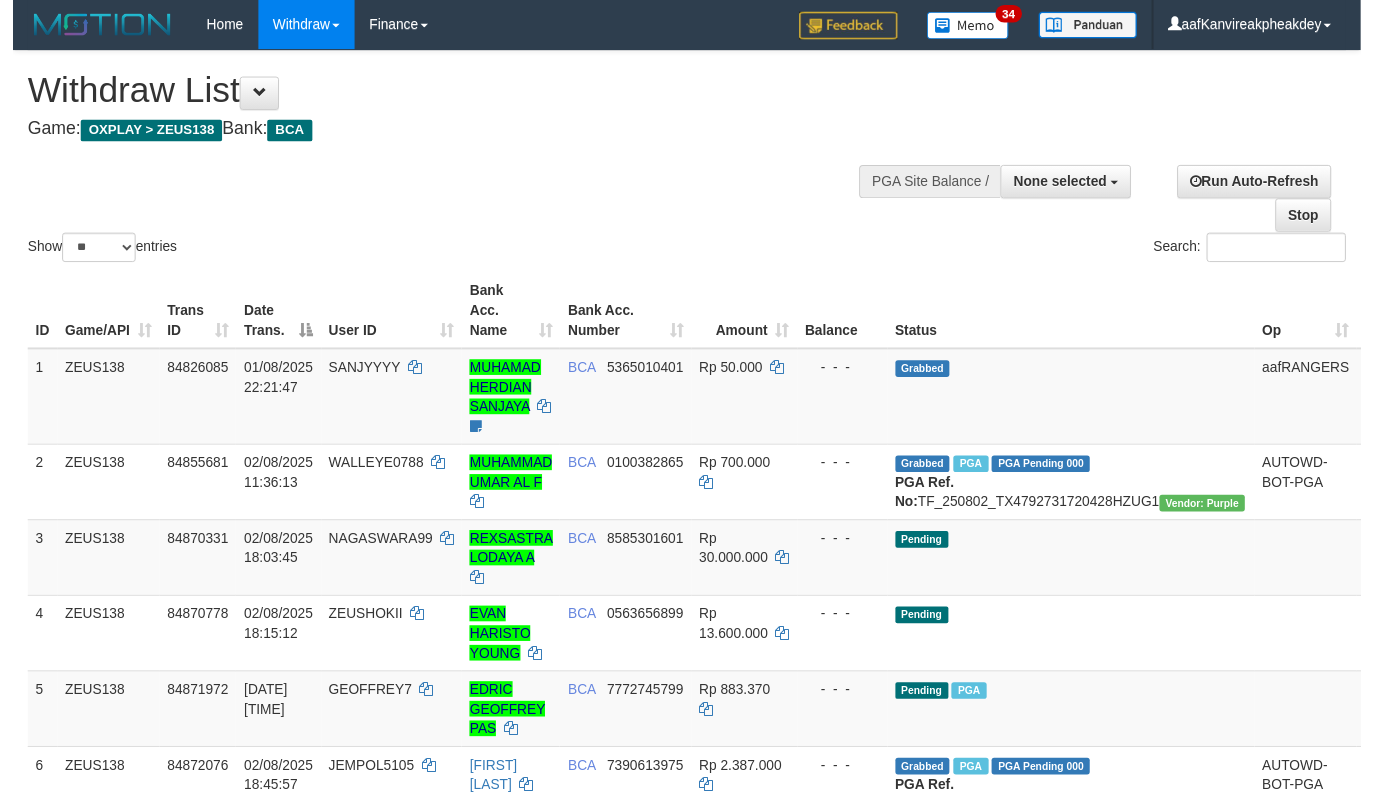 scroll, scrollTop: 96, scrollLeft: 0, axis: vertical 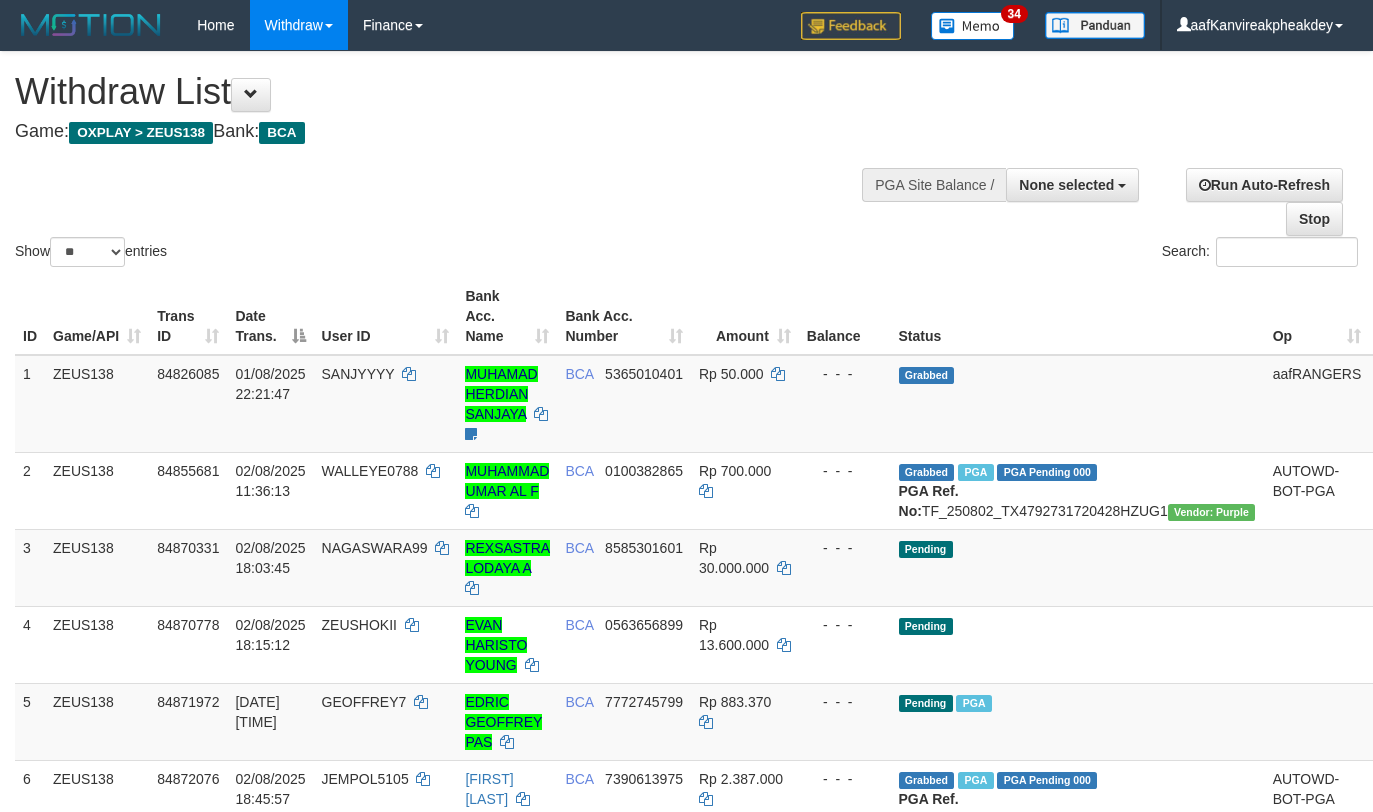 select 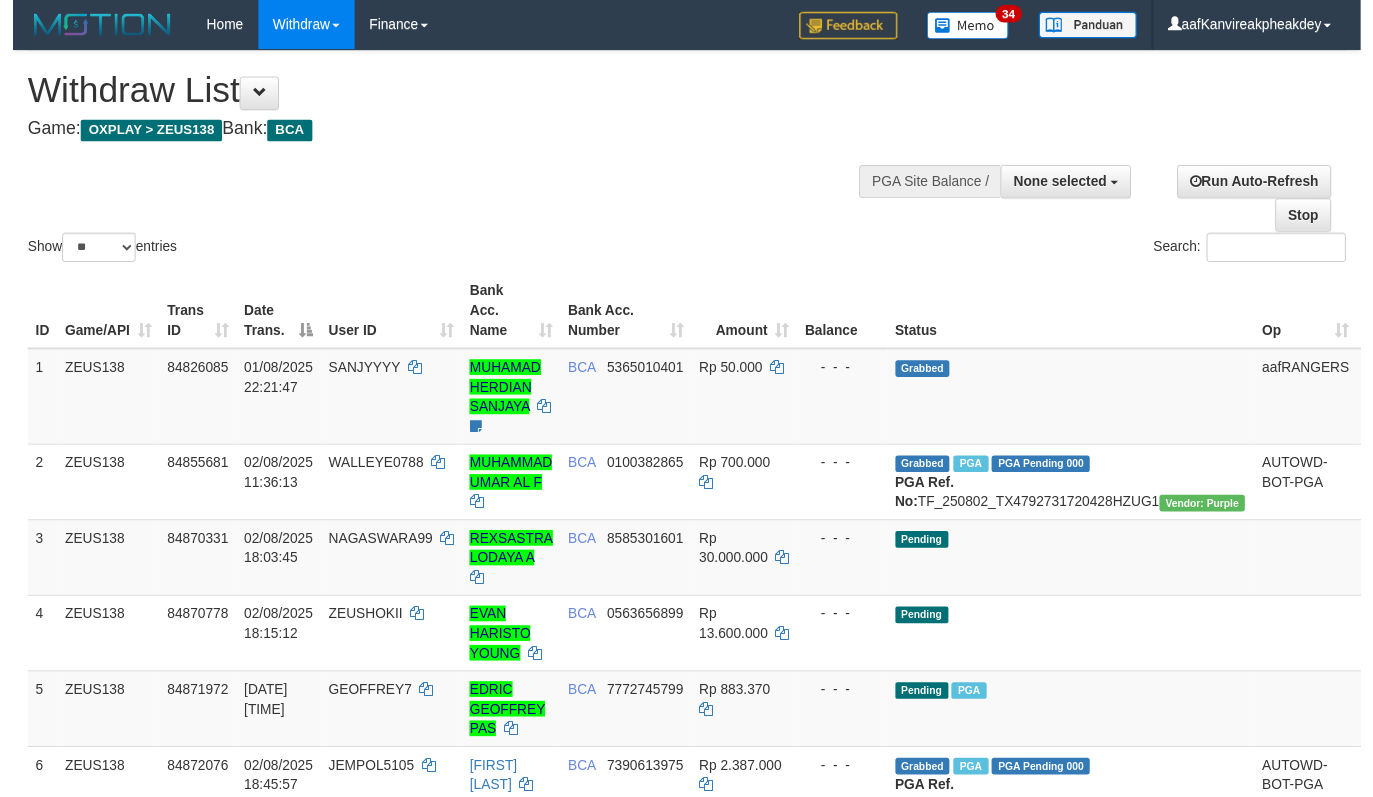 scroll, scrollTop: 96, scrollLeft: 0, axis: vertical 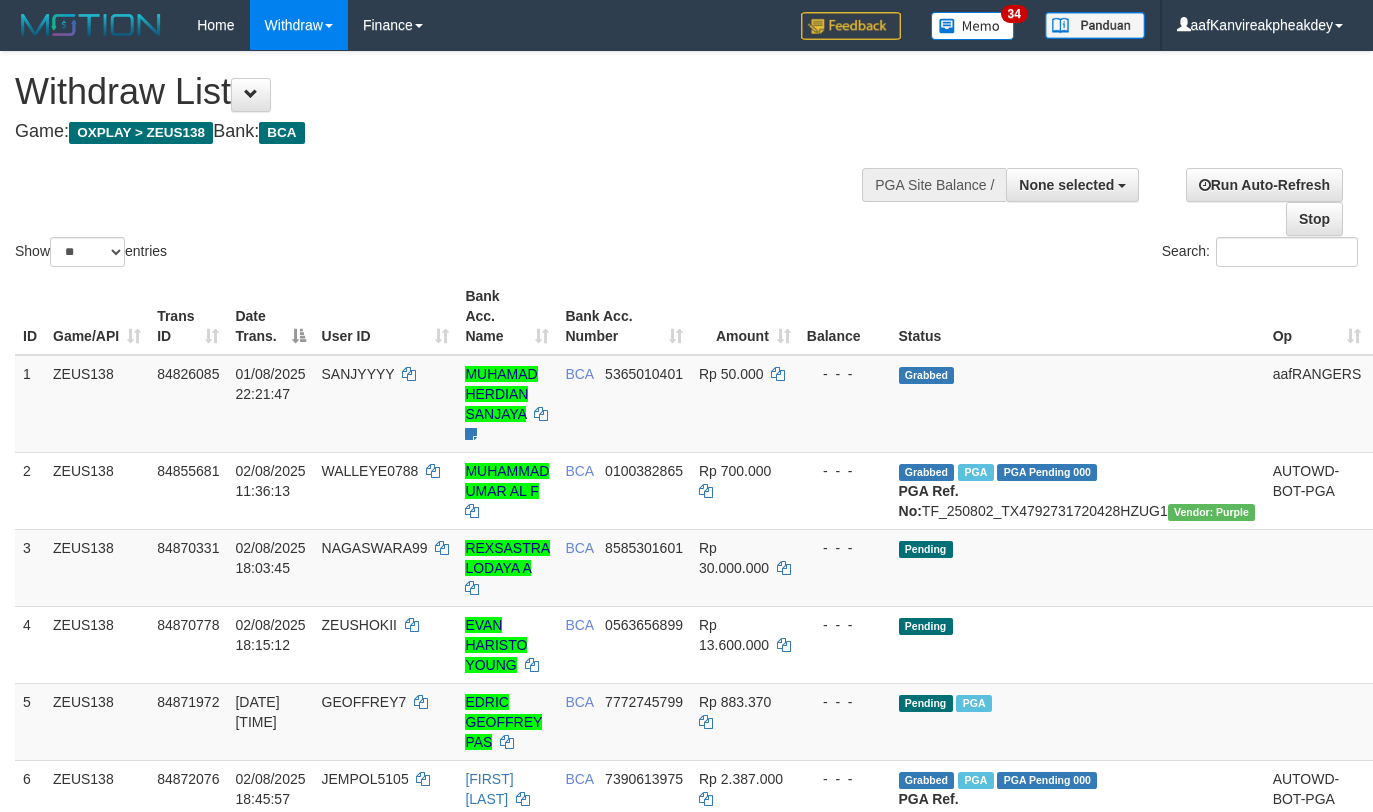 select 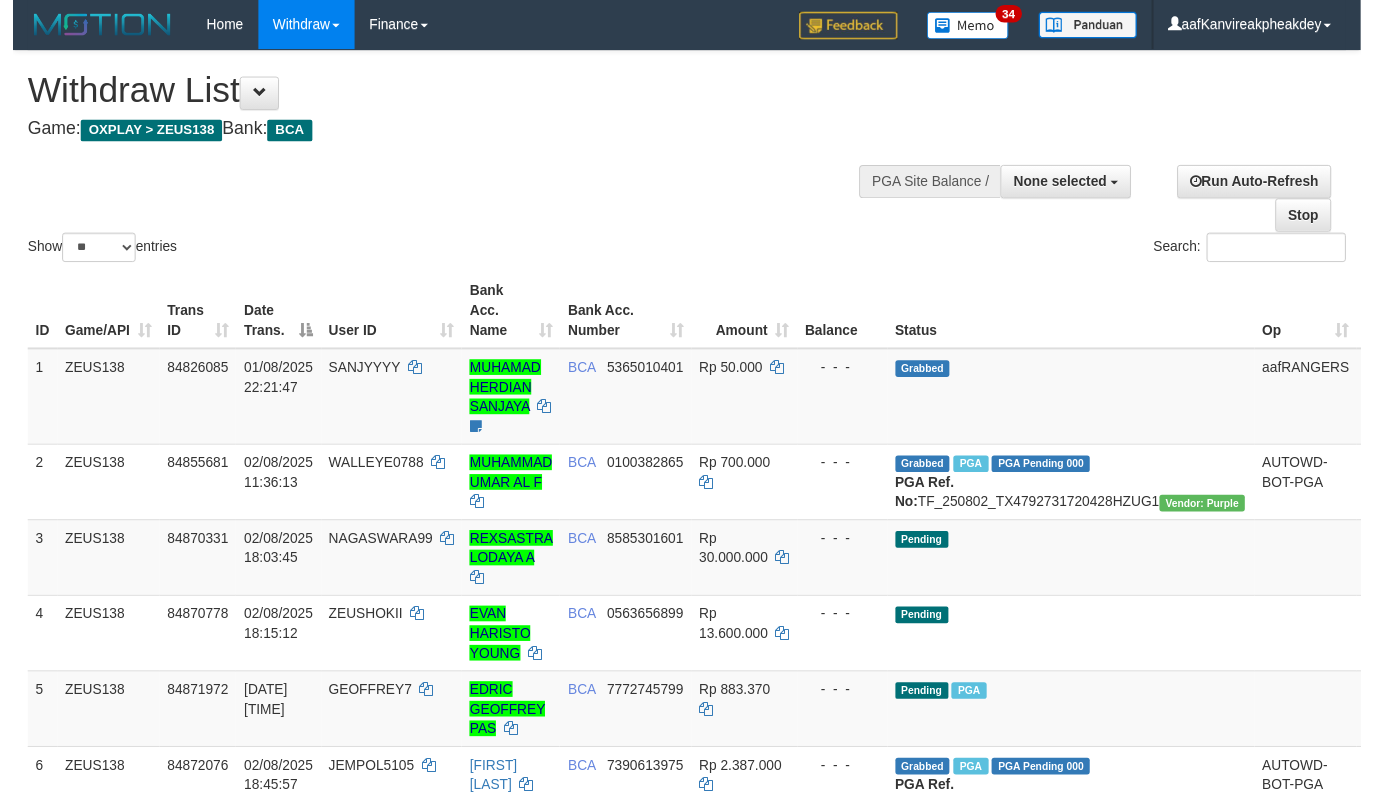 scroll, scrollTop: 96, scrollLeft: 0, axis: vertical 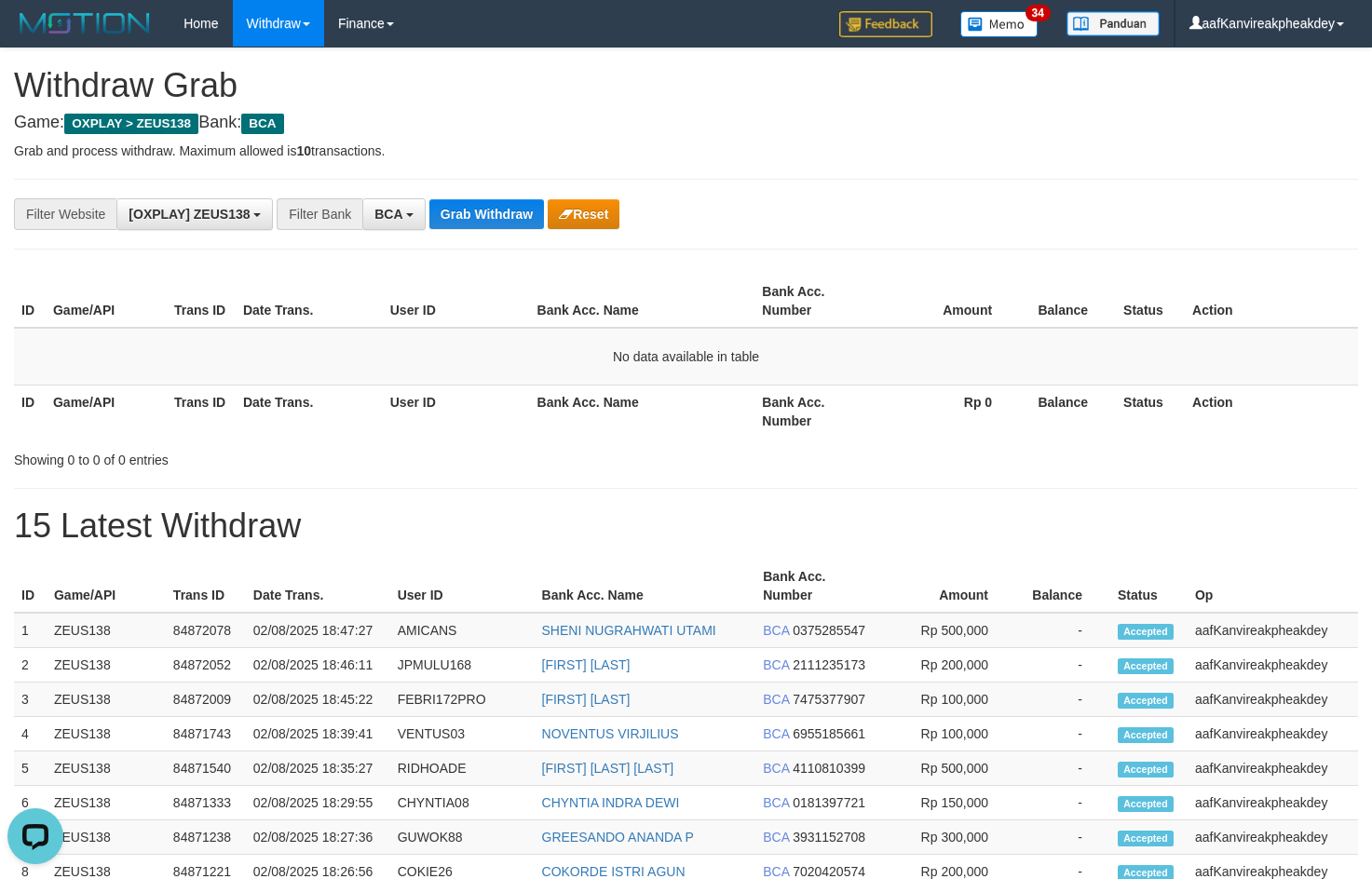 click on "Showing 0 to 0 of 0 entries" at bounding box center (686, 456) 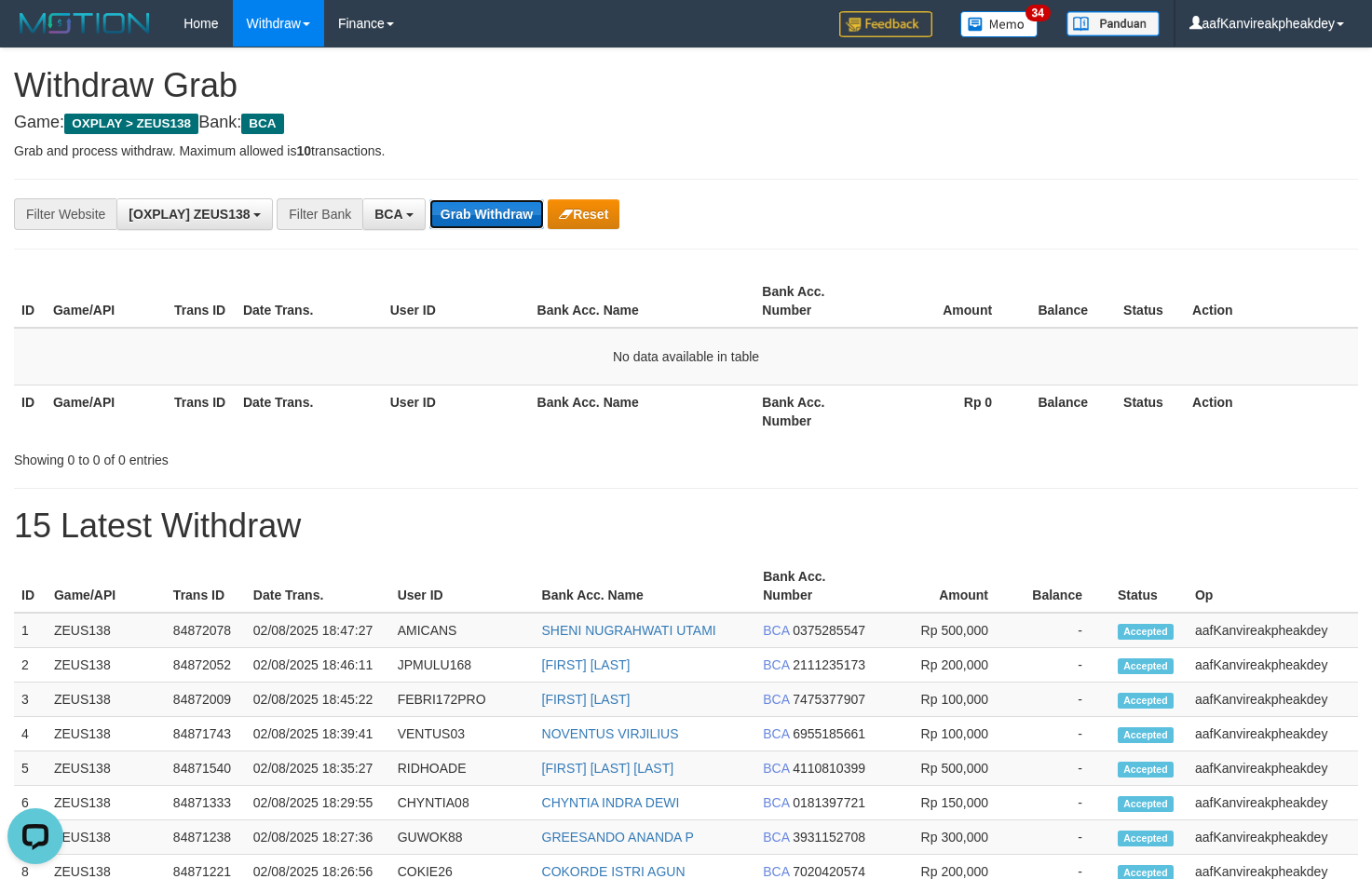 click on "Grab Withdraw" at bounding box center [486, 214] 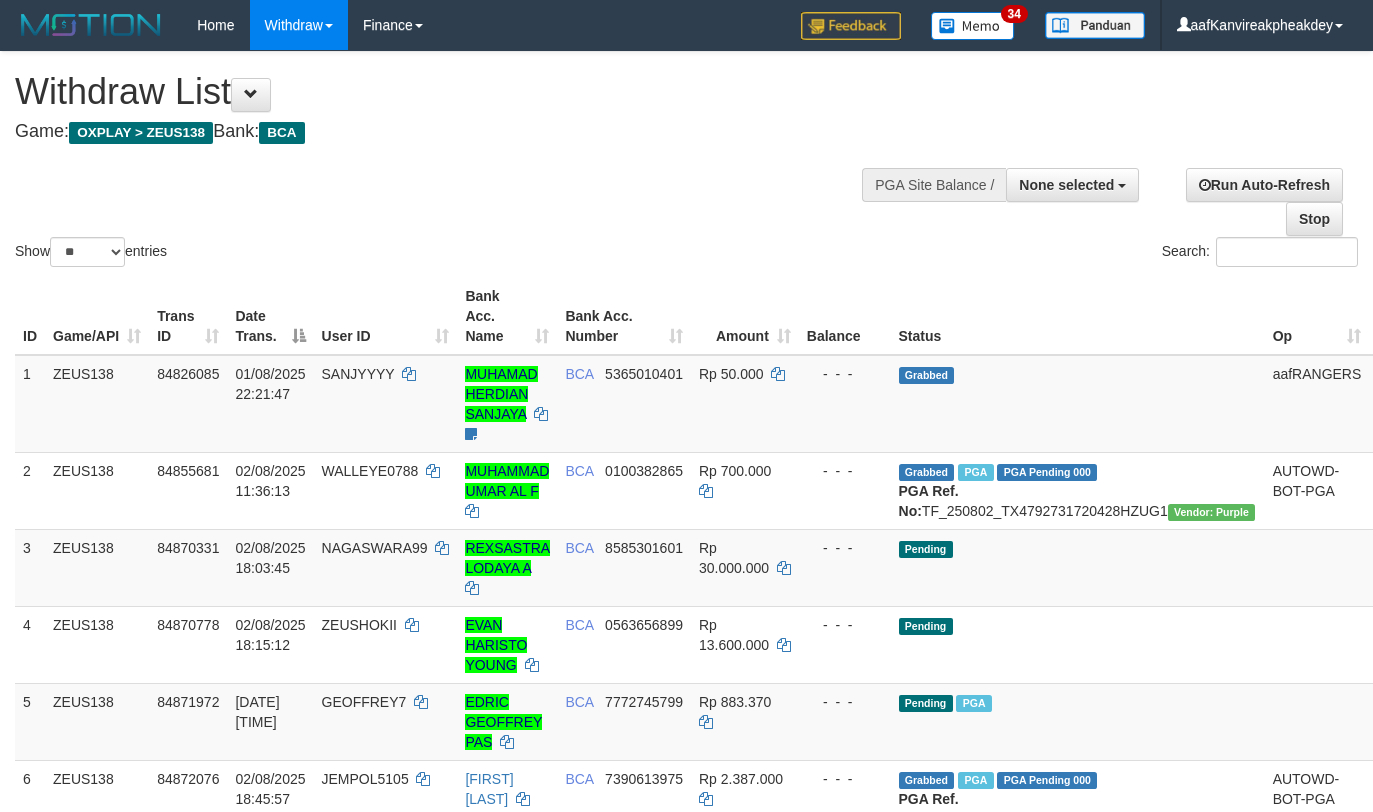select 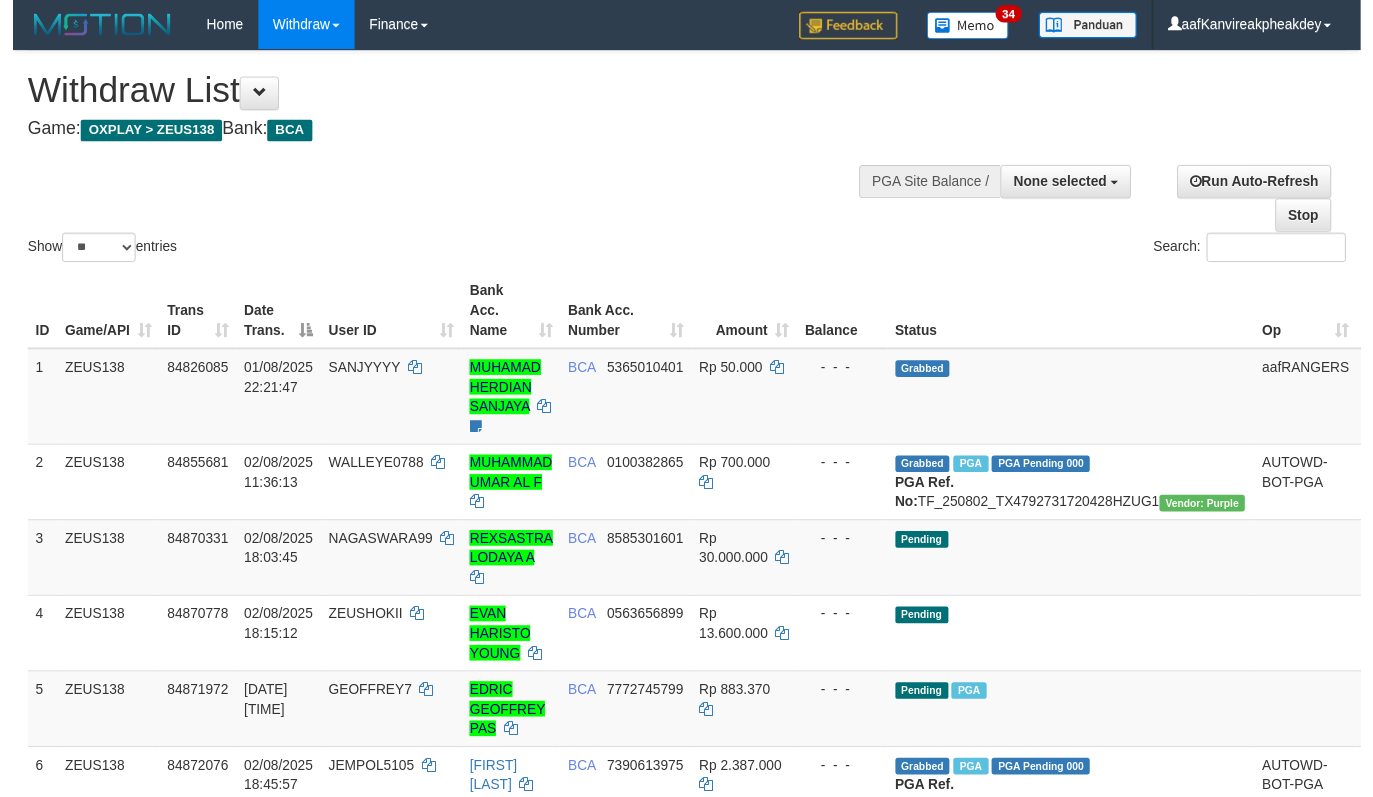 scroll, scrollTop: 229, scrollLeft: 0, axis: vertical 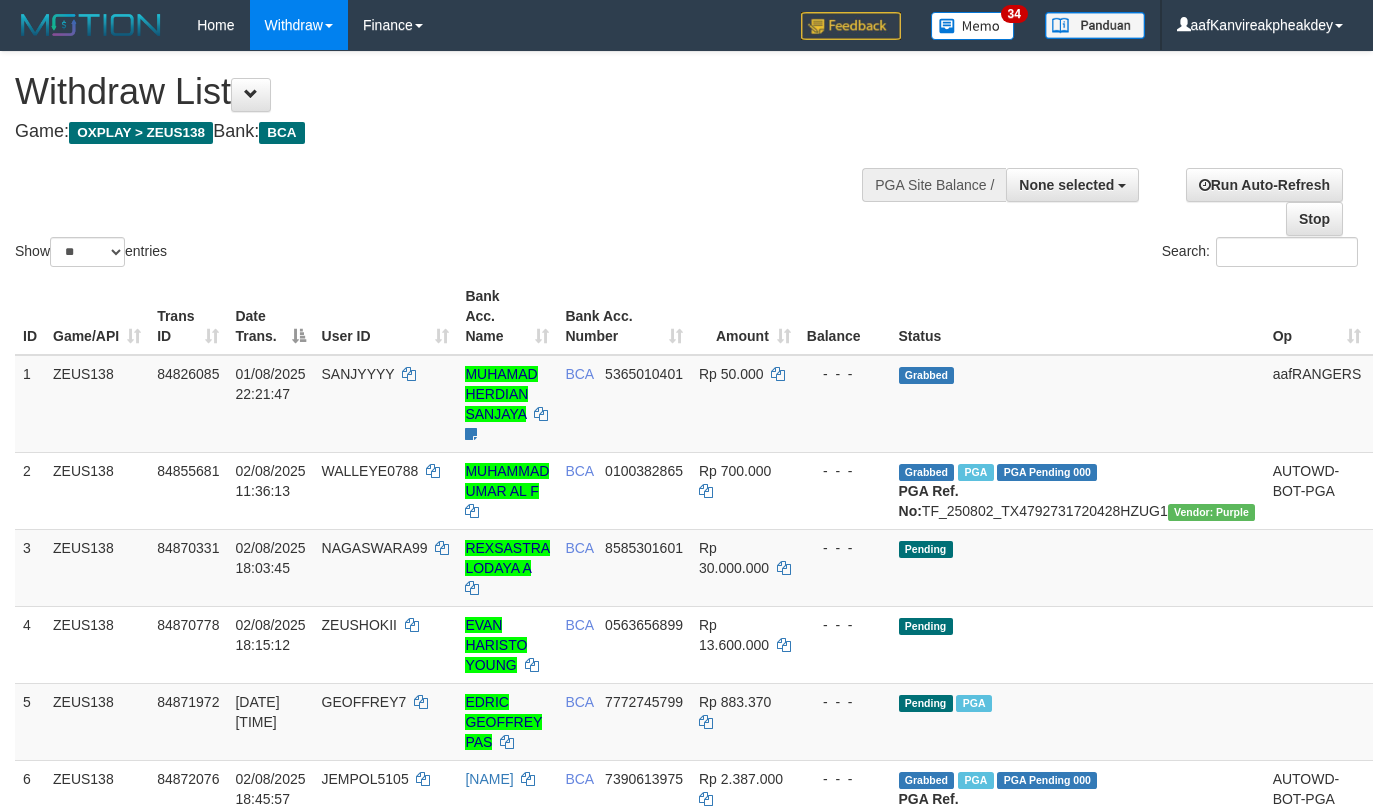 select 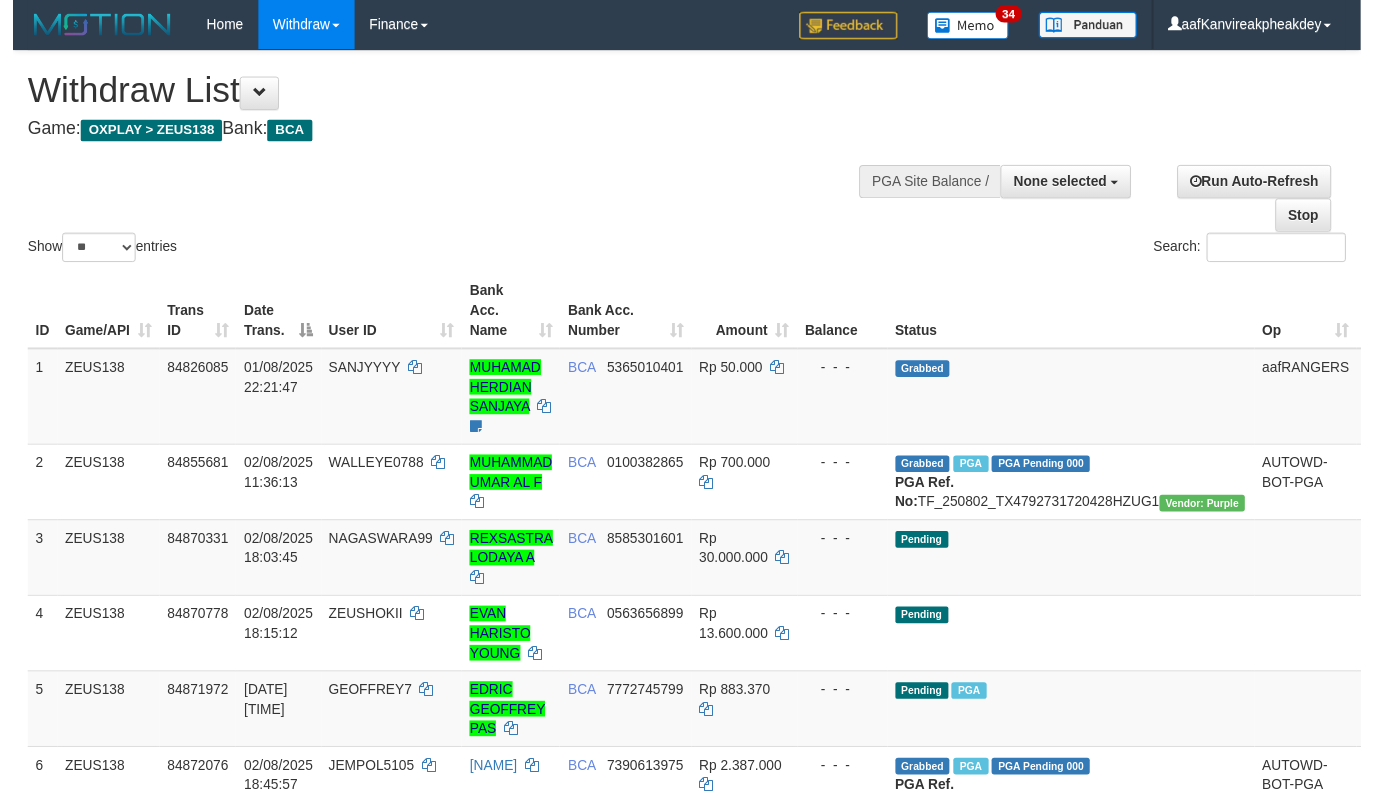 scroll, scrollTop: 229, scrollLeft: 0, axis: vertical 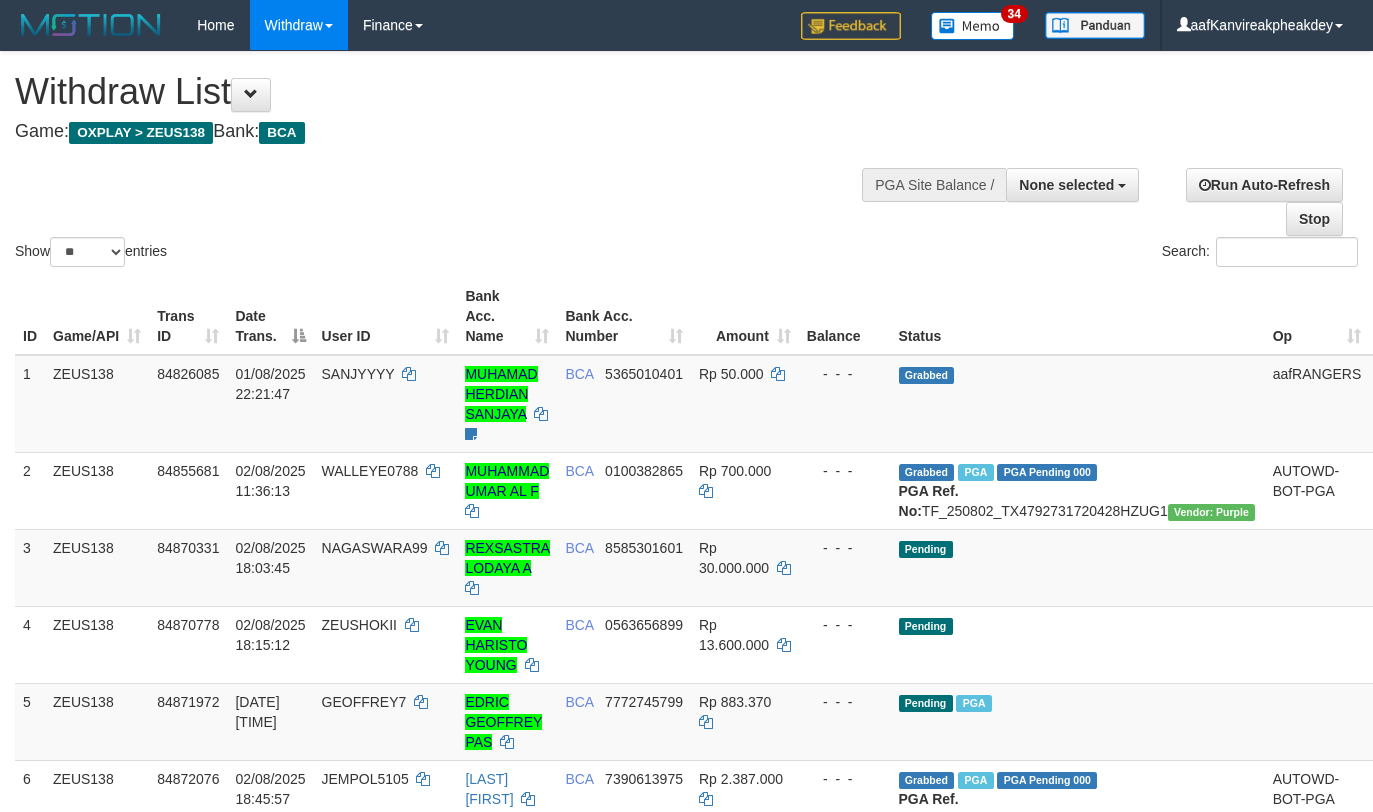 select 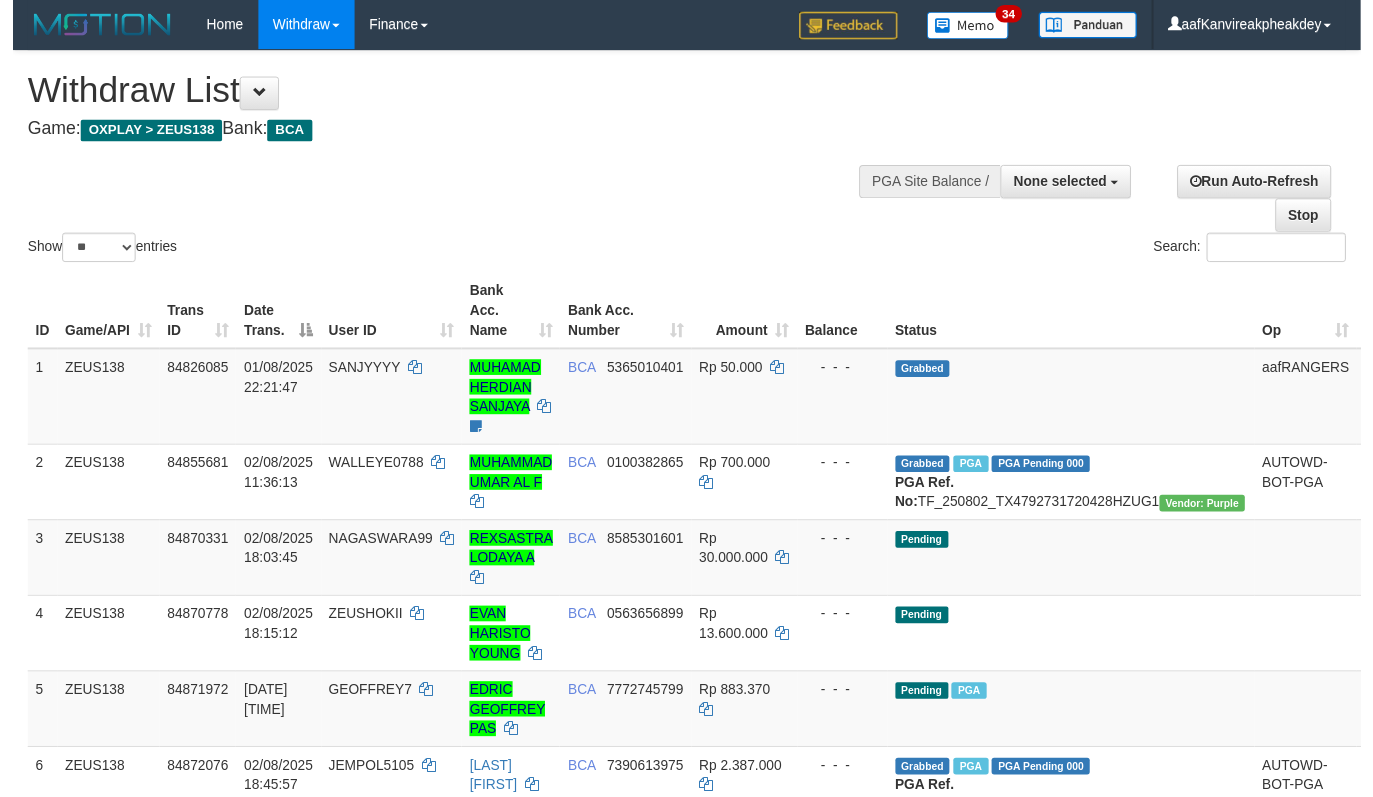 scroll, scrollTop: 229, scrollLeft: 0, axis: vertical 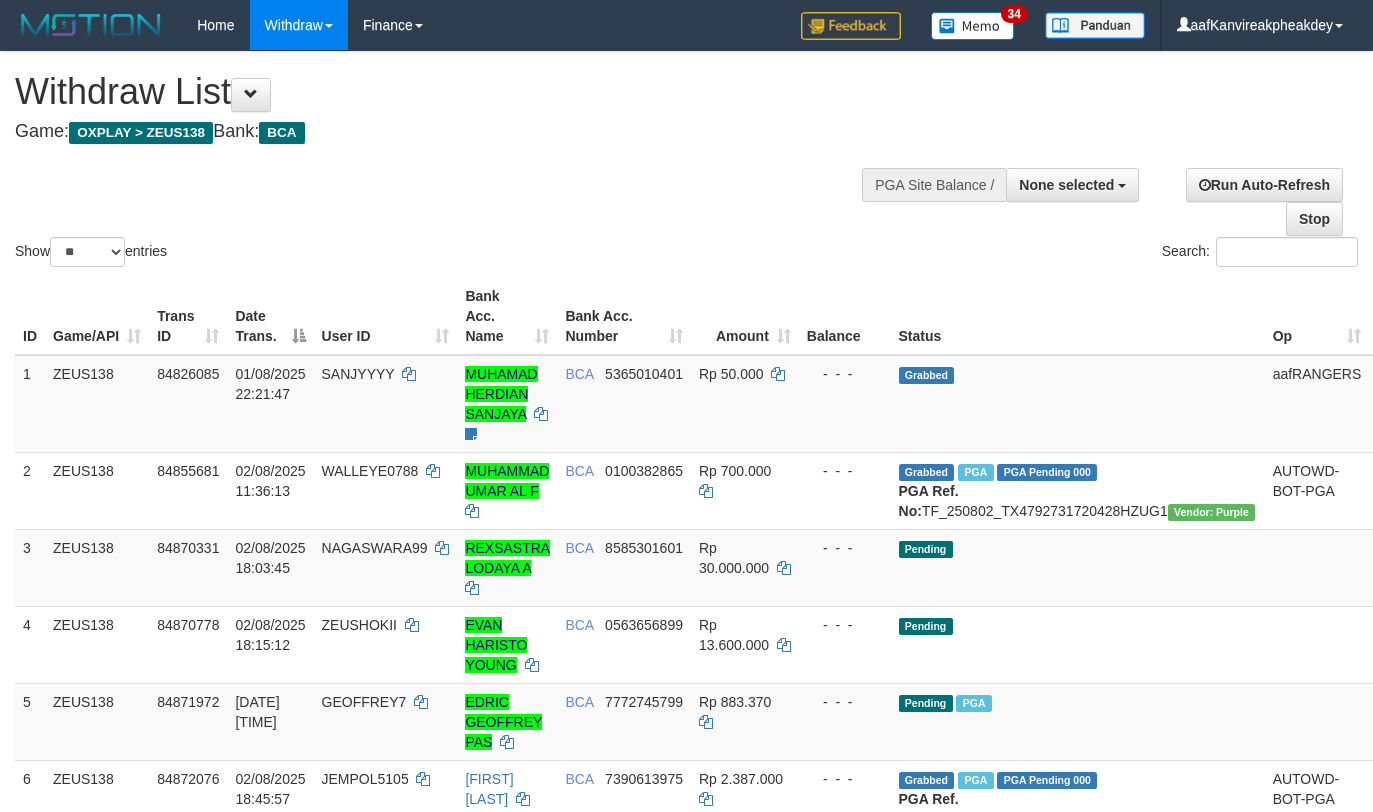select 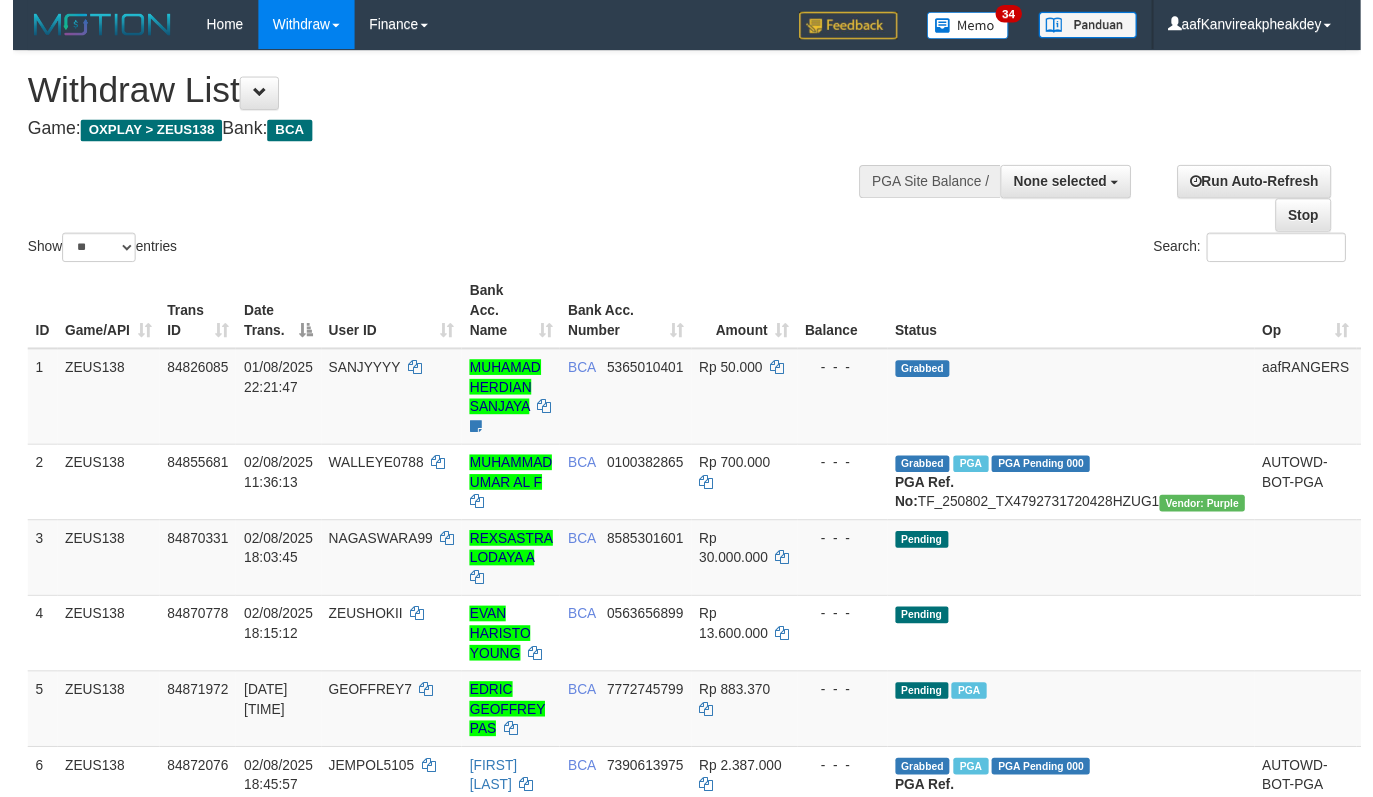scroll, scrollTop: 229, scrollLeft: 0, axis: vertical 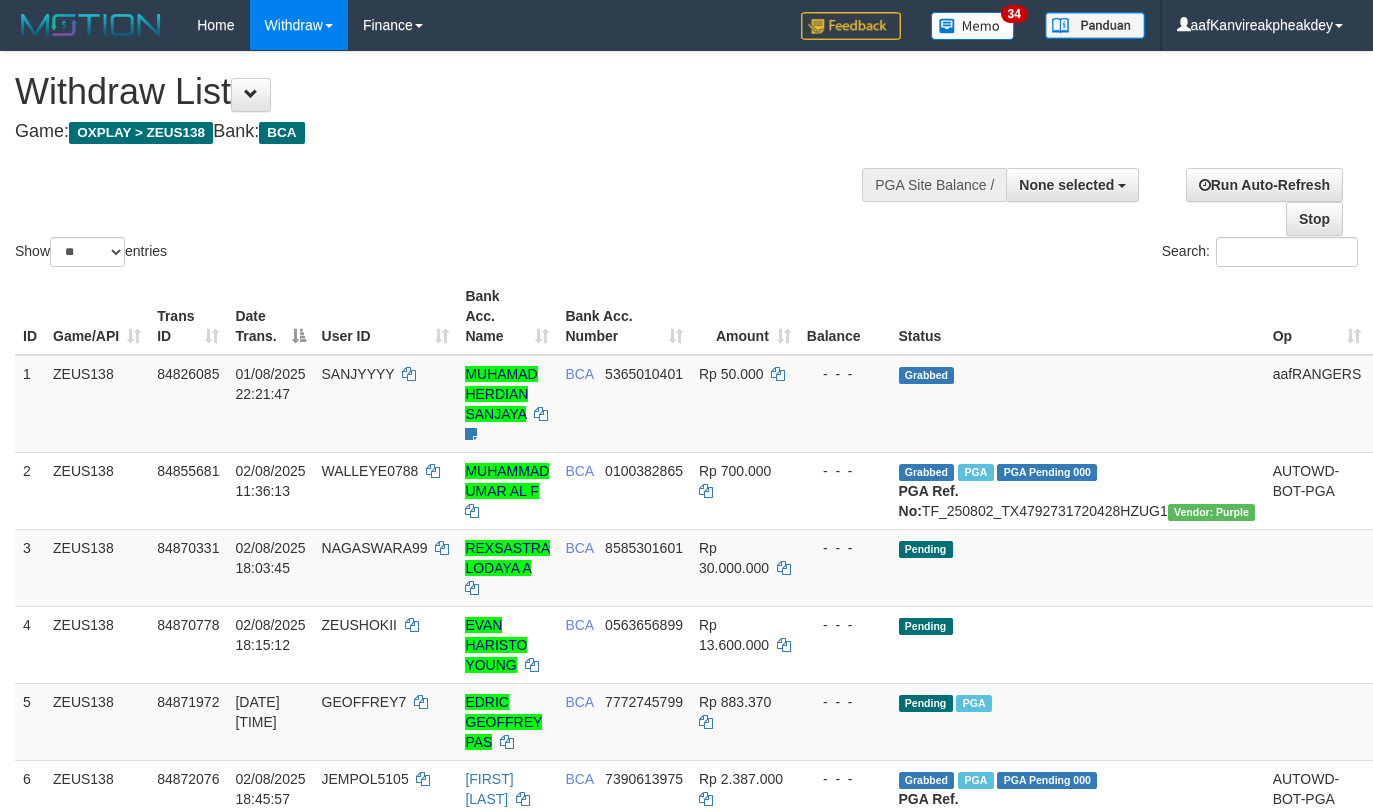 select 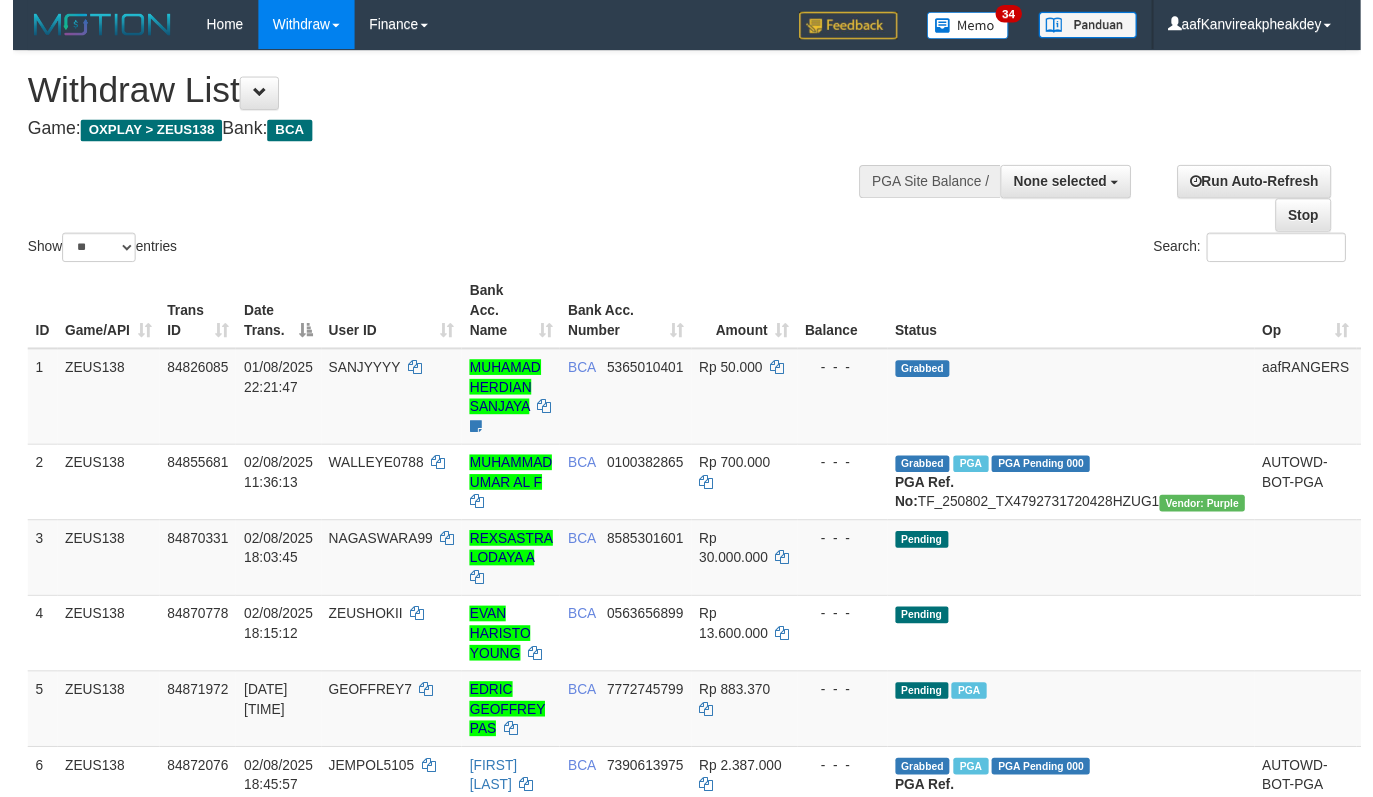 scroll, scrollTop: 229, scrollLeft: 0, axis: vertical 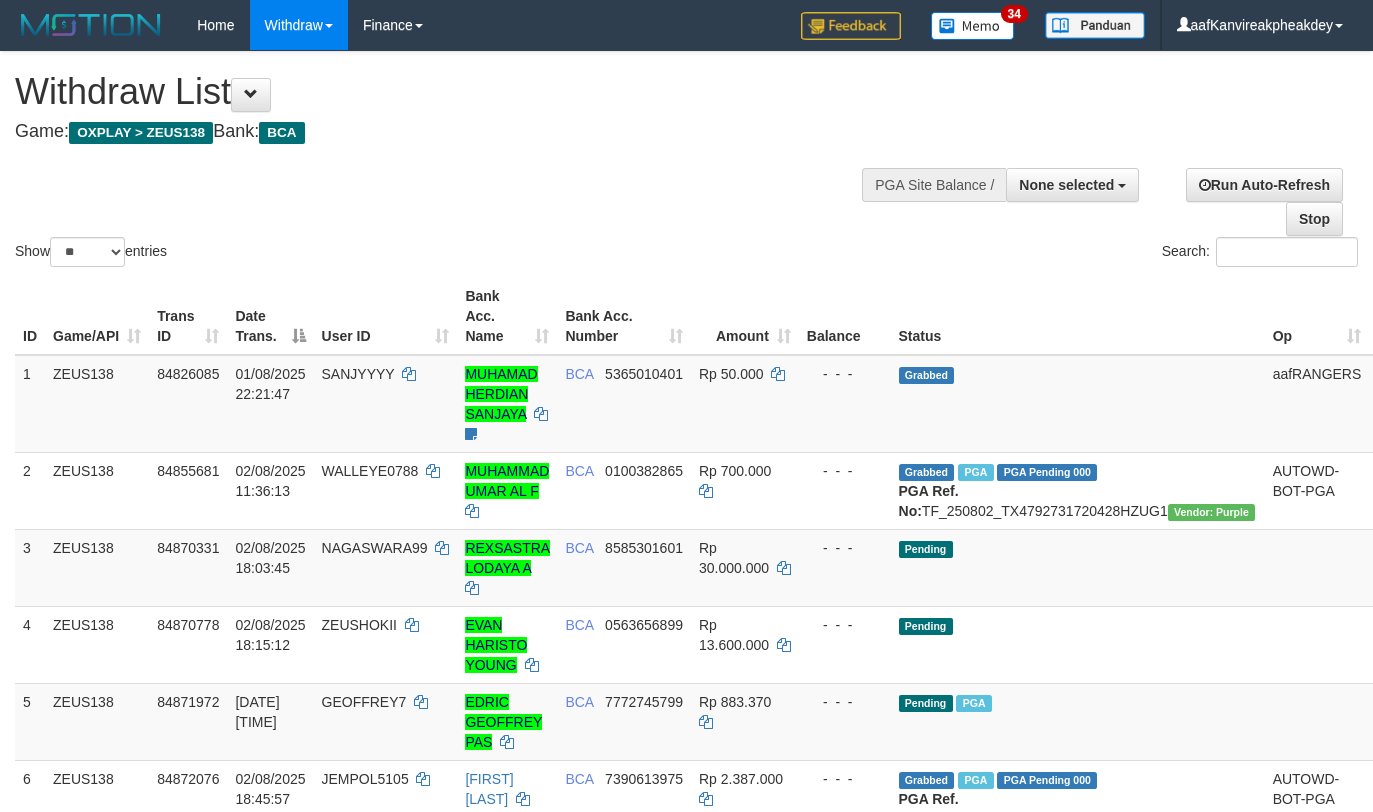 select 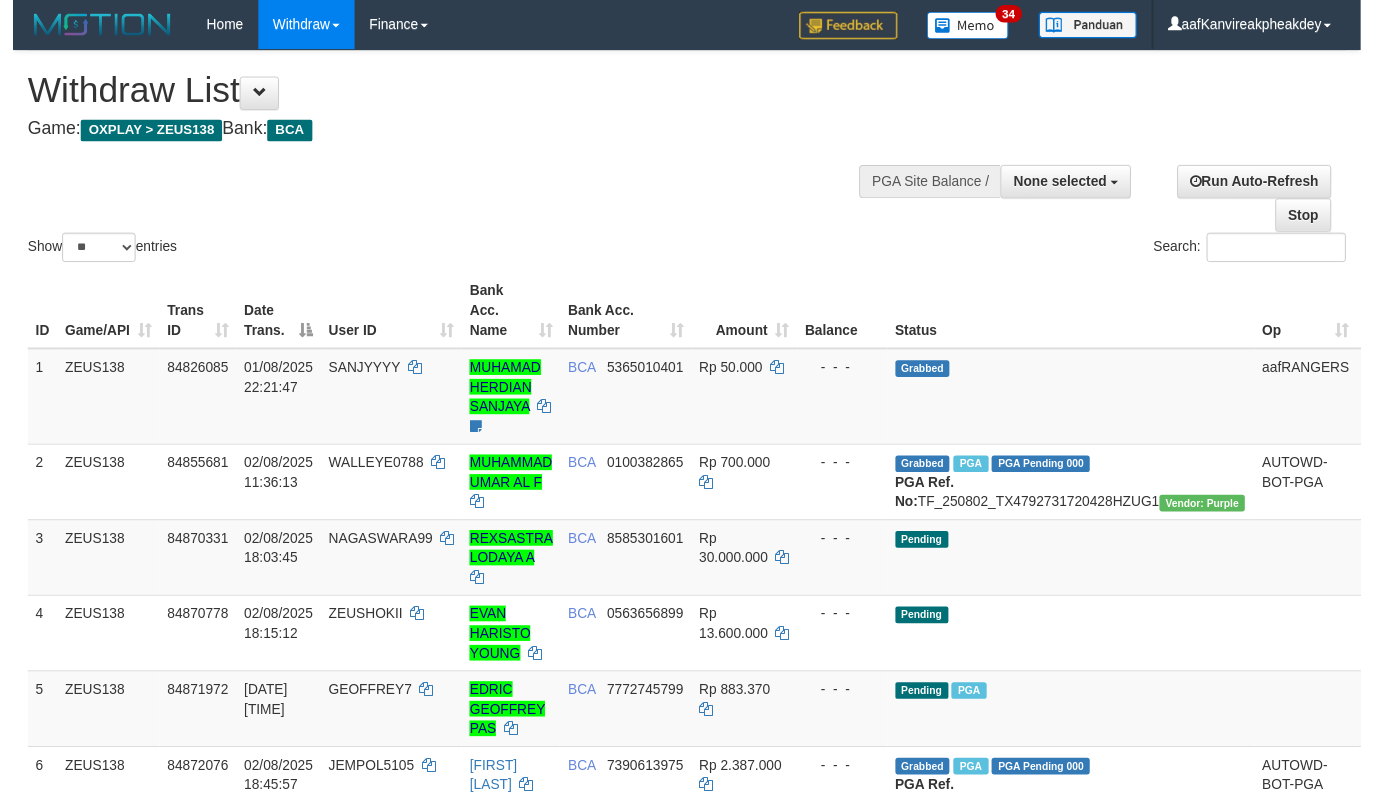 scroll, scrollTop: 229, scrollLeft: 0, axis: vertical 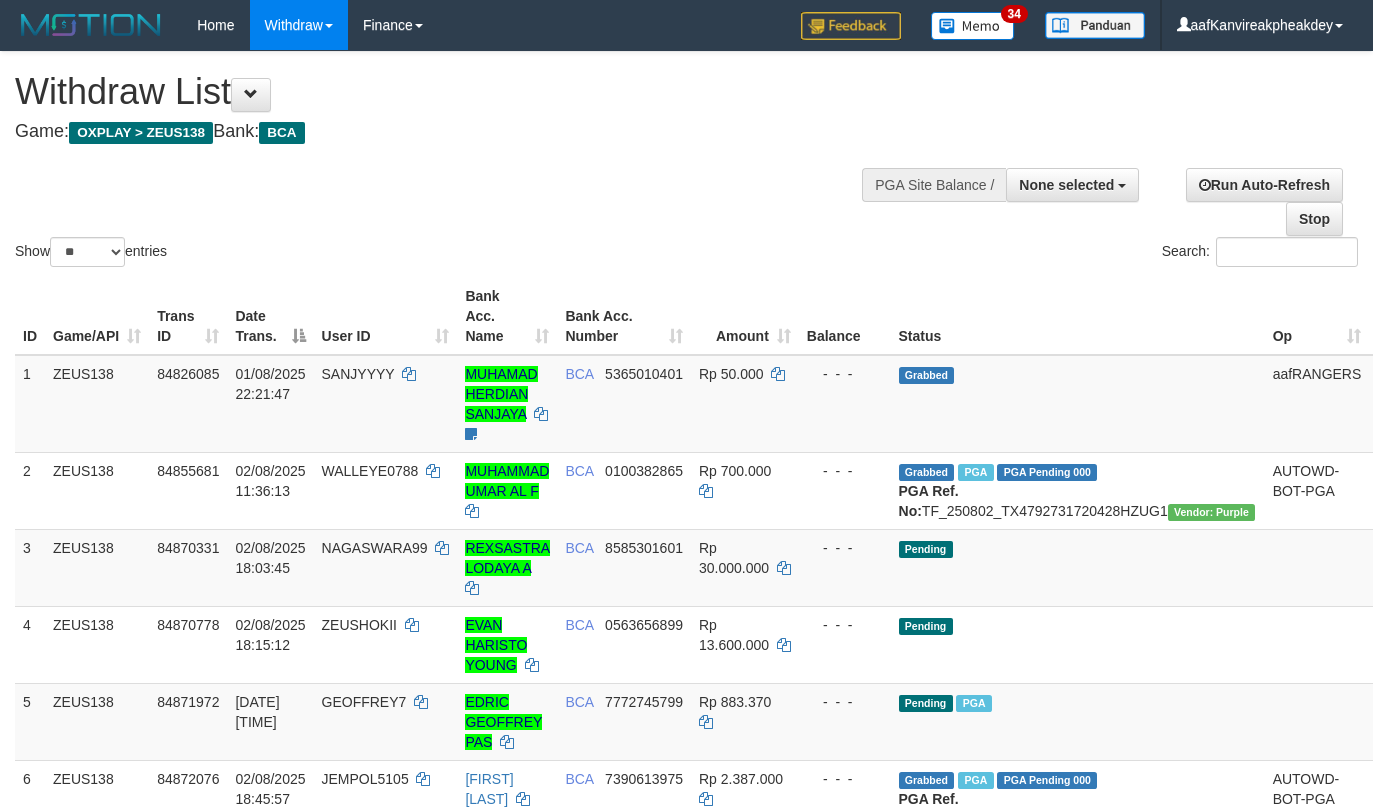 select 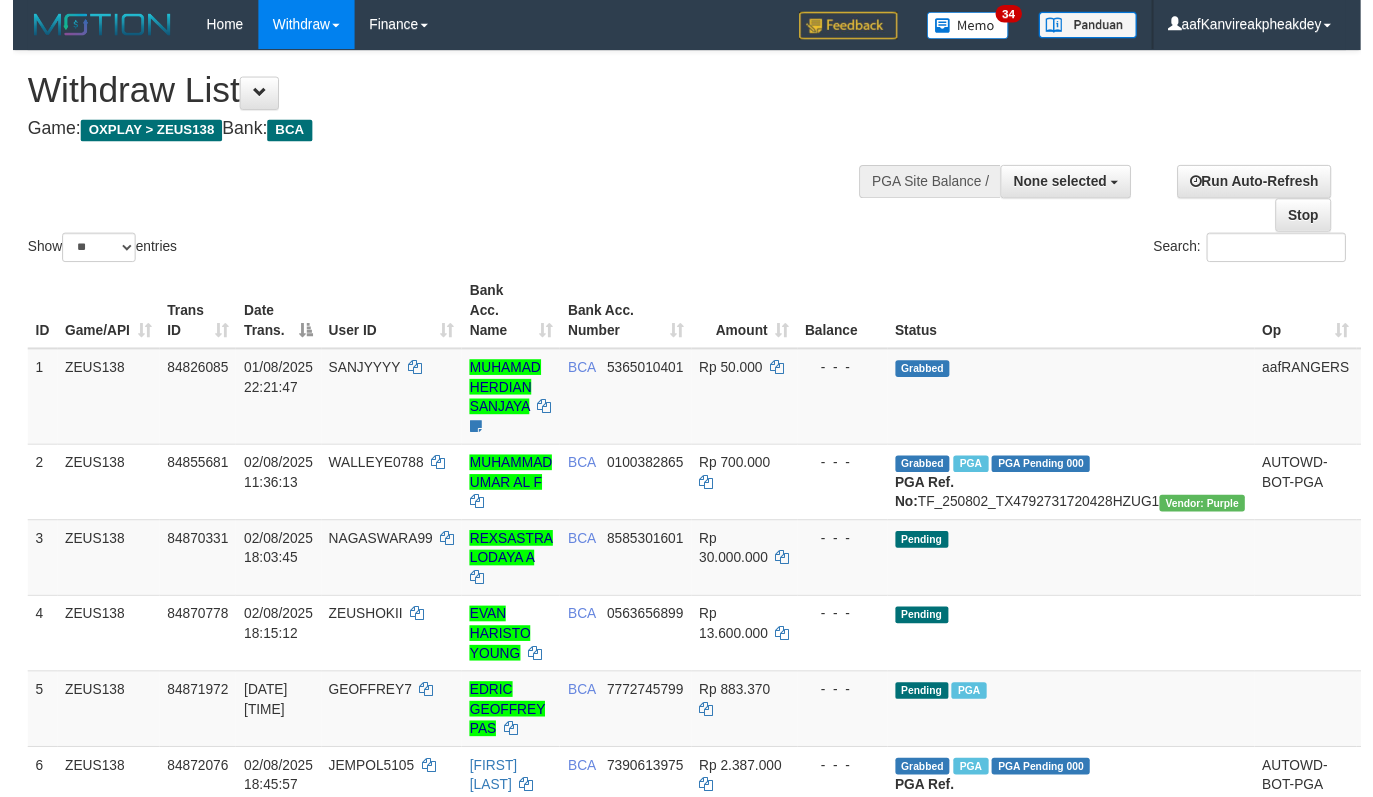 scroll, scrollTop: 229, scrollLeft: 0, axis: vertical 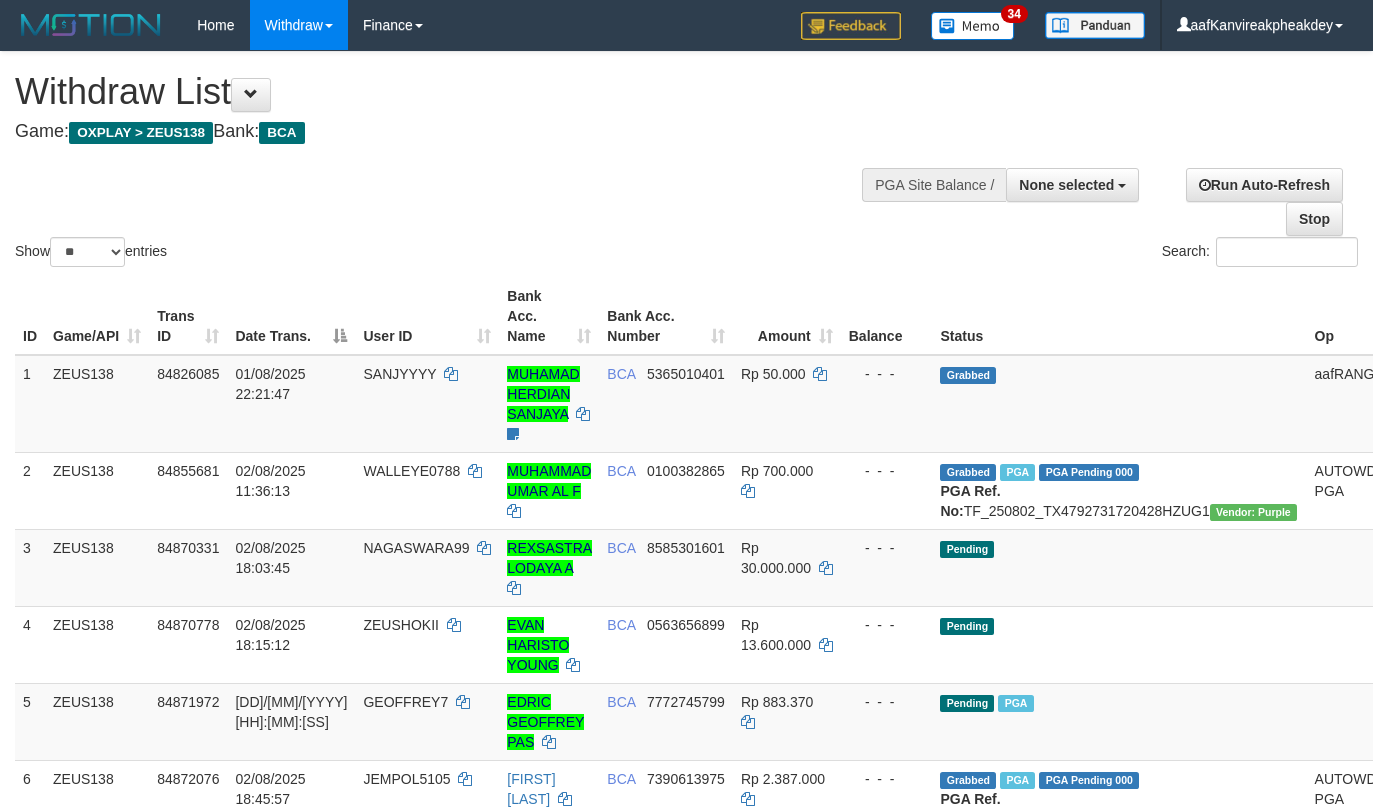 select 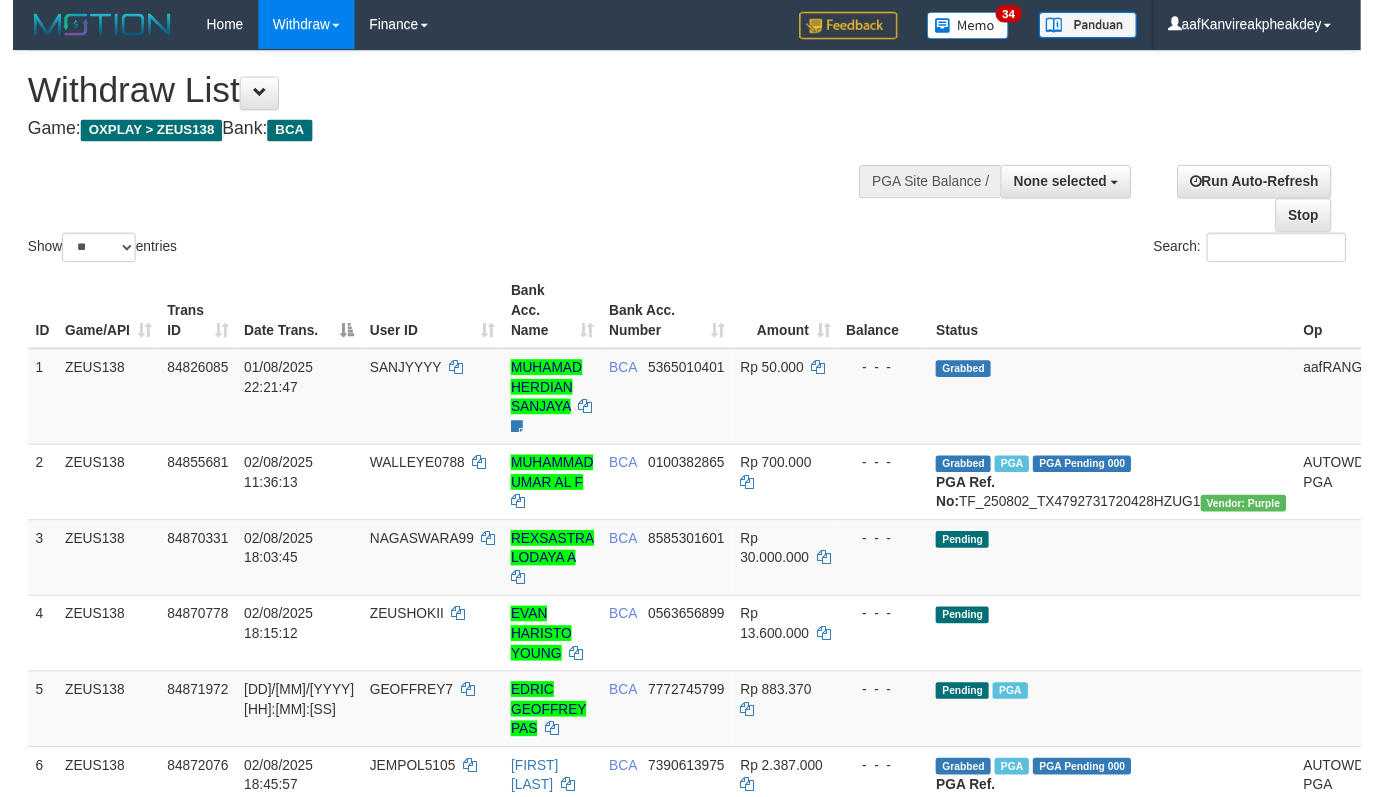 scroll, scrollTop: 229, scrollLeft: 0, axis: vertical 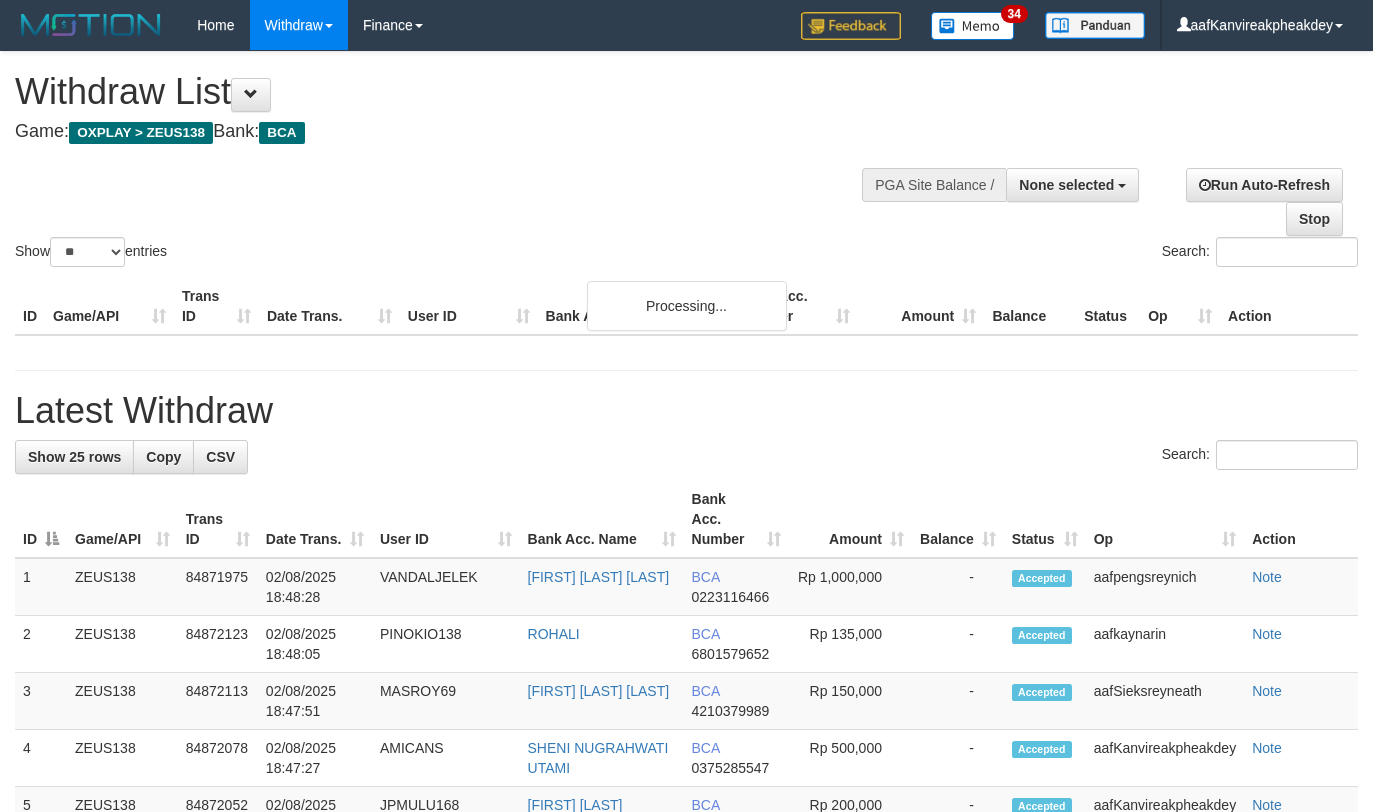 select 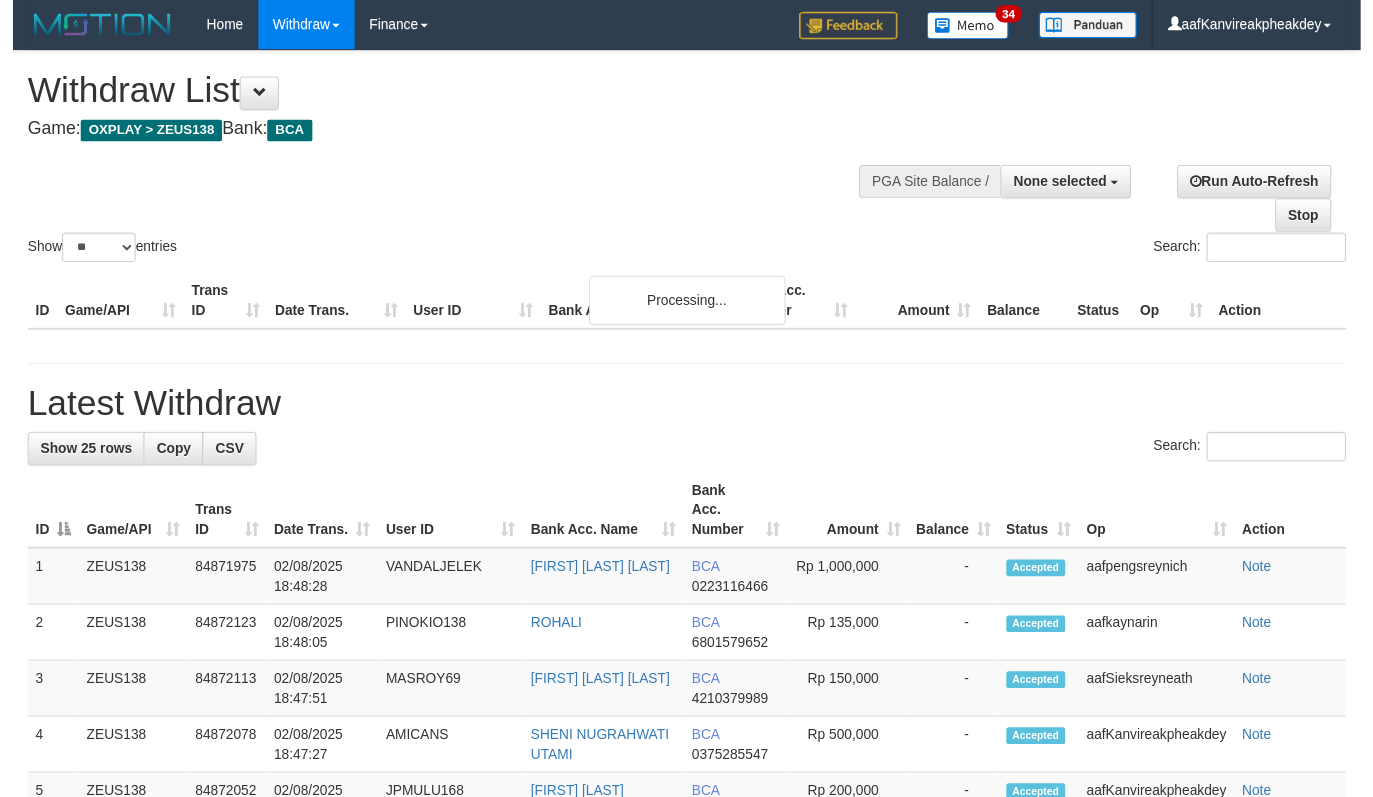 scroll, scrollTop: 229, scrollLeft: 0, axis: vertical 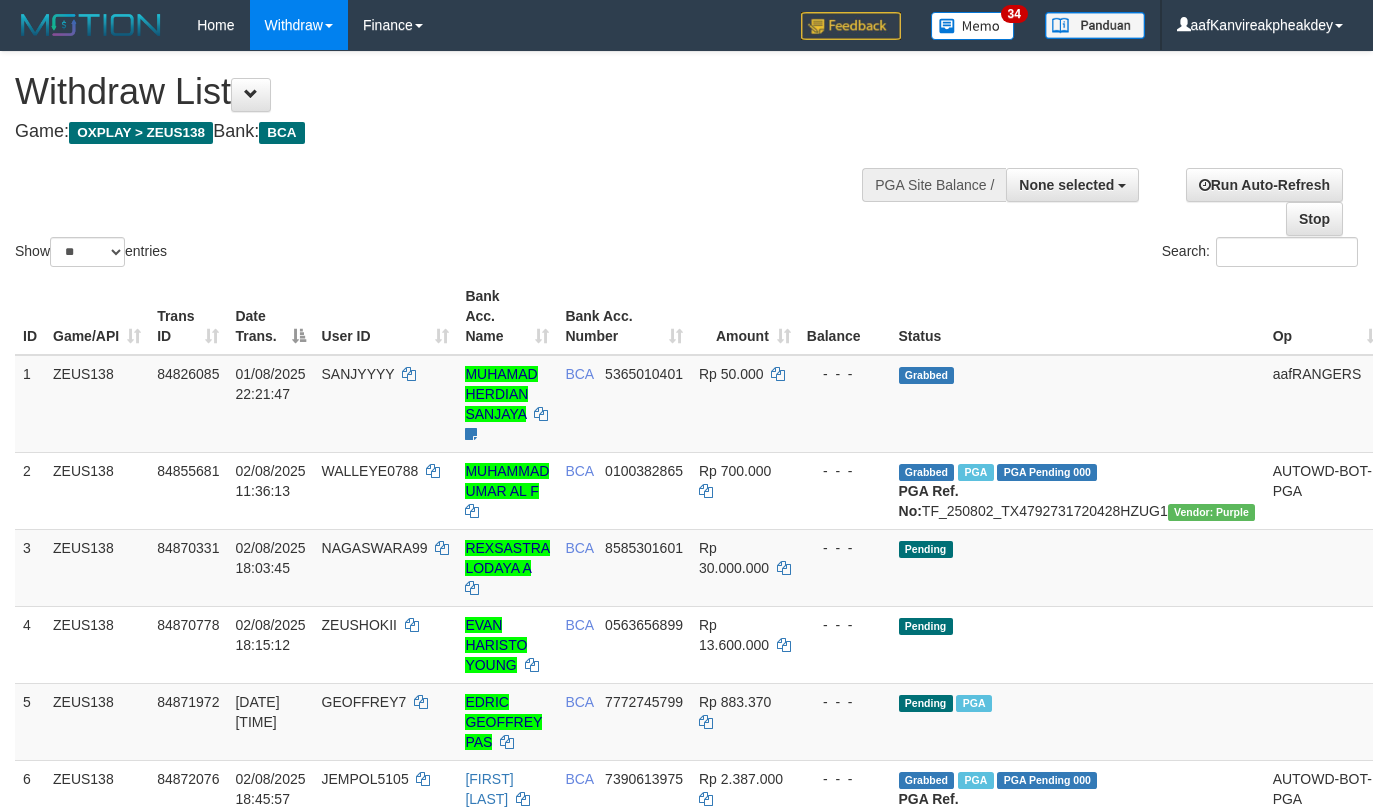 select 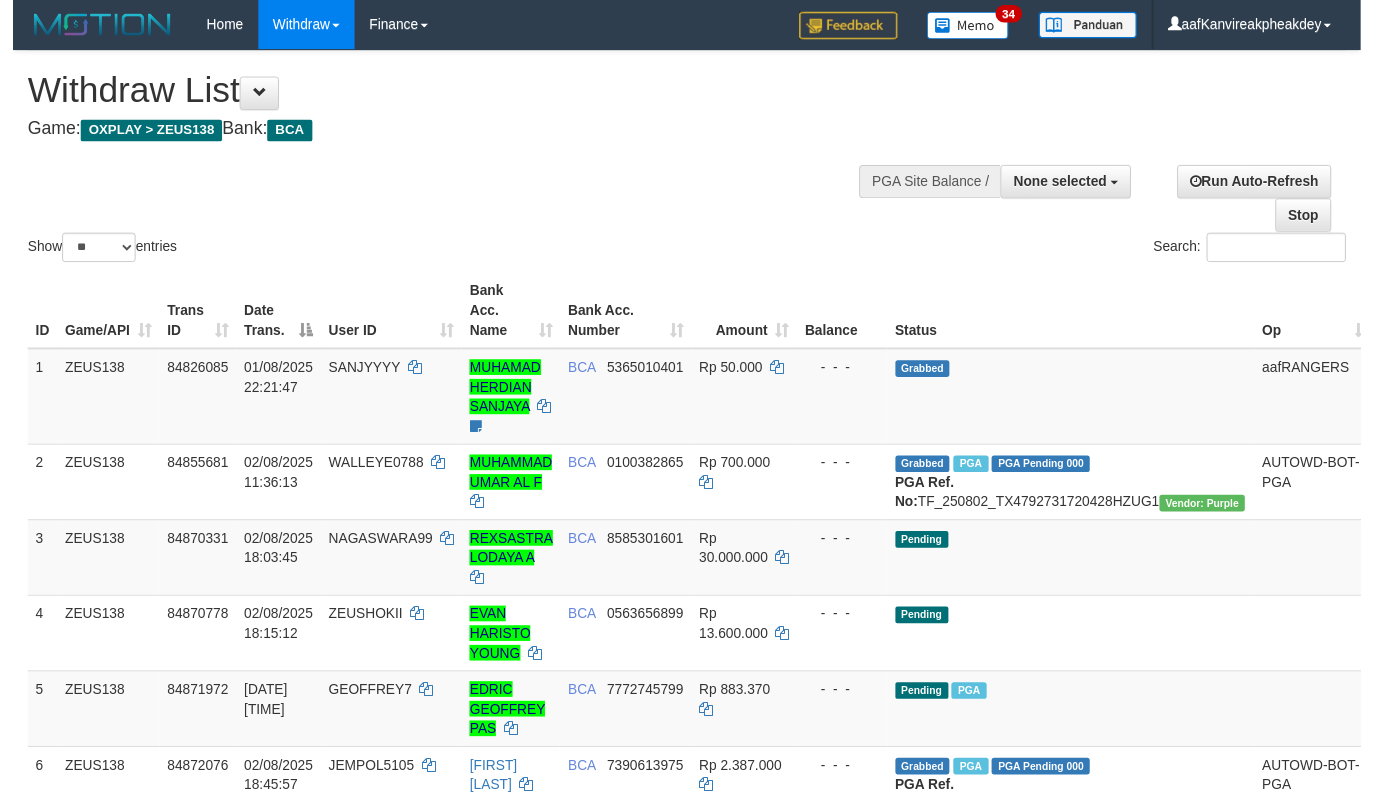 scroll, scrollTop: 229, scrollLeft: 0, axis: vertical 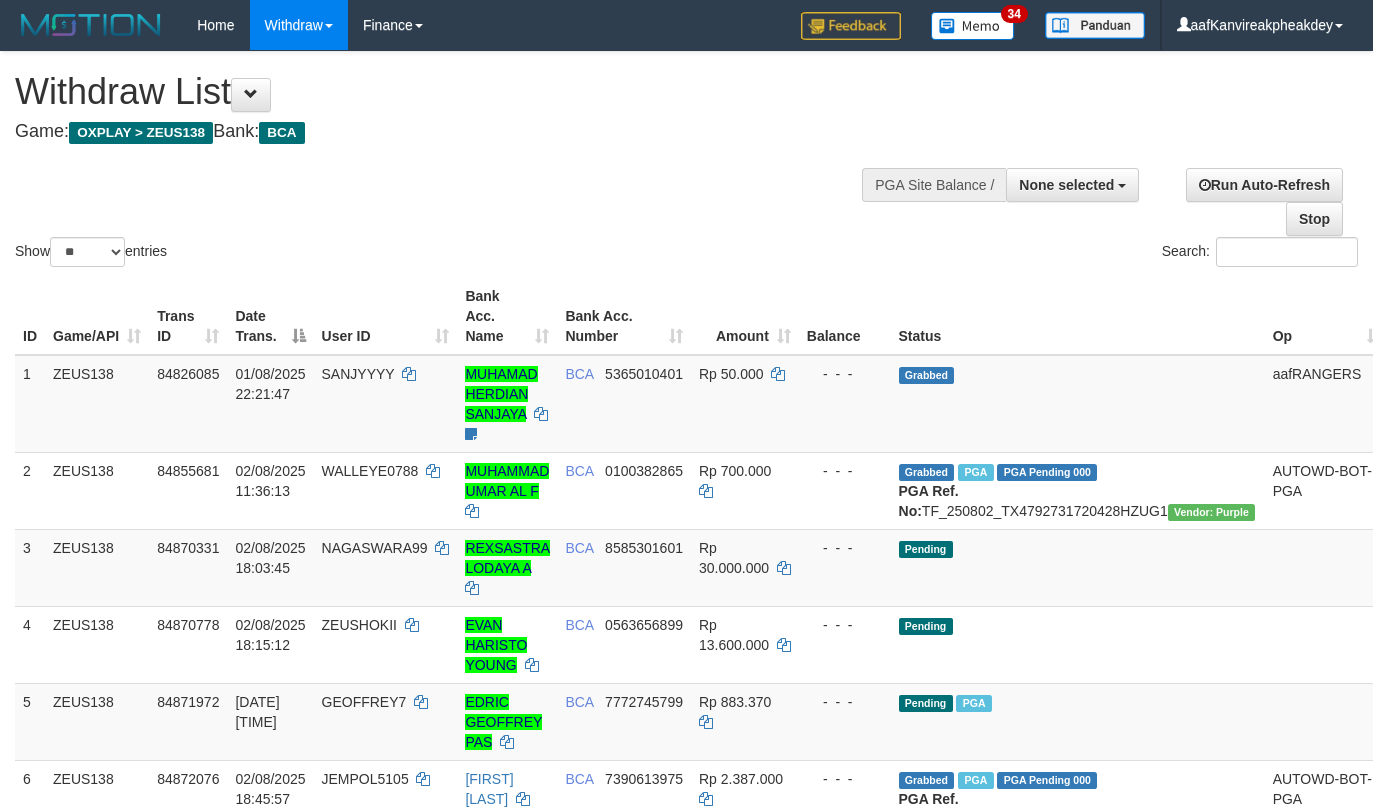 select 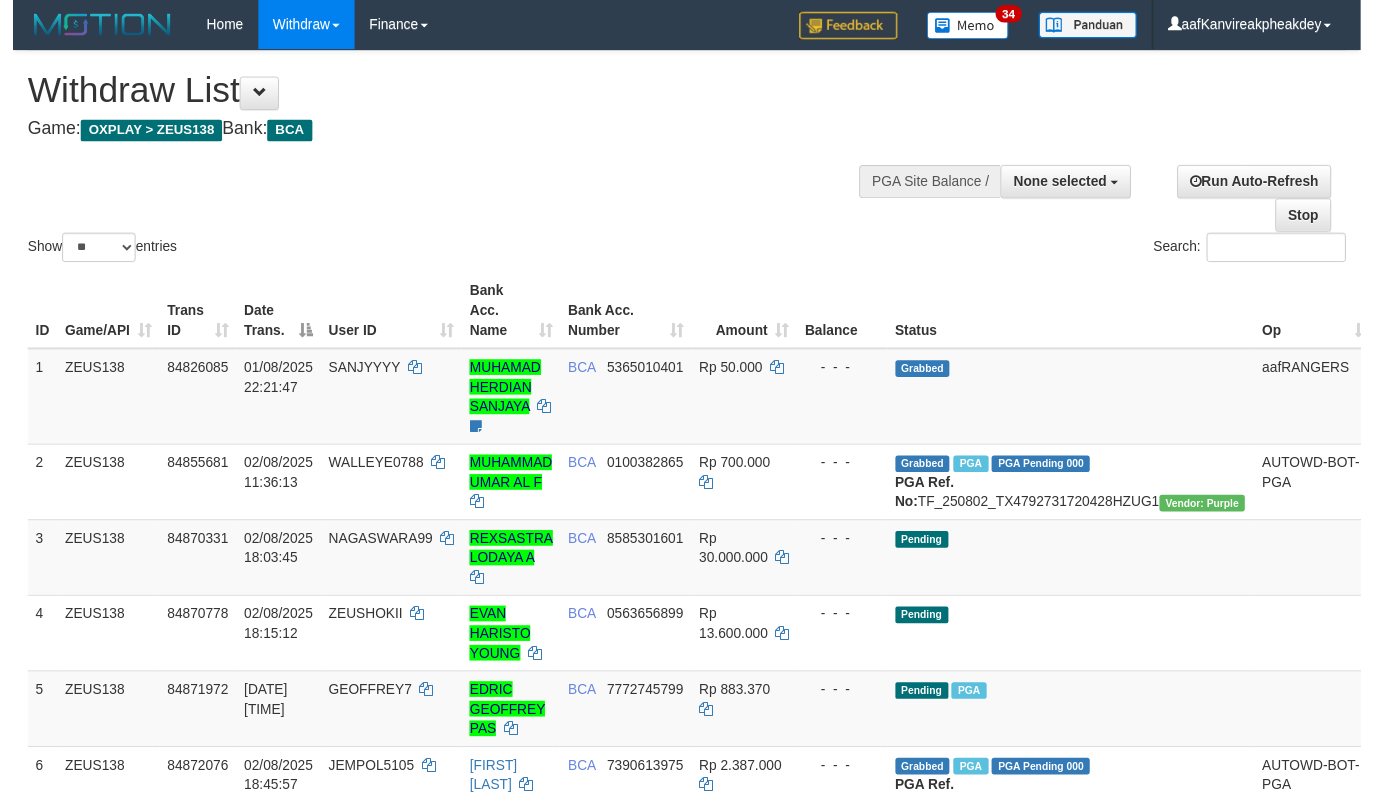 scroll, scrollTop: 278, scrollLeft: 0, axis: vertical 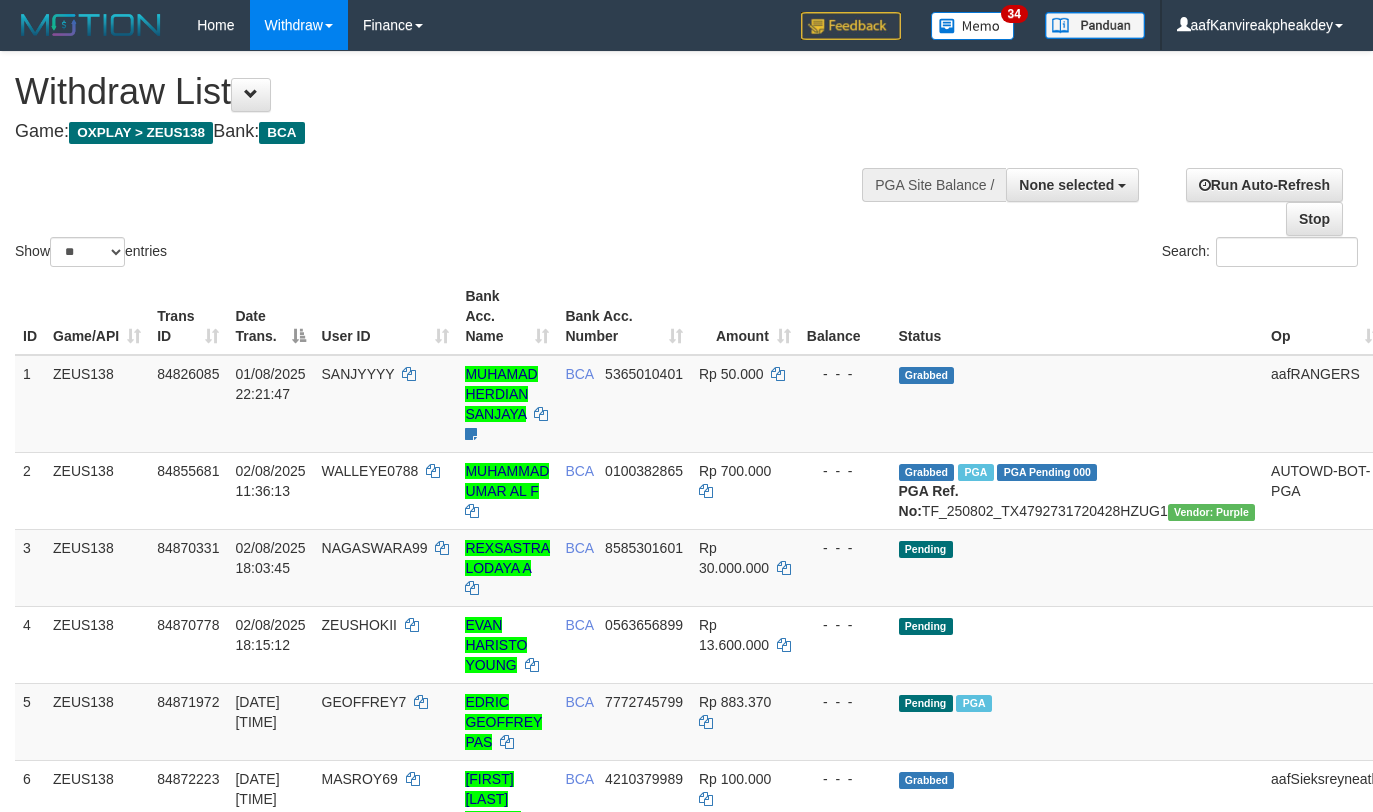 select 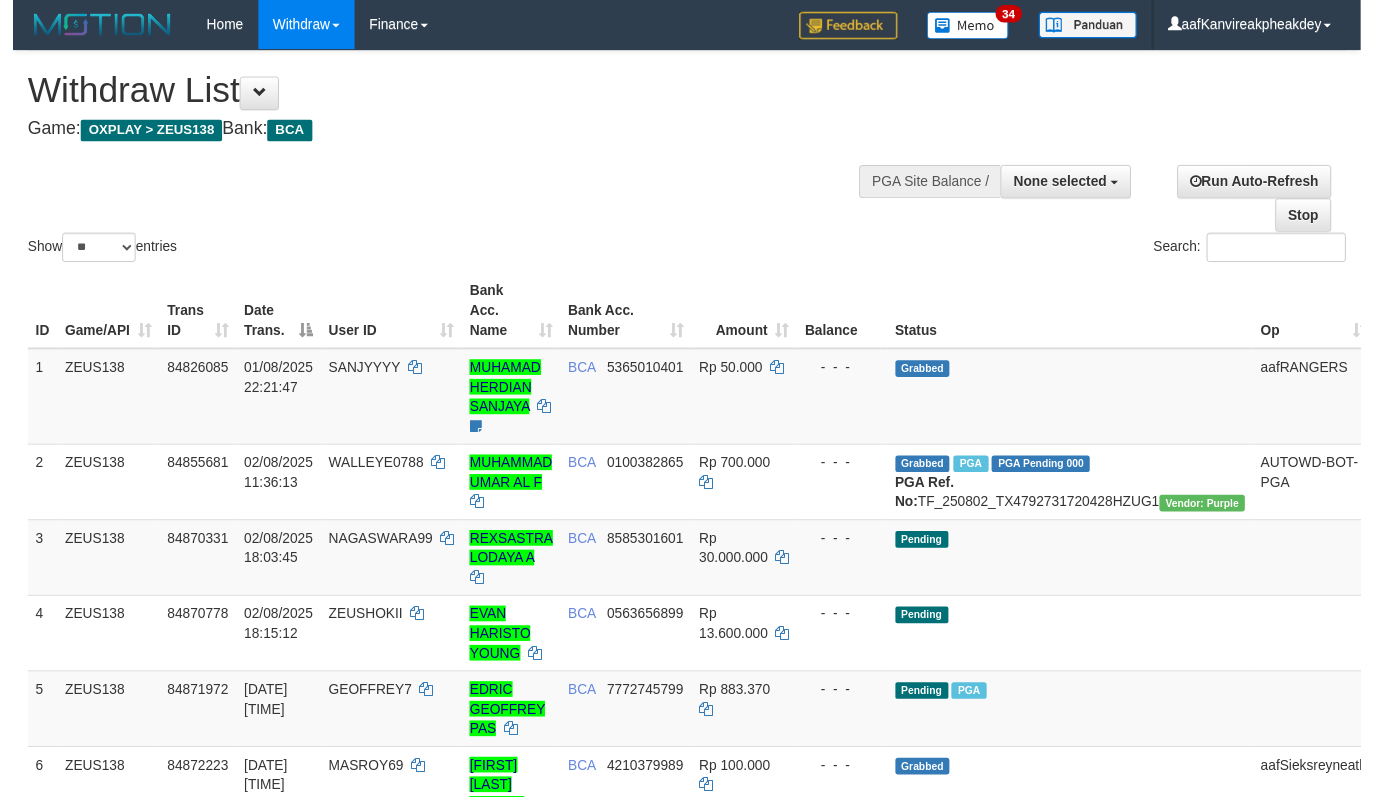 scroll, scrollTop: 278, scrollLeft: 0, axis: vertical 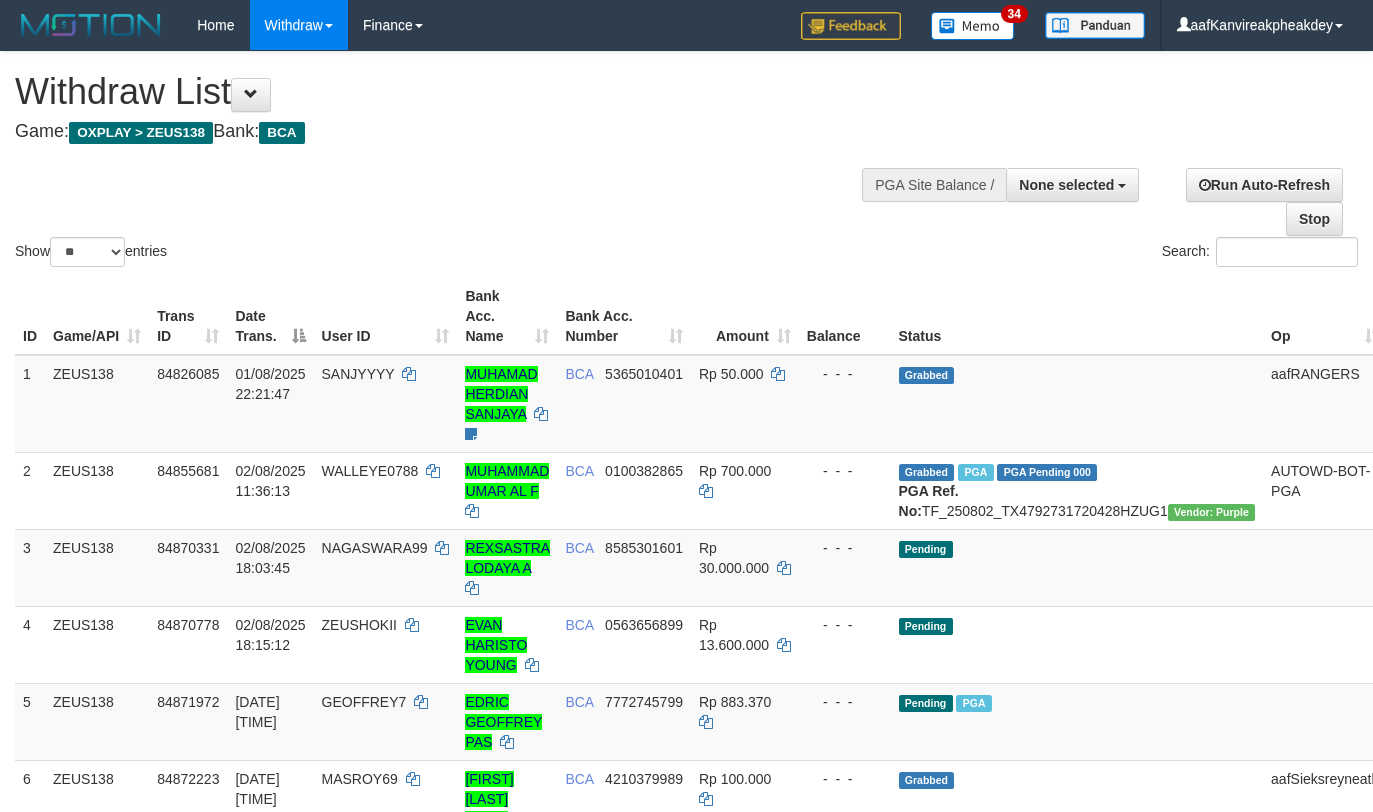 select 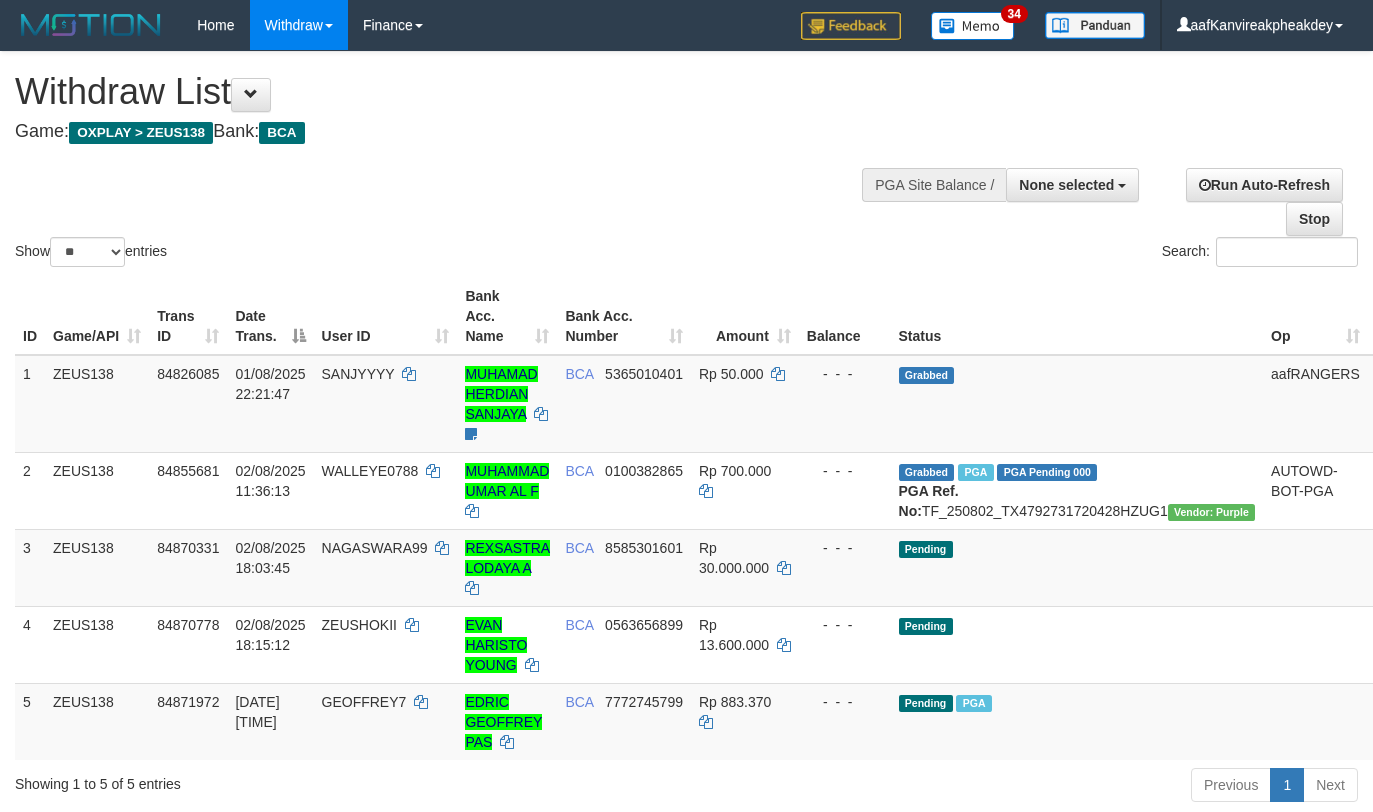 select 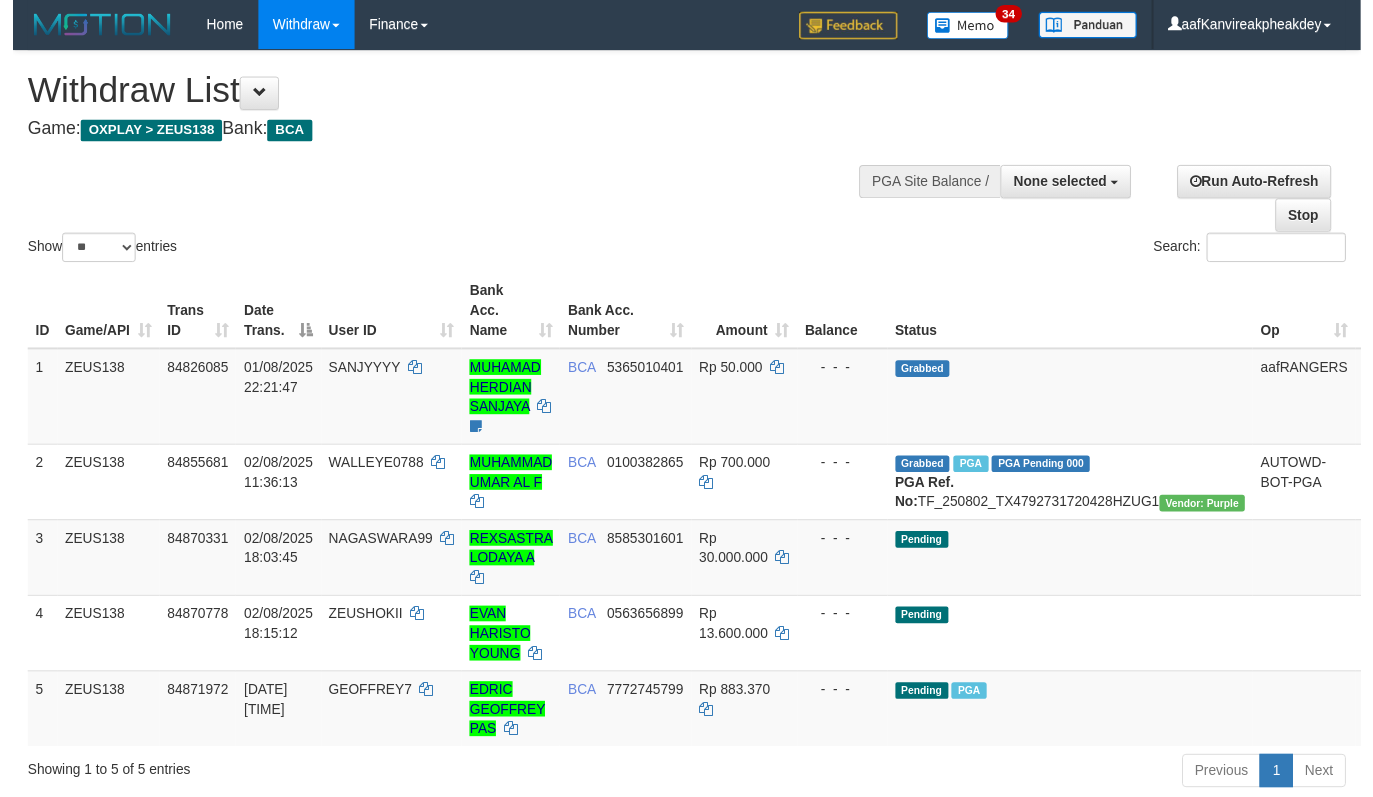 scroll, scrollTop: 278, scrollLeft: 0, axis: vertical 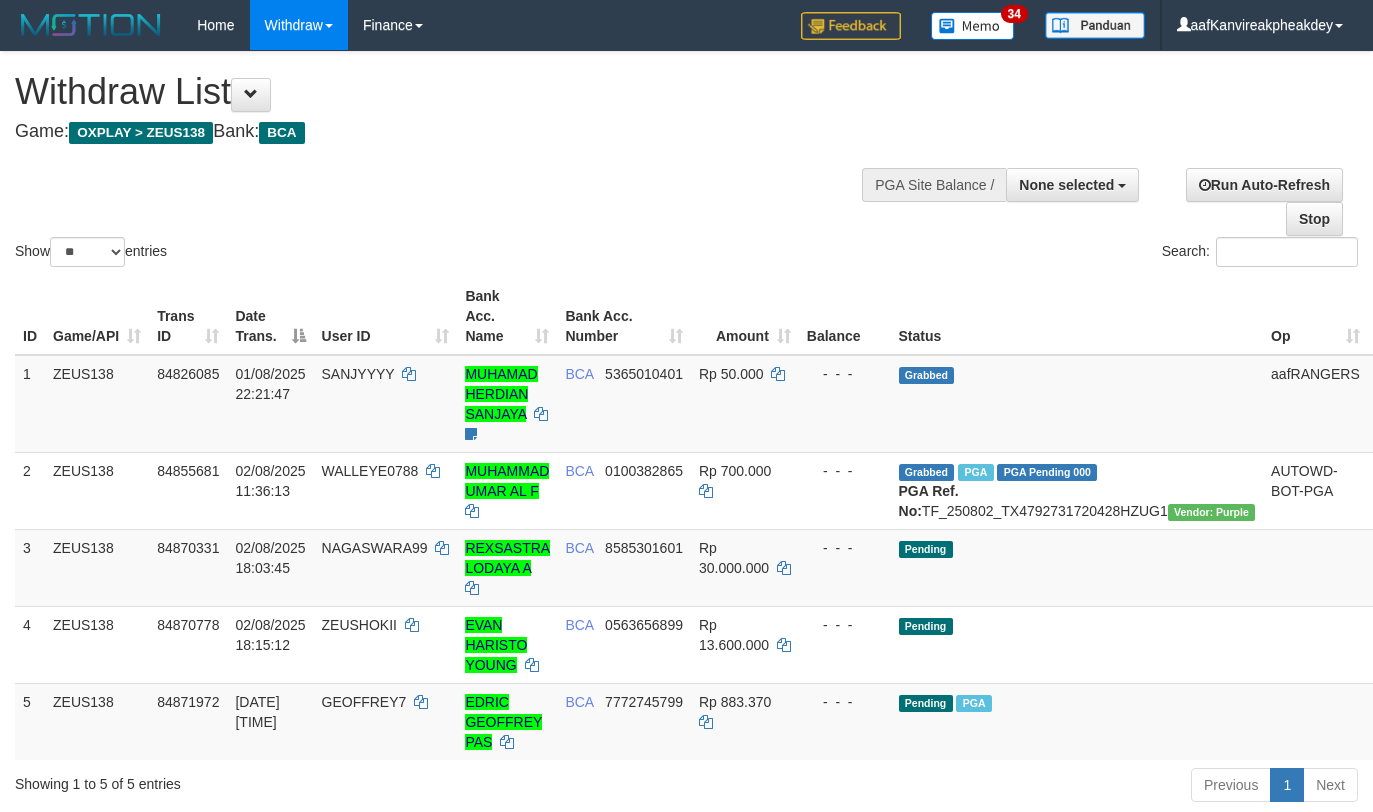 select 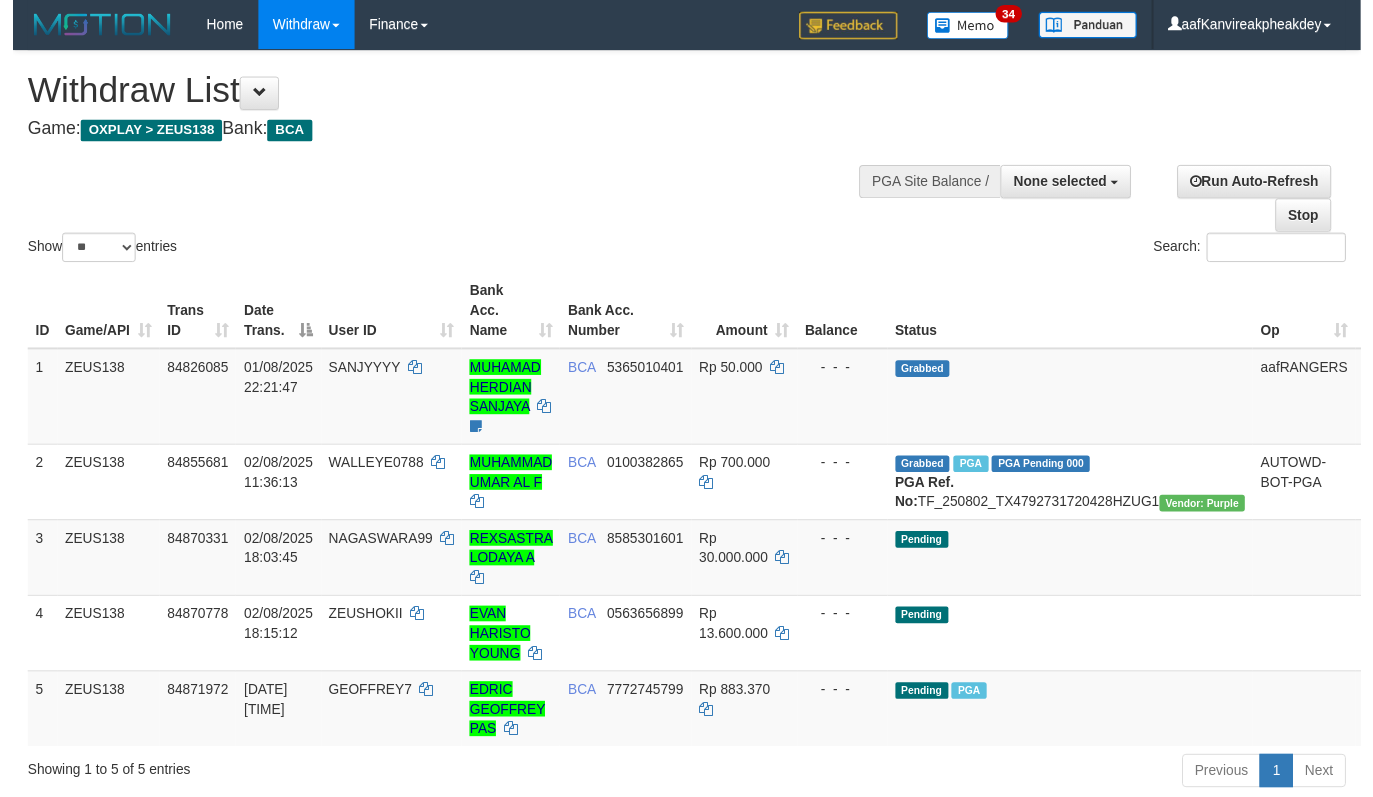 scroll, scrollTop: 230, scrollLeft: 0, axis: vertical 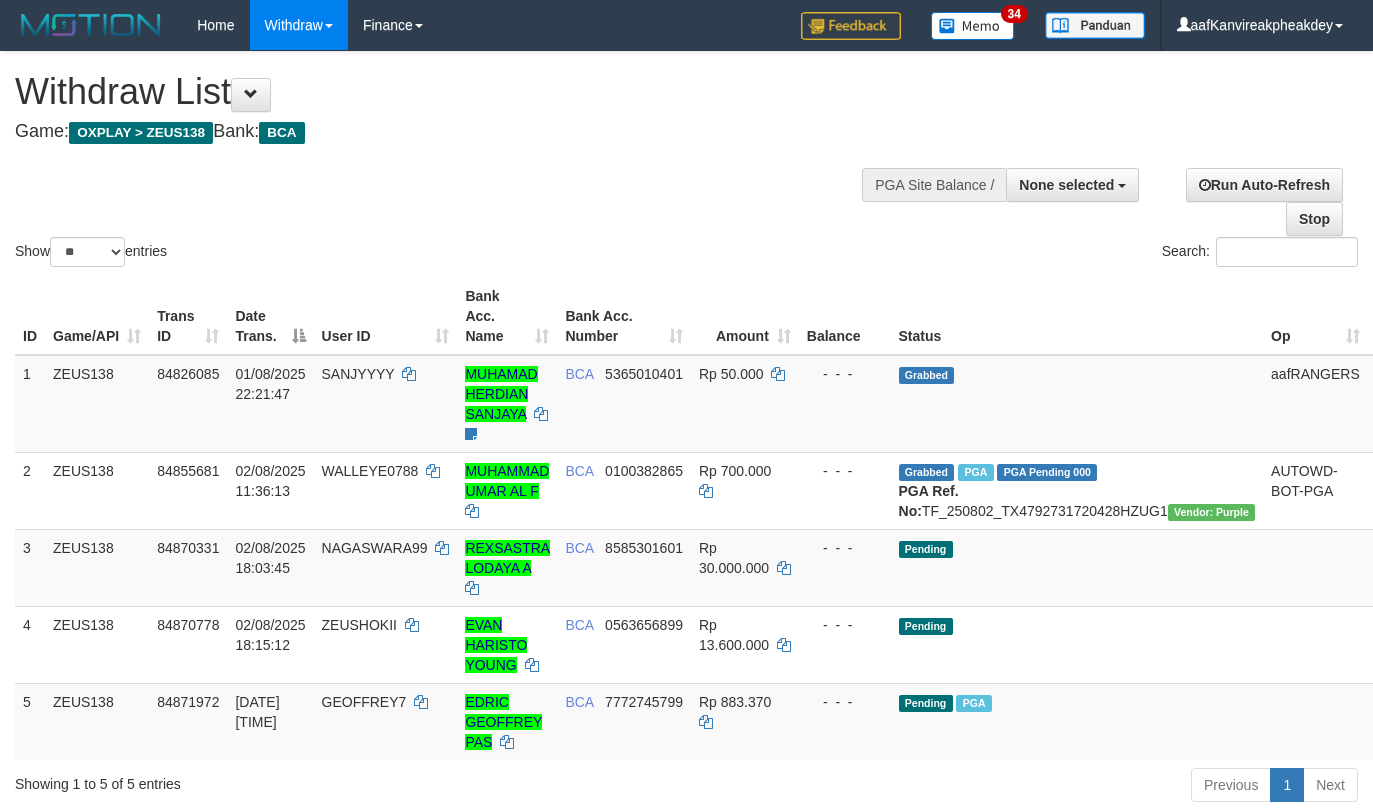 select 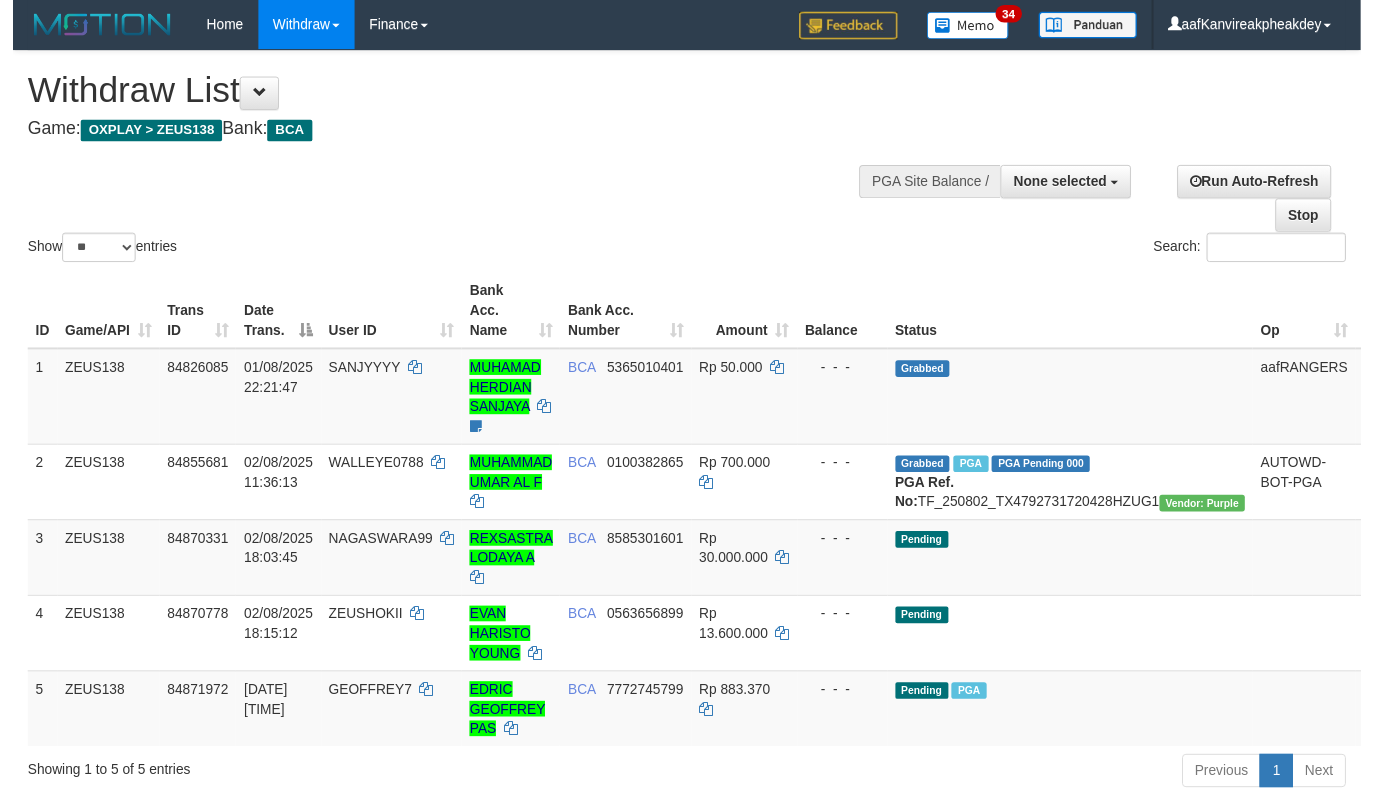 scroll, scrollTop: 278, scrollLeft: 0, axis: vertical 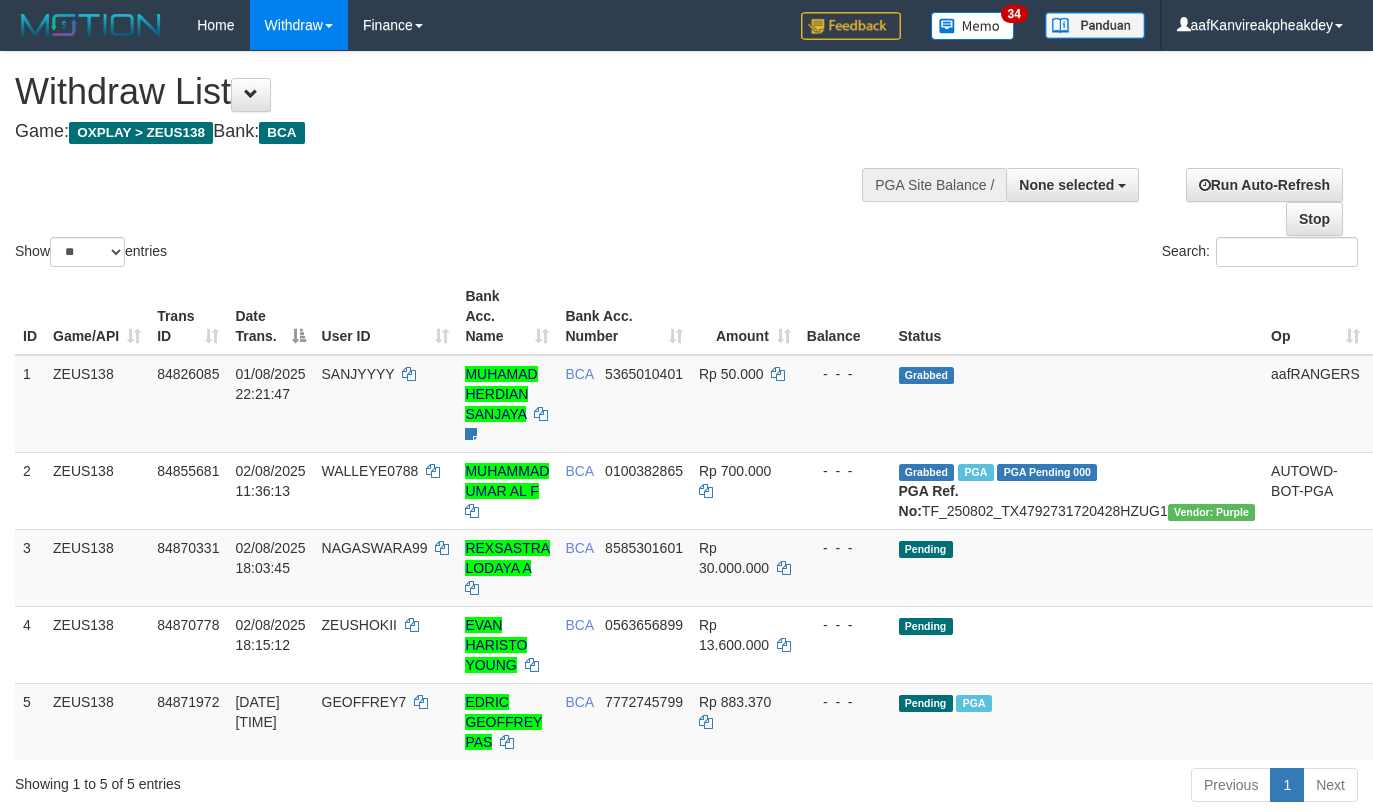 select 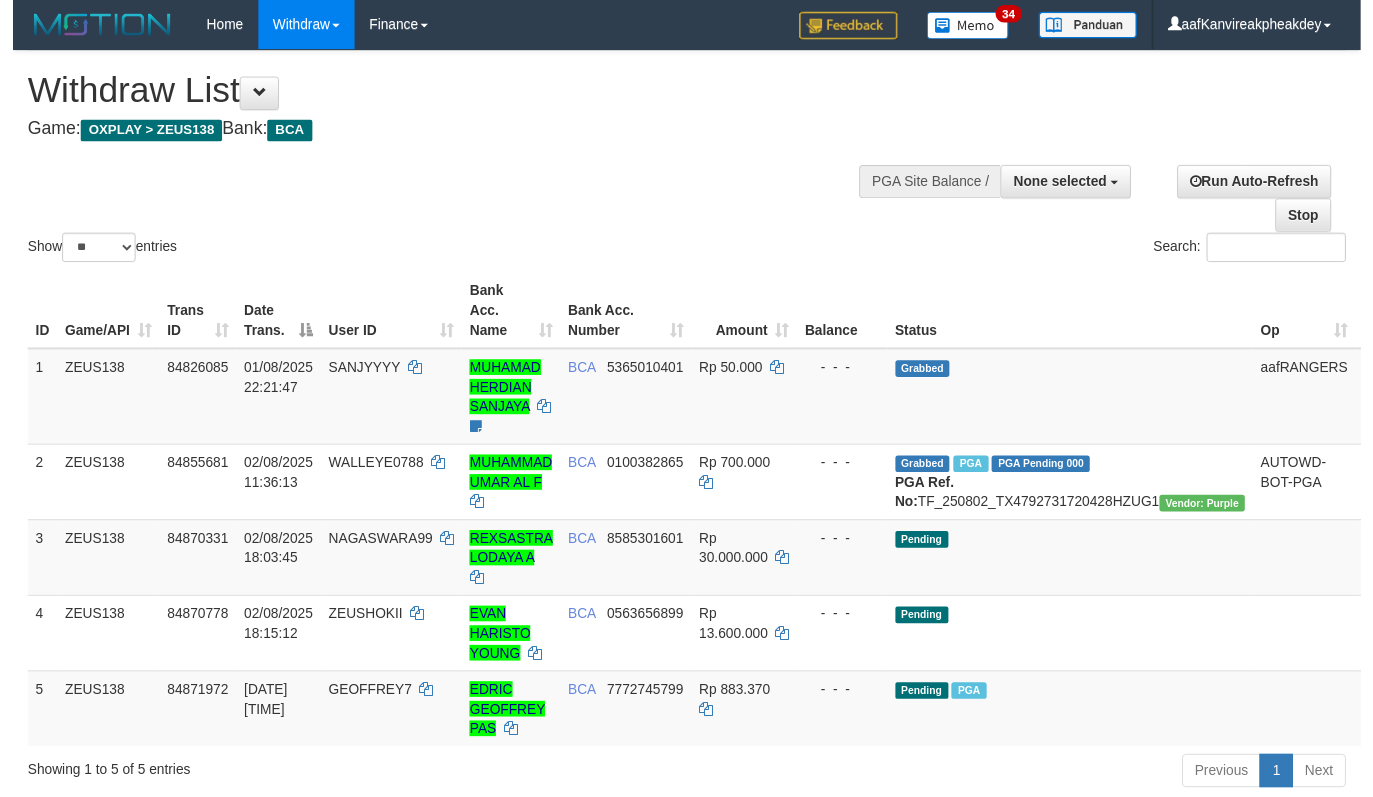 scroll, scrollTop: 278, scrollLeft: 0, axis: vertical 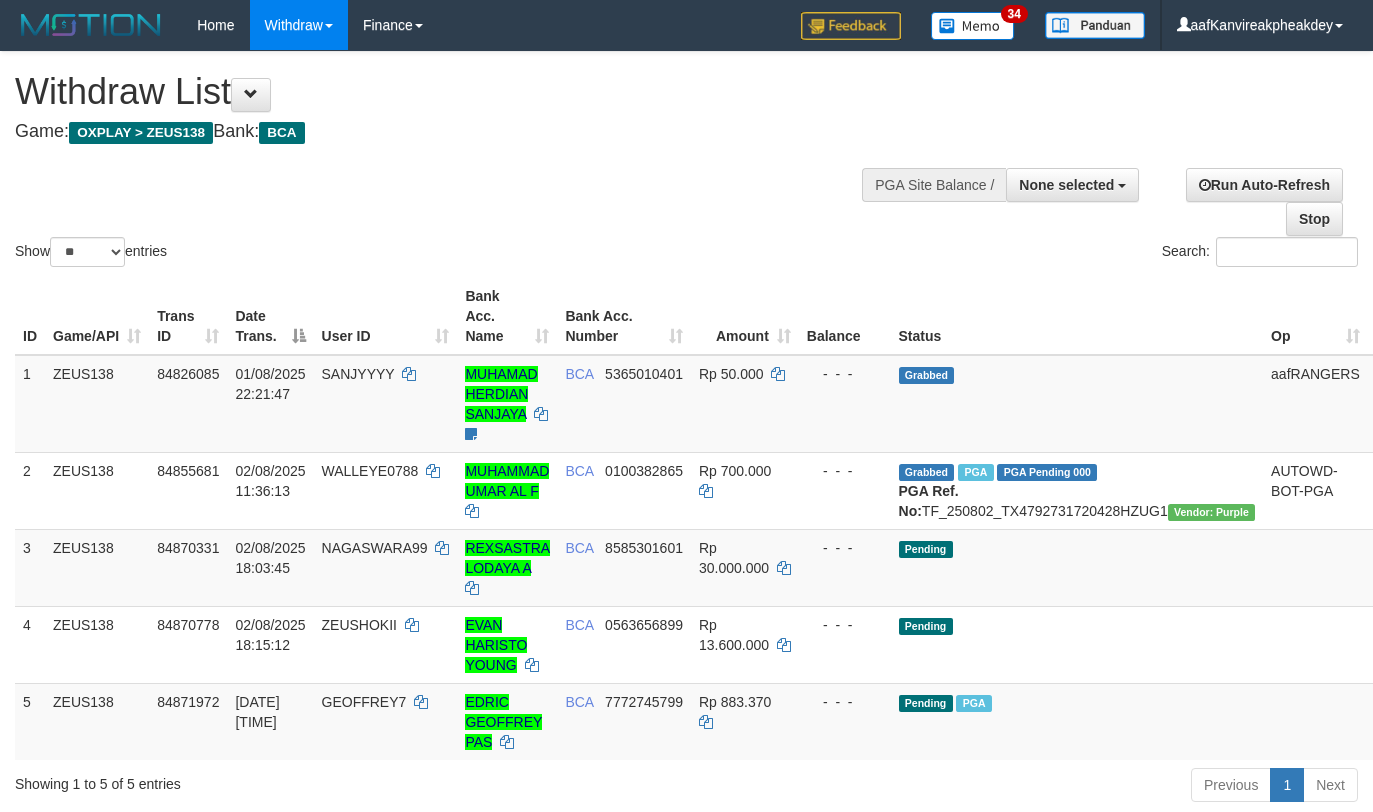 select 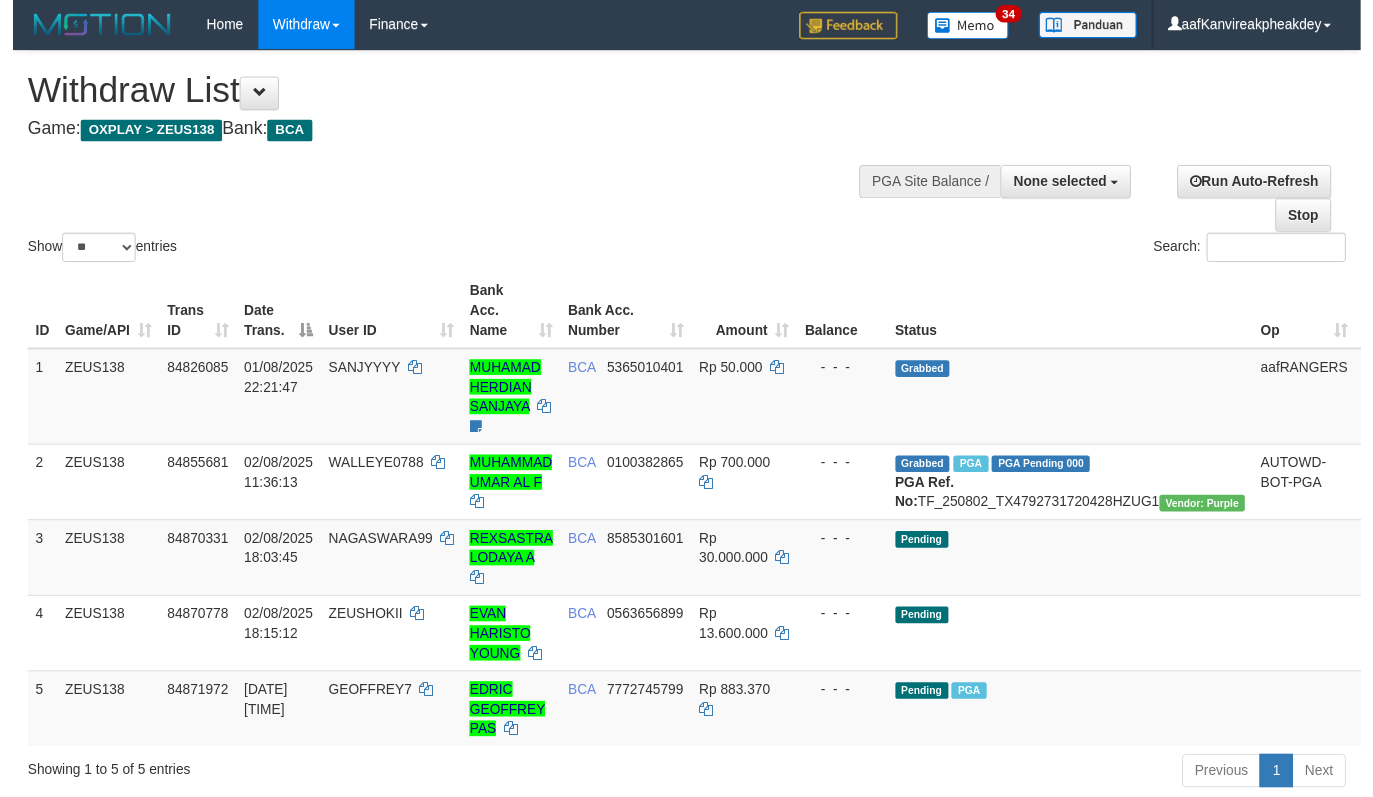 scroll, scrollTop: 278, scrollLeft: 0, axis: vertical 